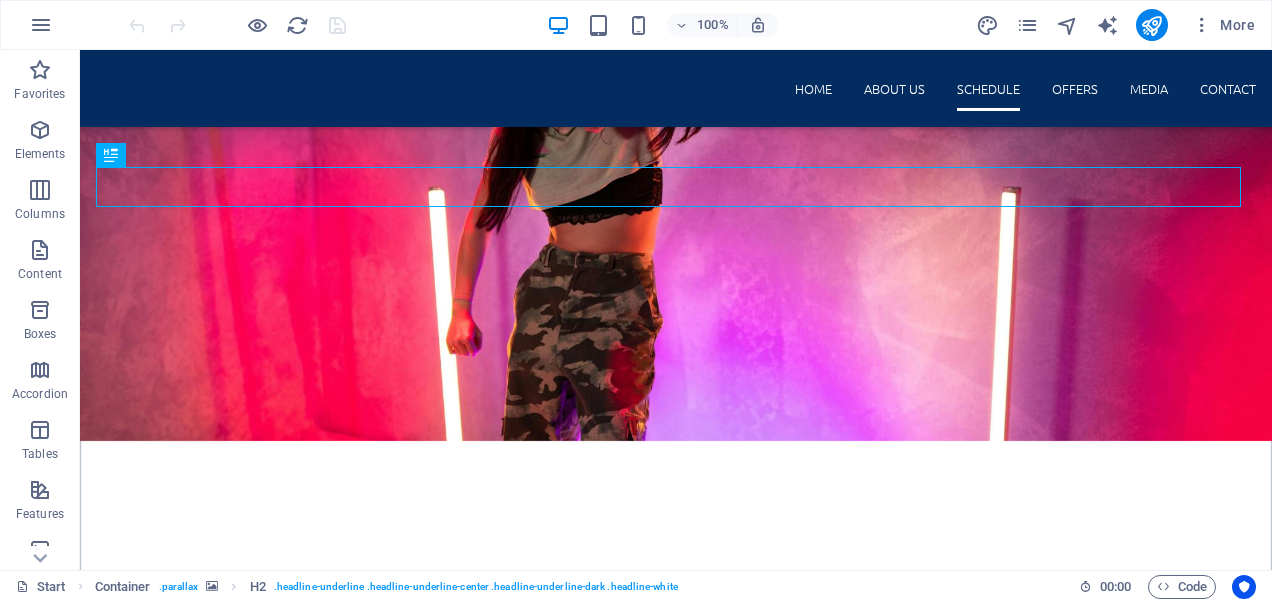 scroll, scrollTop: 891, scrollLeft: 0, axis: vertical 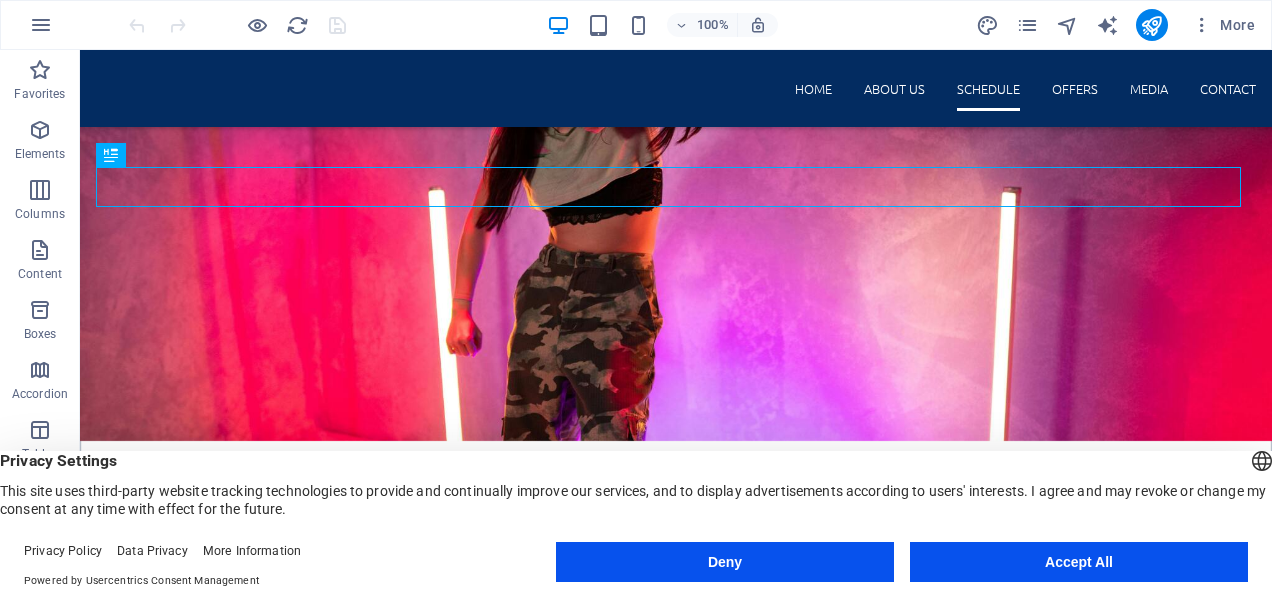 click on "Accept All" at bounding box center [1079, 562] 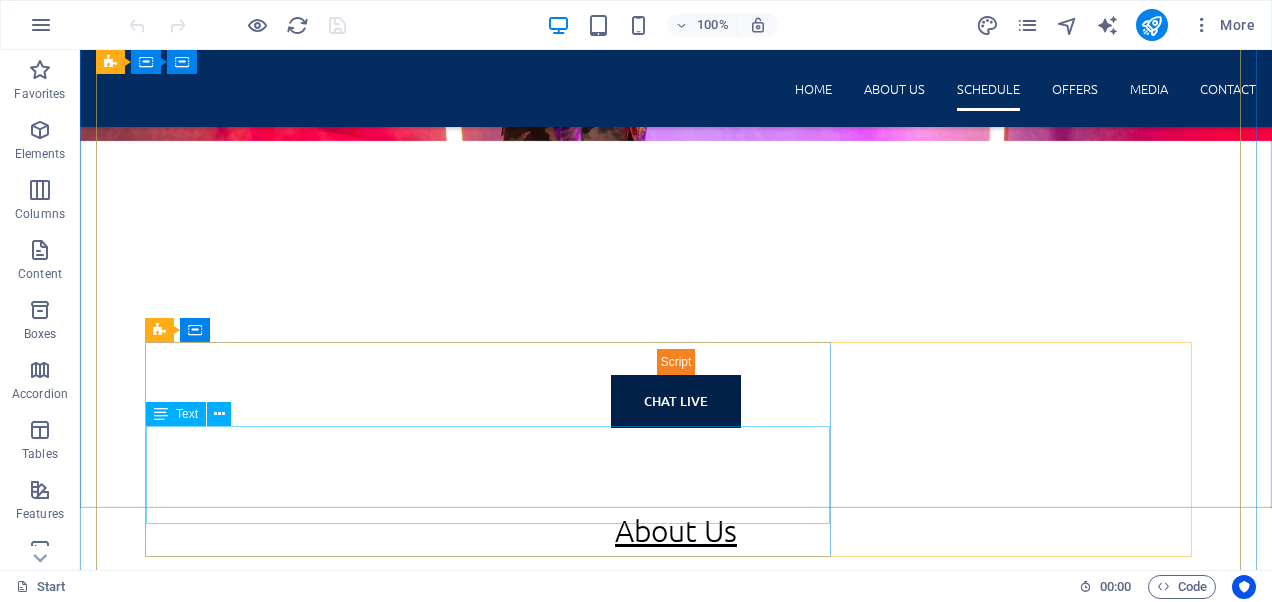 scroll, scrollTop: 1091, scrollLeft: 0, axis: vertical 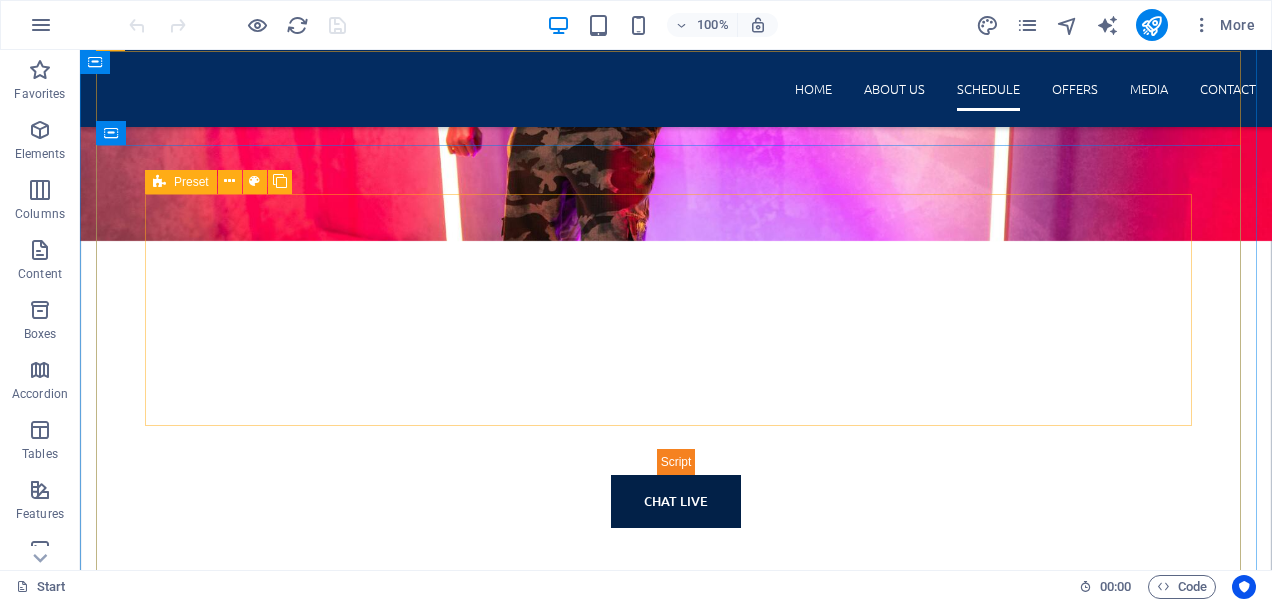 click on "11:00 AM - 2:00 PM The Brunch & Lunch Show   Welcome to The Brunch & Lunch Show with Duzzy Clayton! Here, we proudly serve up the freshest local and global alternative rock and indie sounds, creating the perfect soundtrack for your midday music escape. Tune in as we curate an eclectic mix of tracks that not only energize your afternoon but also take you on a sonic journey filled with flair and creativity. Whether you're winding down your morning or gearing up for an exciting afternoon, our show is designed to elevate your day with the very best of the alternative music scene. Join us for an unforgettable experience!   Drop content here or  Add elements  Paste clipboard" at bounding box center (676, 4763) 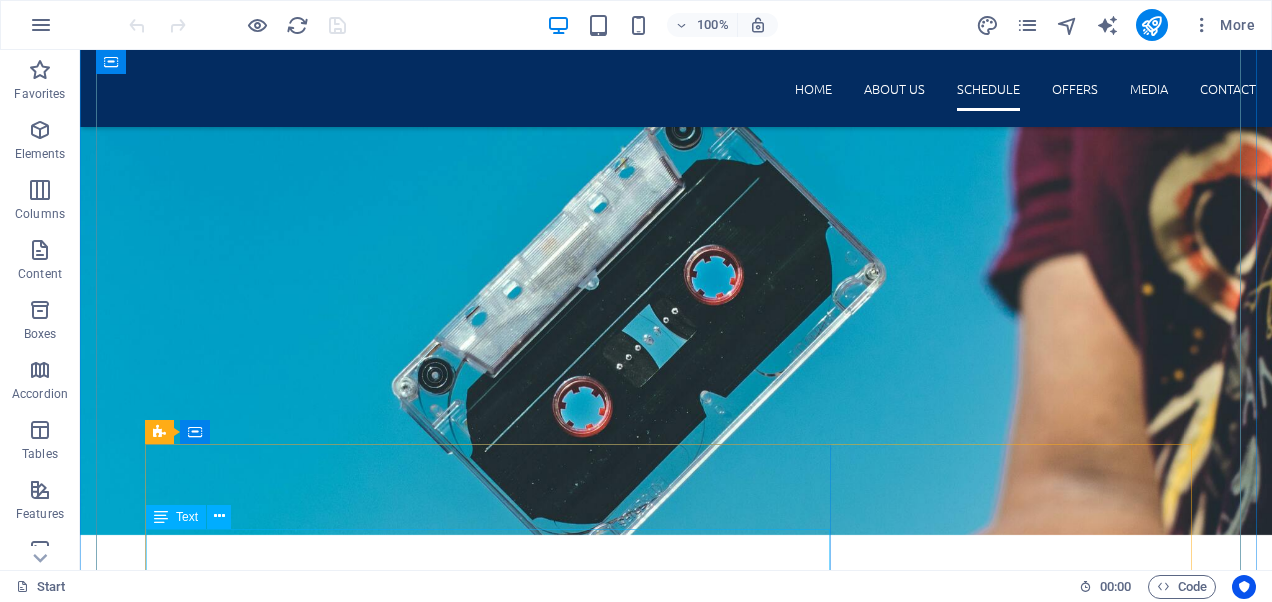 scroll, scrollTop: 1991, scrollLeft: 0, axis: vertical 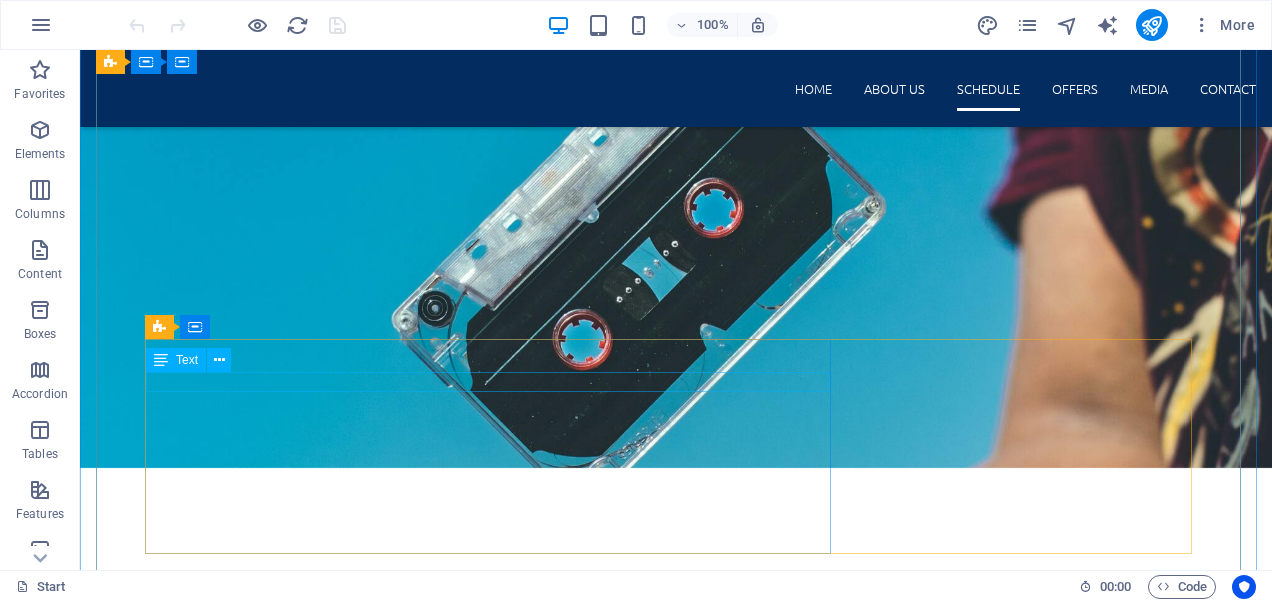 click on "2:00 PM - 5:00 PM" at bounding box center (676, 5819) 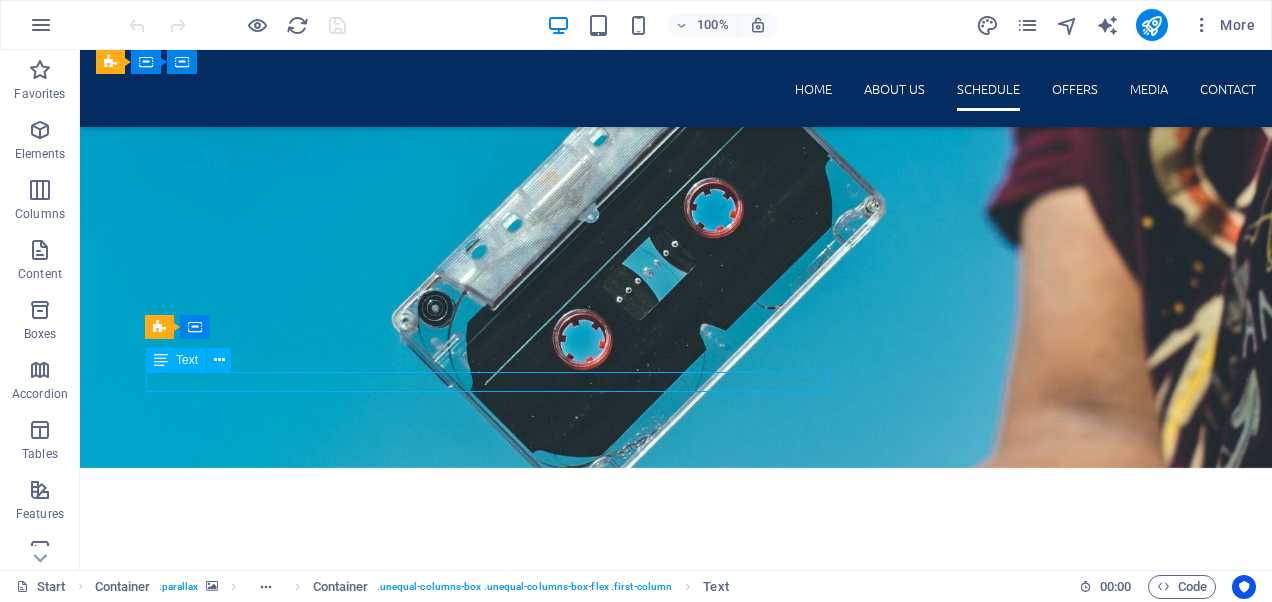 click on "2:00 PM - 5:00 PM" at bounding box center (676, 5819) 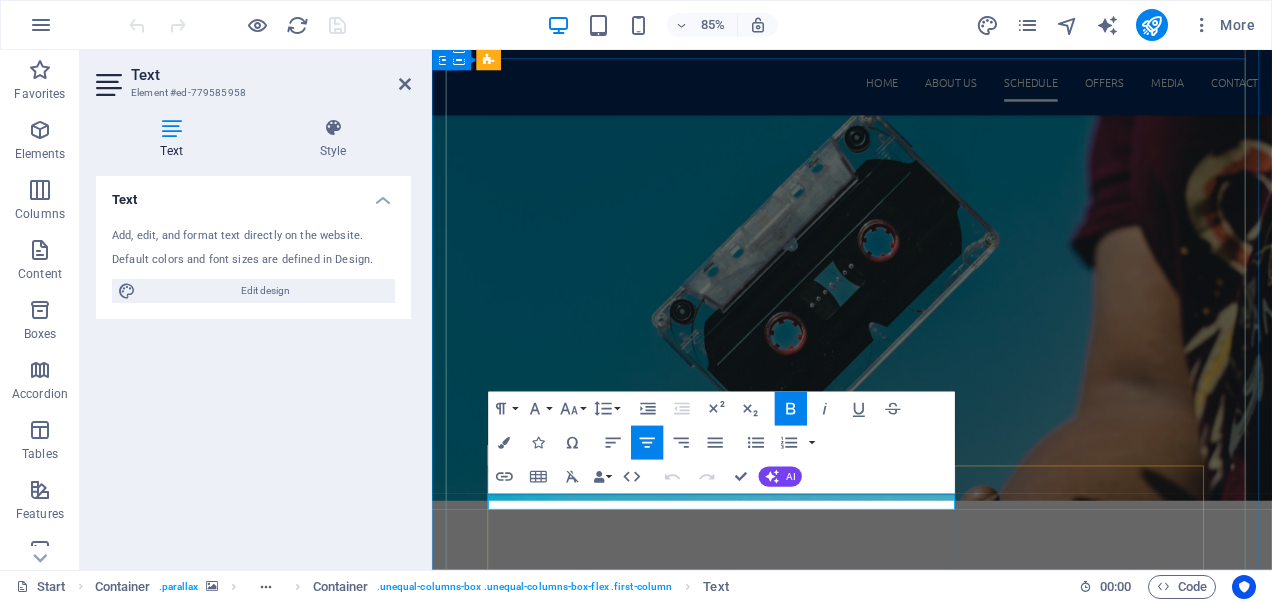 click on "2:00 PM - 5:00 PM" at bounding box center [926, 5838] 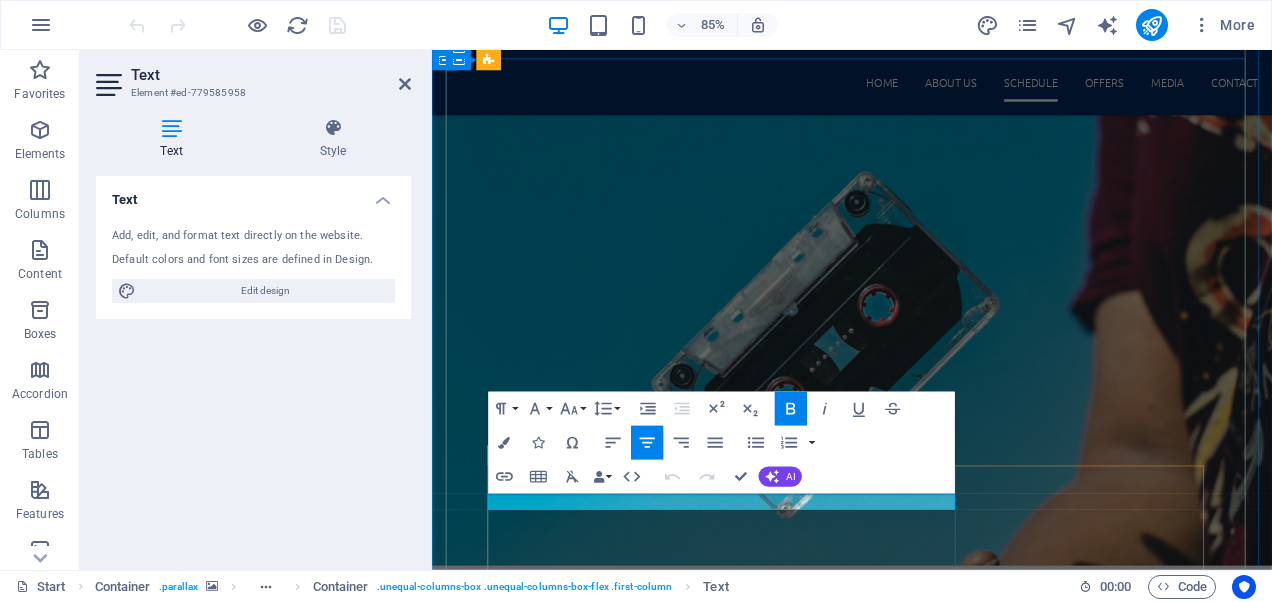 type 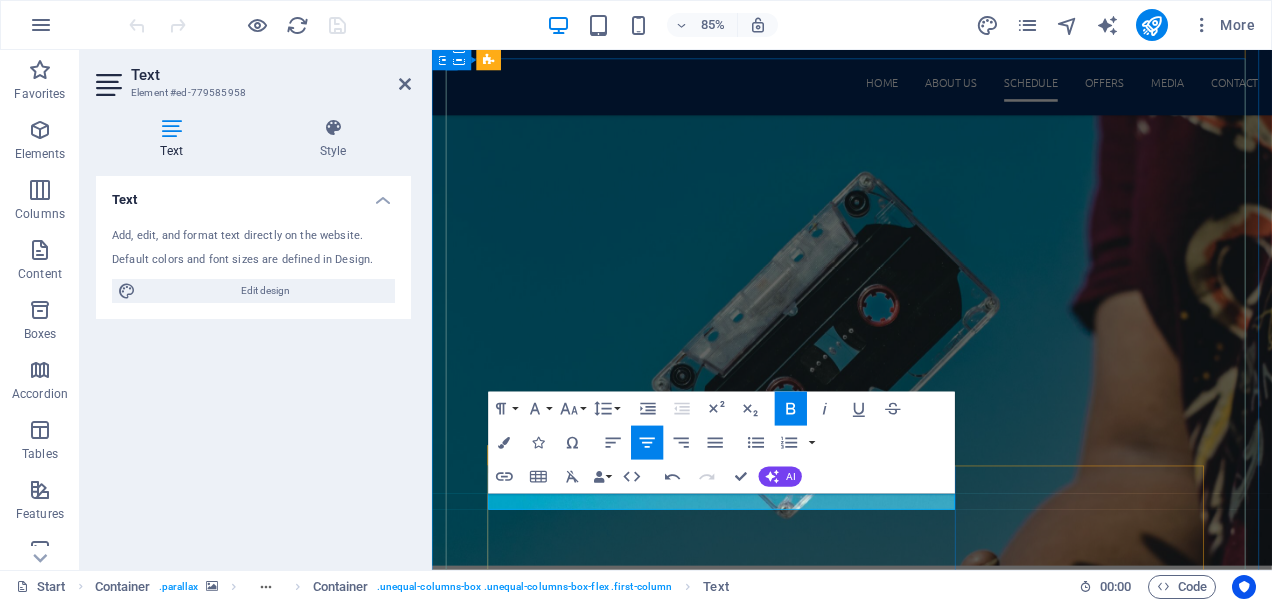 click on "3:00 PM - 5:00 PM" at bounding box center [926, 6331] 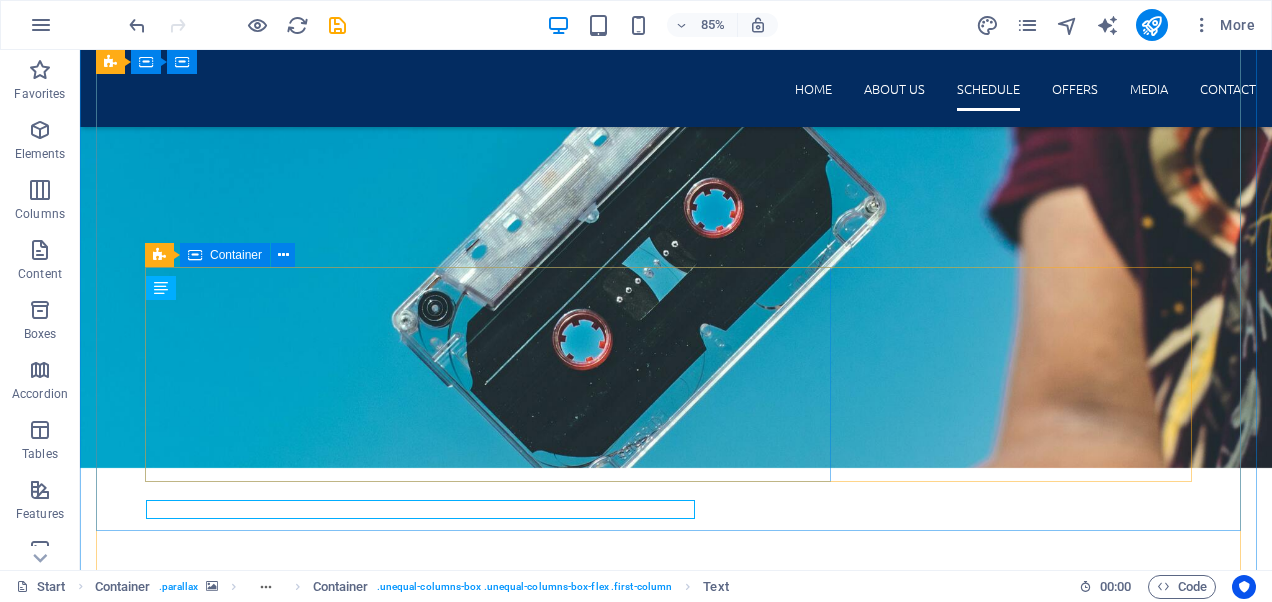 scroll, scrollTop: 2063, scrollLeft: 0, axis: vertical 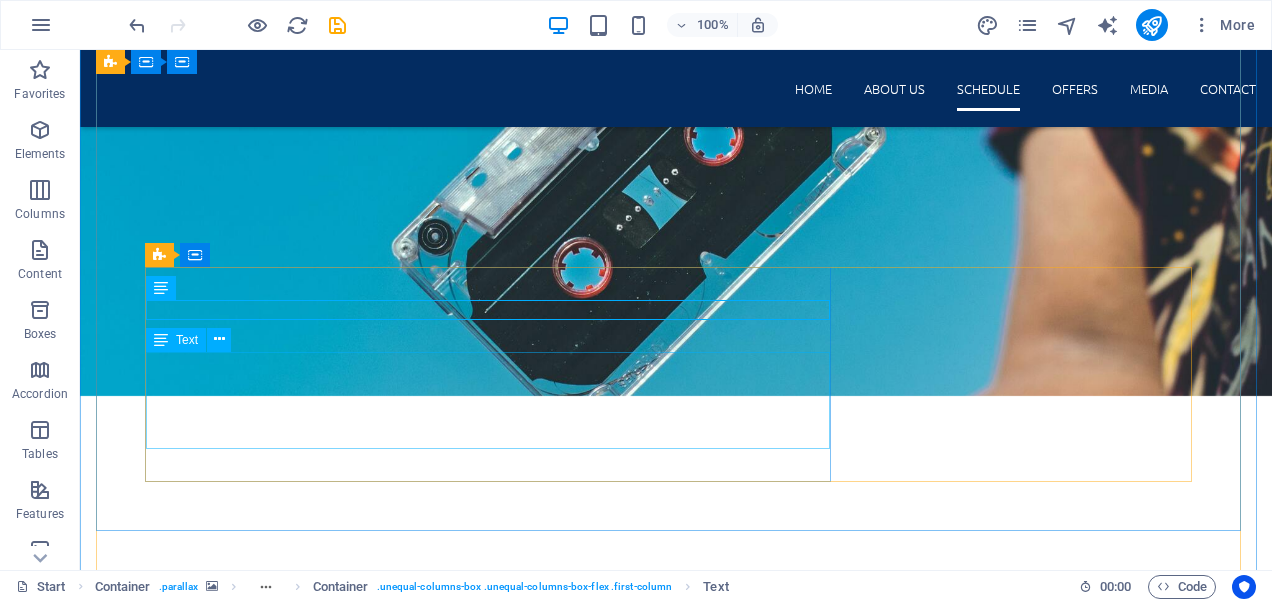 click on "Get ready to plug into the pulse of the world with your host, John B! From the hottest local and international music drops to the freshest trends sweeping the streets and the feeds, this is your front-row seat to everything happening right now. Whether you're a sports fanatic, a pop culture junkie, or just love a good conversation, we’ve got exclusive interviews, breaking updates, and vibes that hit just right. Stay tuned—your new favorite show starts now." at bounding box center [676, 5828] 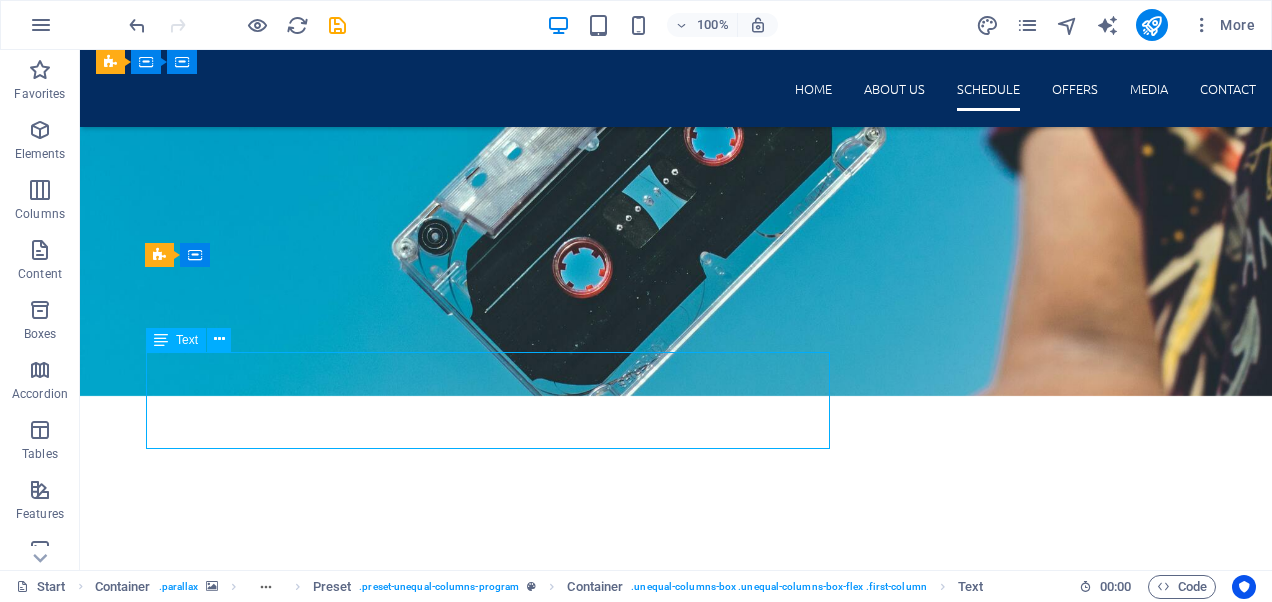 click on "Get ready to plug into the pulse of the world with your host, John B! From the hottest local and international music drops to the freshest trends sweeping the streets and the feeds, this is your front-row seat to everything happening right now. Whether you're a sports fanatic, a pop culture junkie, or just love a good conversation, we’ve got exclusive interviews, breaking updates, and vibes that hit just right. Stay tuned—your new favorite show starts now." at bounding box center [676, 5828] 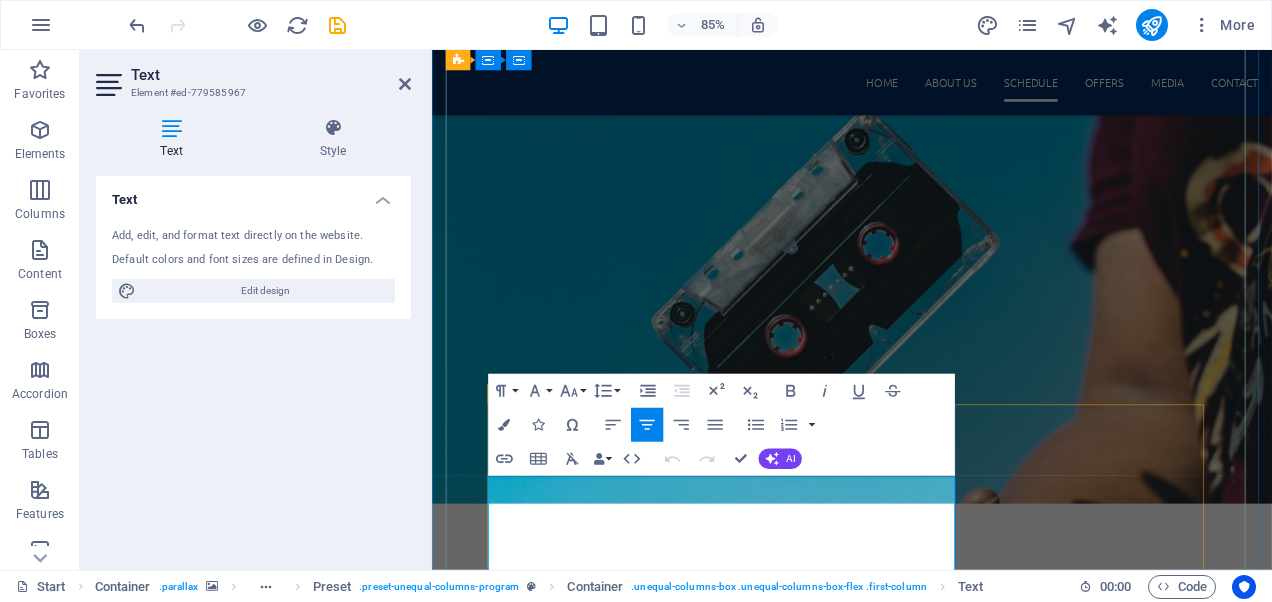 scroll, scrollTop: 2163, scrollLeft: 0, axis: vertical 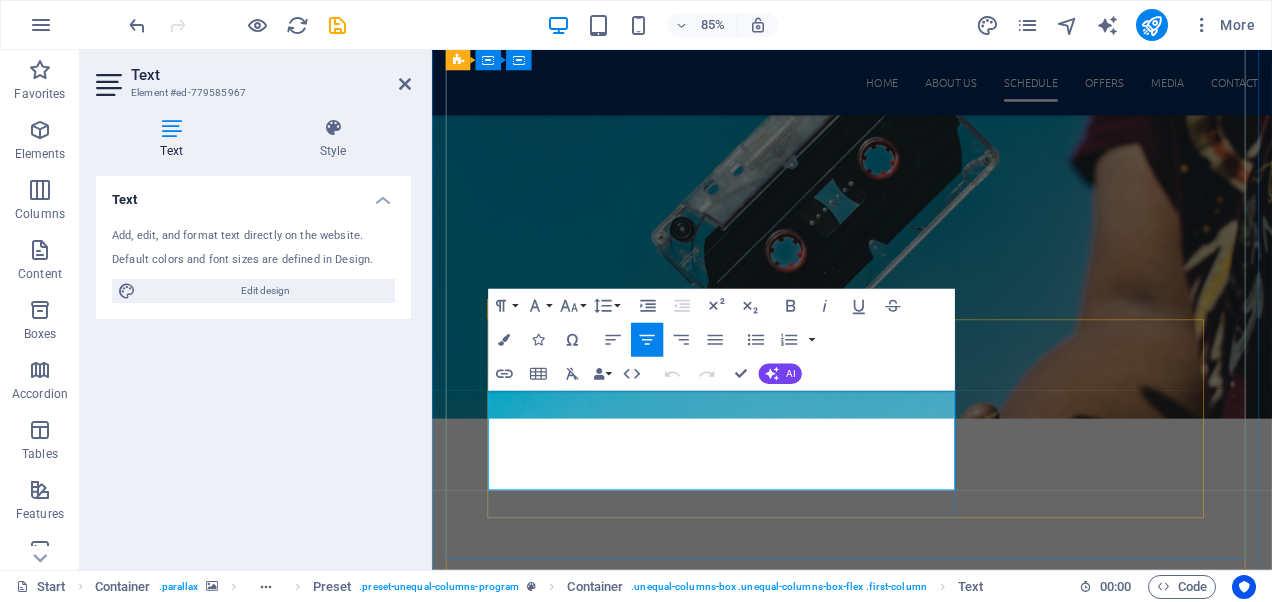 drag, startPoint x: 790, startPoint y: 562, endPoint x: 516, endPoint y: 453, distance: 294.88474 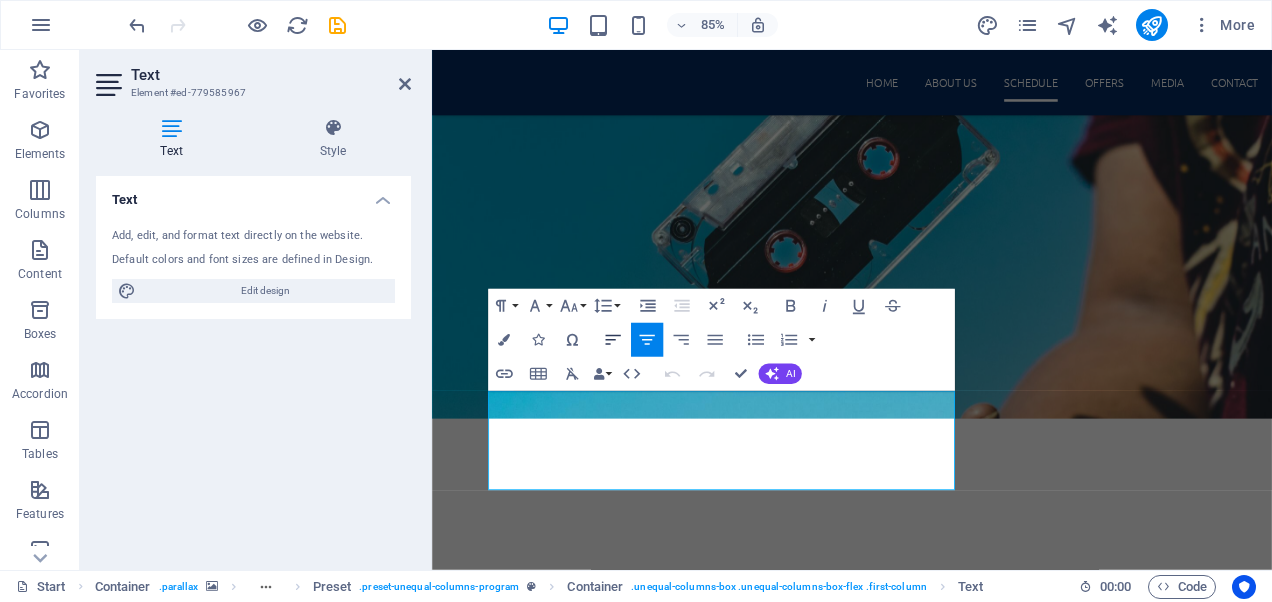 click 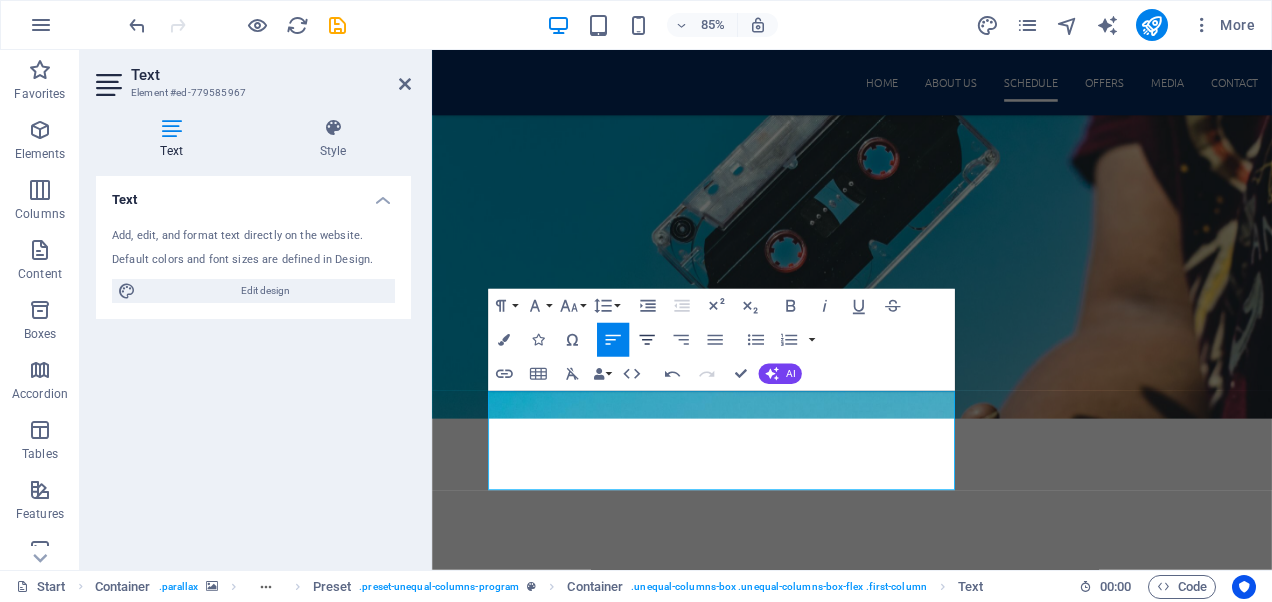 click 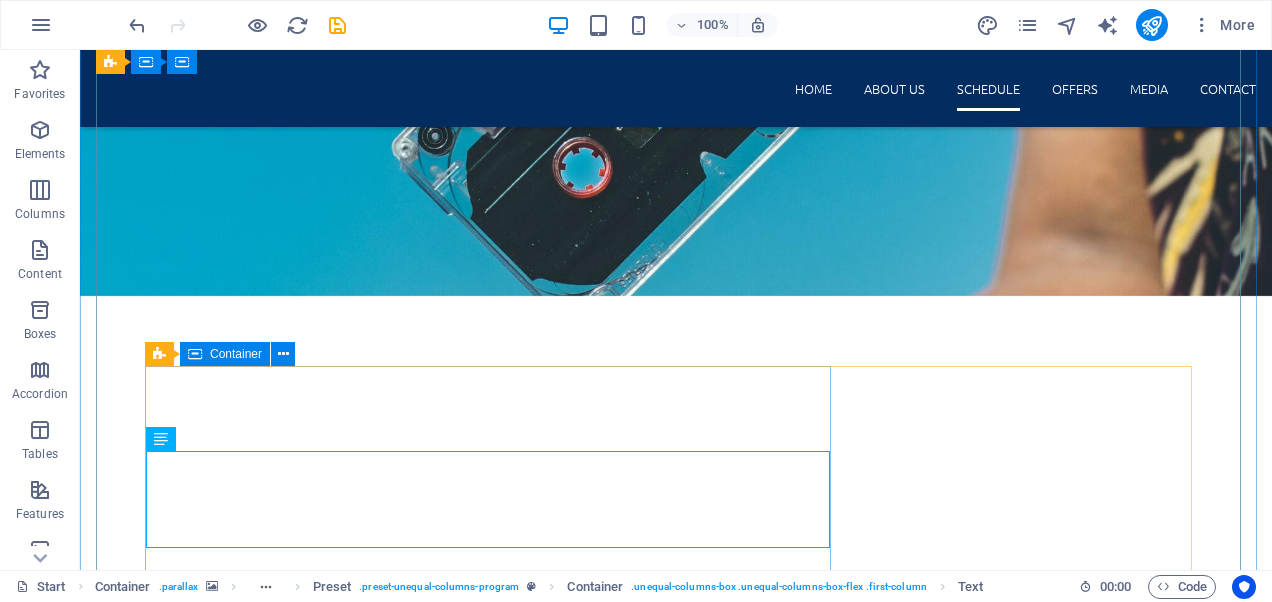 scroll, scrollTop: 1964, scrollLeft: 0, axis: vertical 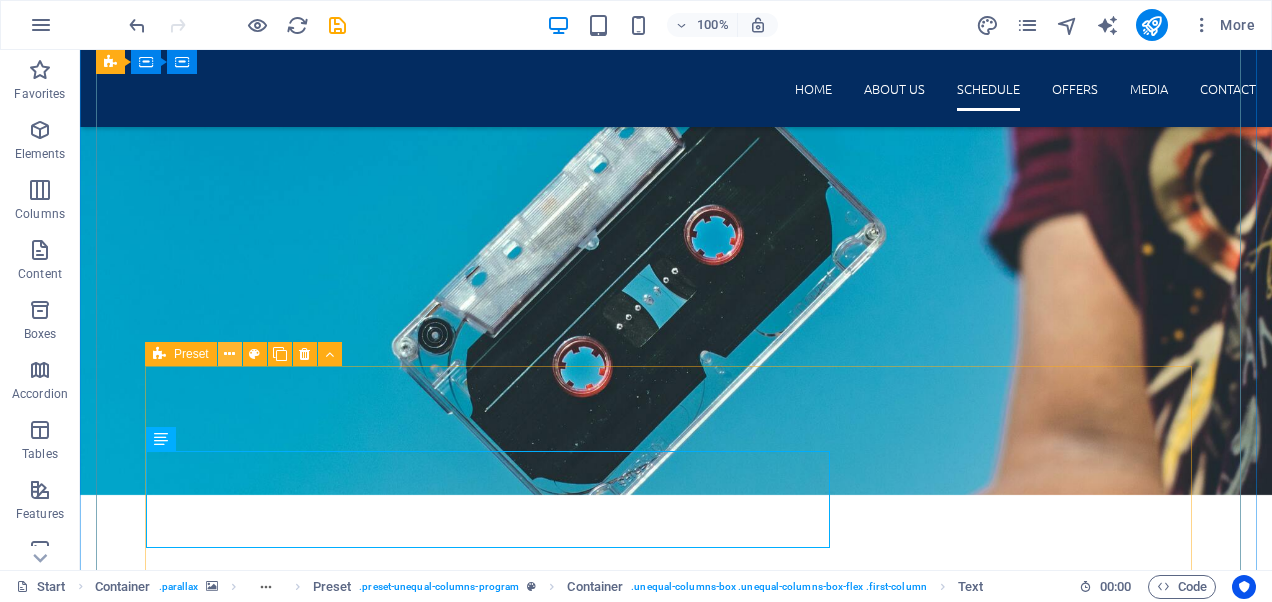 click at bounding box center [229, 354] 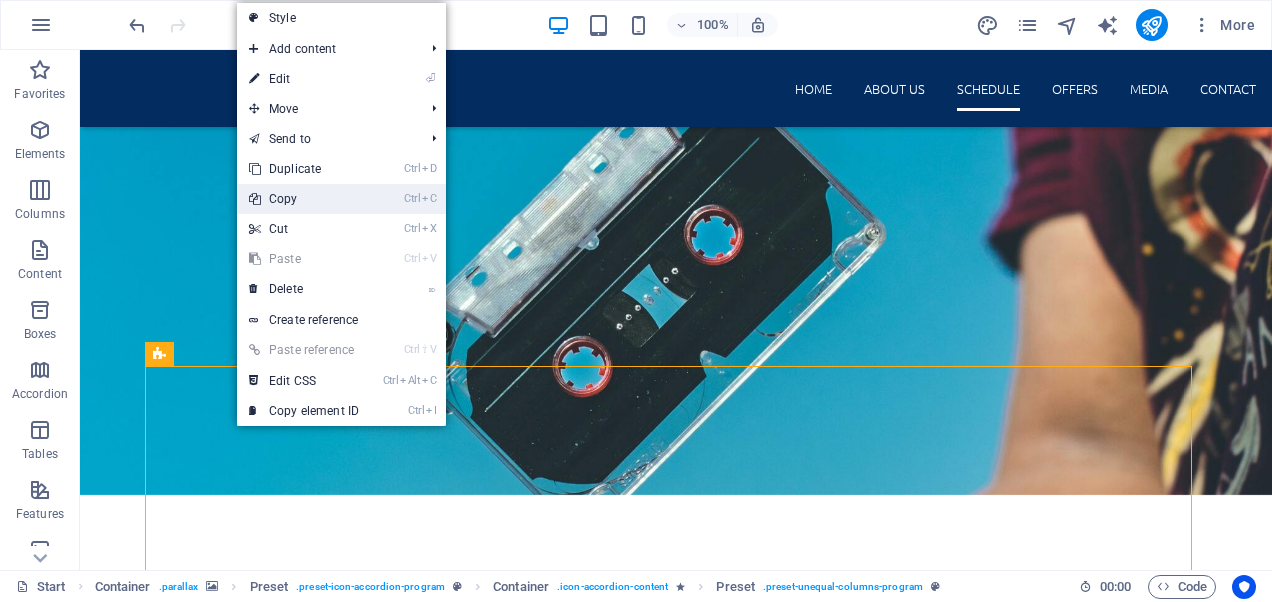 click on "Ctrl C  Copy" at bounding box center [304, 199] 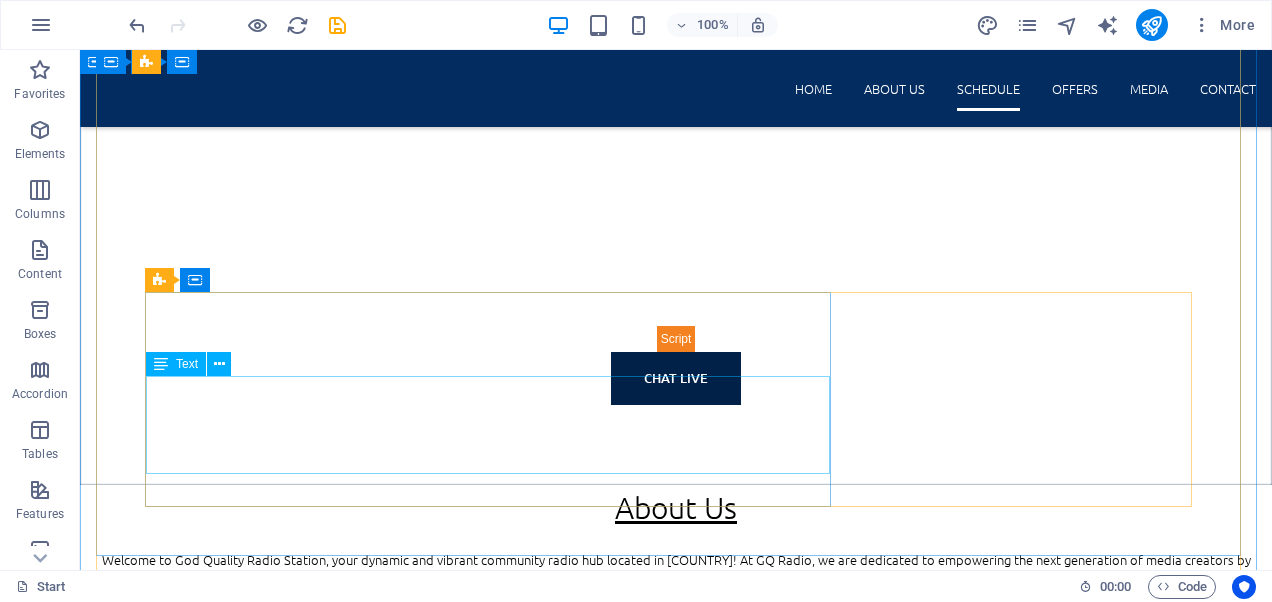scroll, scrollTop: 1164, scrollLeft: 0, axis: vertical 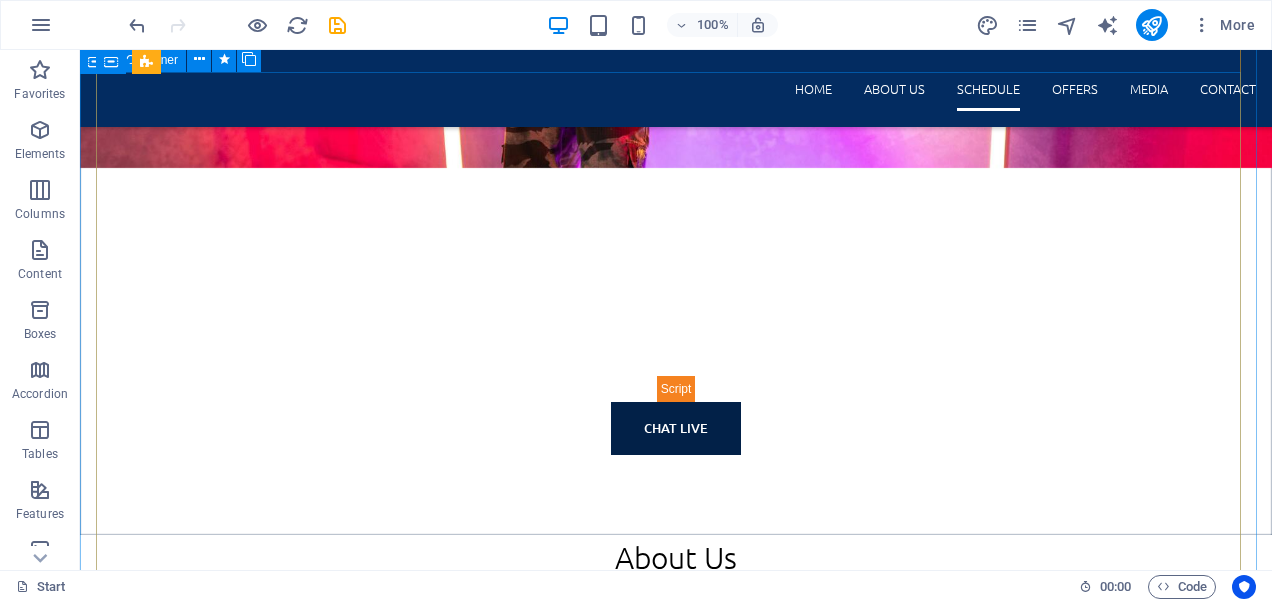 click on "11:00 AM - 2:00 PM The Brunch & Lunch Show   Welcome to The Brunch & Lunch Show with Duzzy Clayton! Here, we proudly serve up the freshest local and global alternative rock and indie sounds, creating the perfect soundtrack for your midday music escape. Tune in as we curate an eclectic mix of tracks that not only energize your afternoon but also take you on a sonic journey filled with flair and creativity. Whether you're winding down your morning or gearing up for an exciting afternoon, our show is designed to elevate your day with the very best of the alternative music scene. Join us for an unforgettable experience!   Drop content here or  Add elements  Paste clipboard 6:00 PM - 9:00 PM The Hard Rock & Metal Mayhem Show Drop content here or  Add elements  Paste clipboard" at bounding box center [676, 4979] 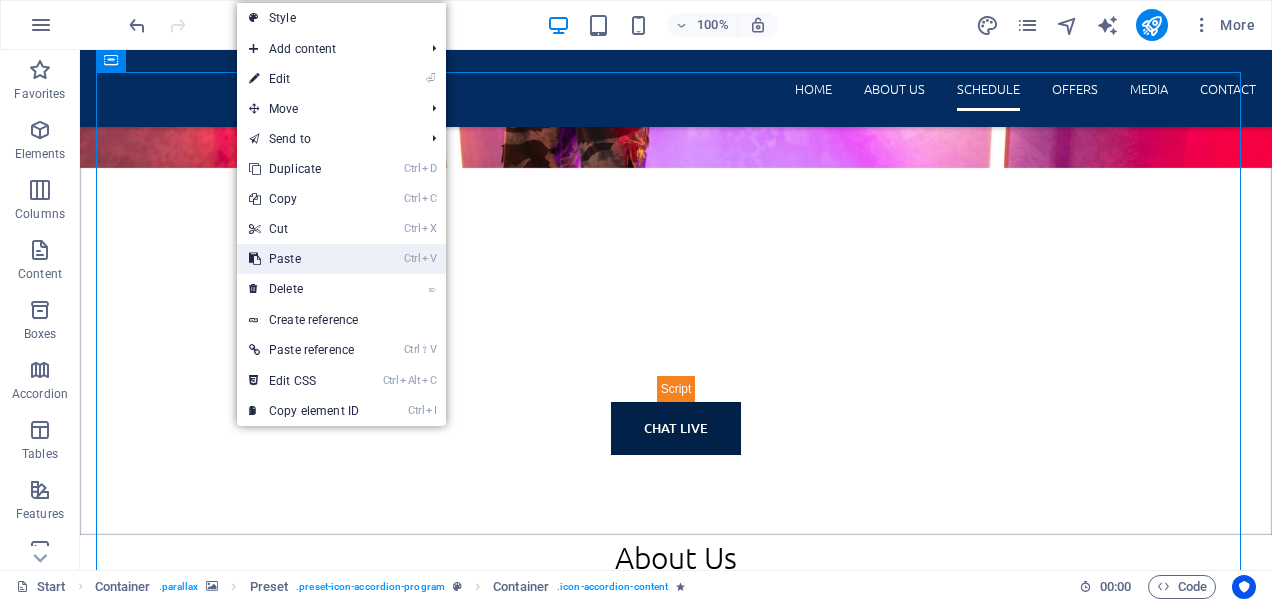 click on "Ctrl V  Paste" at bounding box center [304, 259] 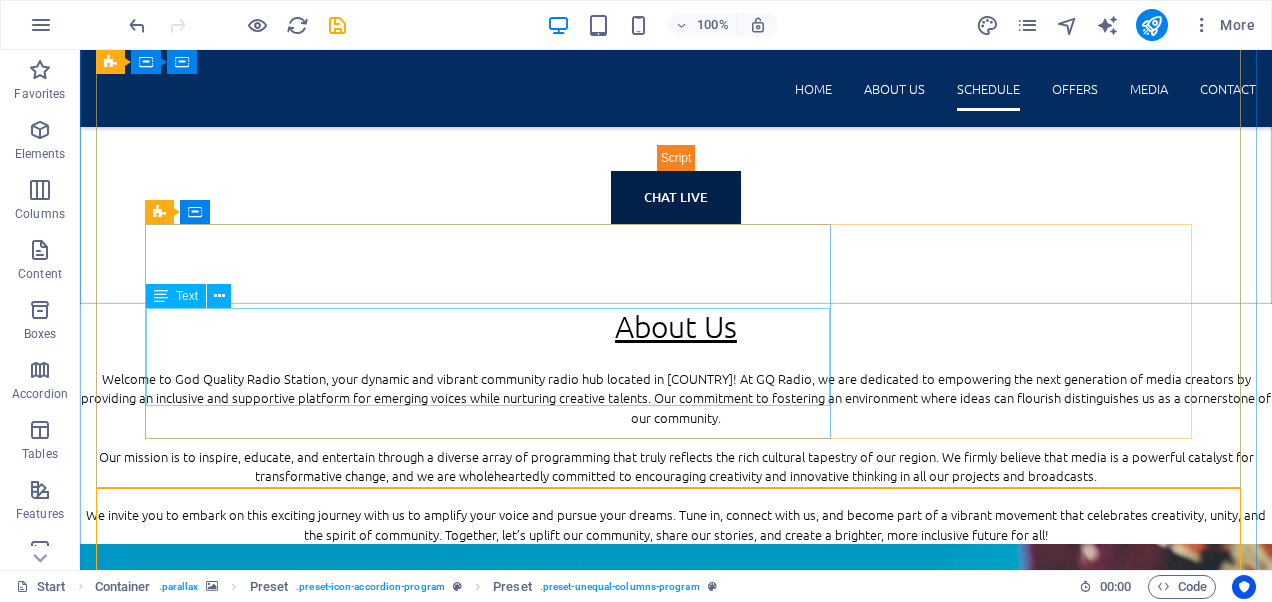 scroll, scrollTop: 1403, scrollLeft: 0, axis: vertical 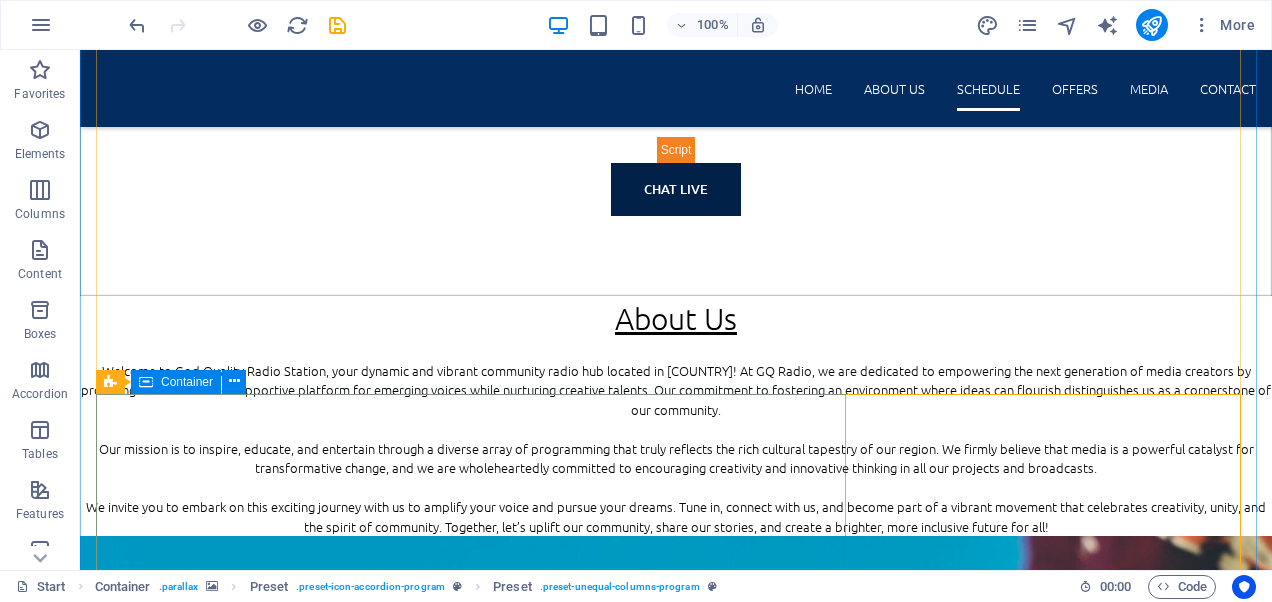 click on "3:00 PM - 6:00 PM Live with John B Get ready to plug into the pulse of the world with your host, John B! From the hottest local and international music drops to the freshest trends sweeping the streets and the feeds, this is your front-row seat to everything happening right now. Whether you're a sports fanatic, a pop culture junkie, or just love a good conversation, we’ve got exclusive interviews, breaking updates, and vibes that hit just right. Stay tuned—your new favorite show starts now." at bounding box center (676, 5589) 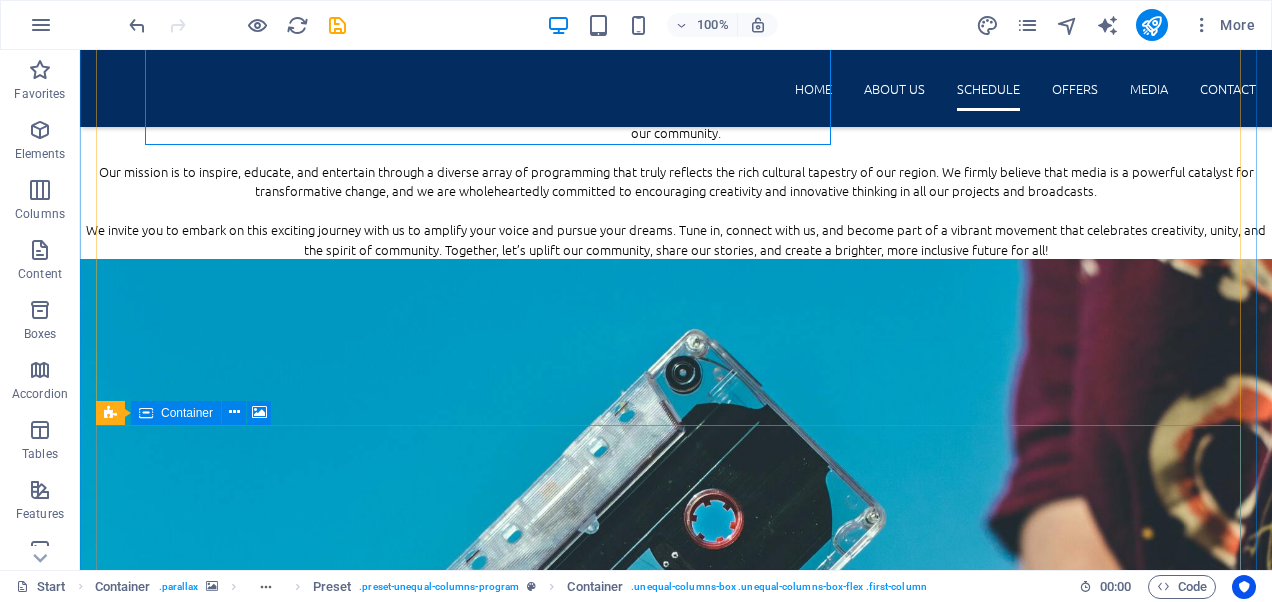 scroll, scrollTop: 1703, scrollLeft: 0, axis: vertical 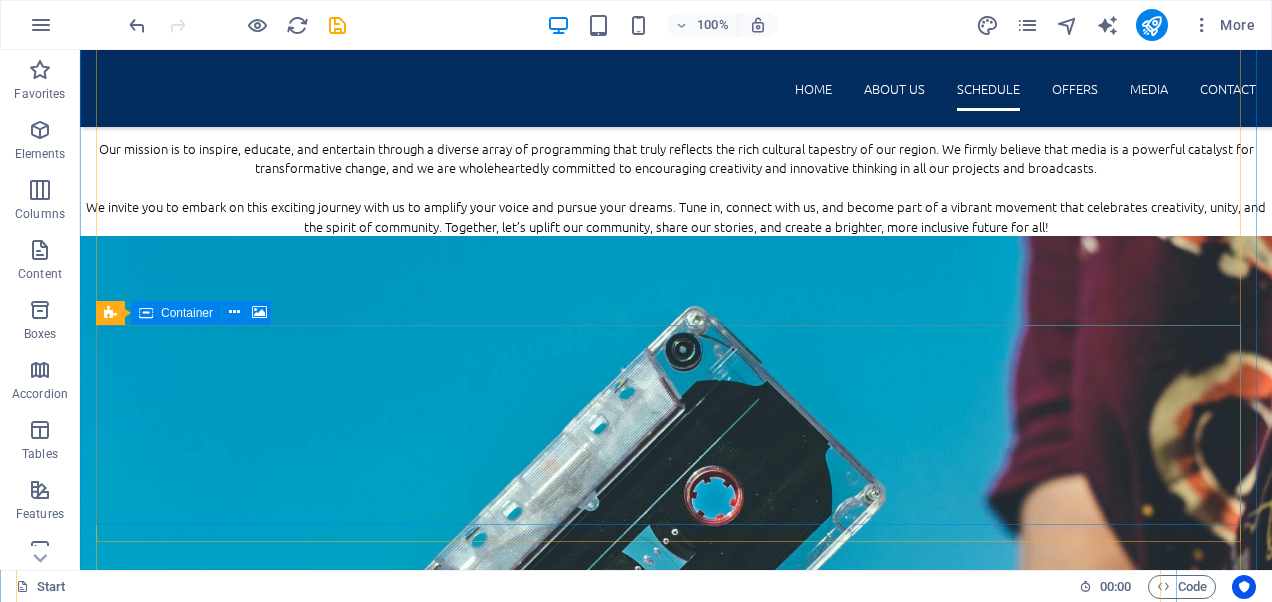 click on "Drop content here or  Add elements  Paste clipboard" at bounding box center (676, 5774) 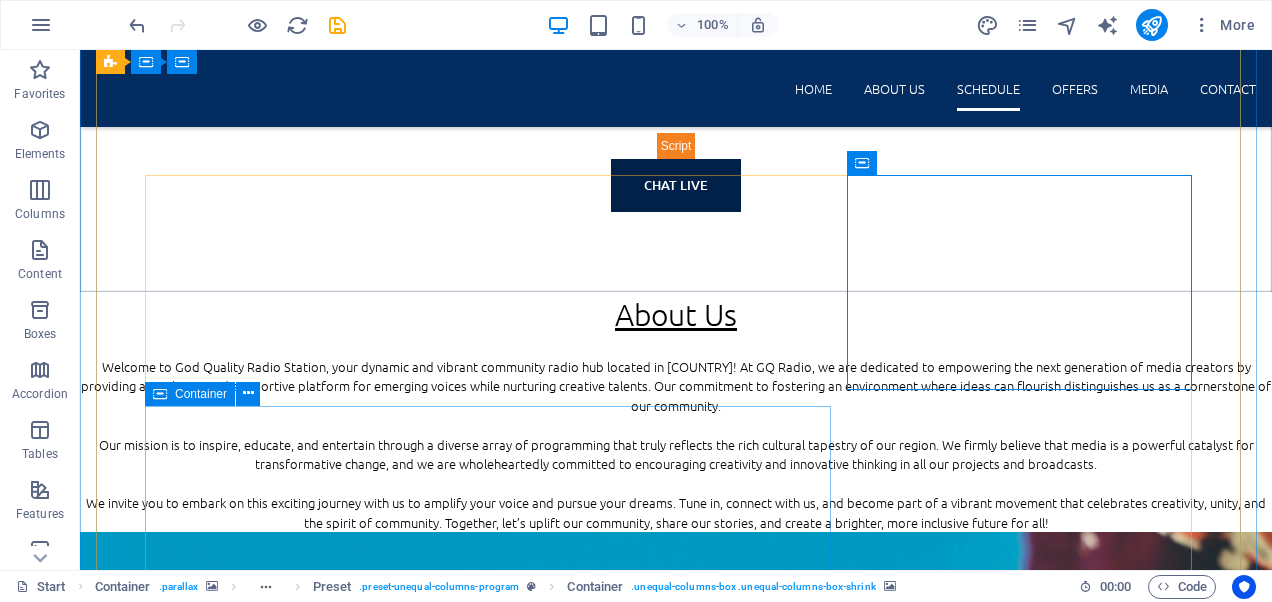scroll, scrollTop: 1330, scrollLeft: 0, axis: vertical 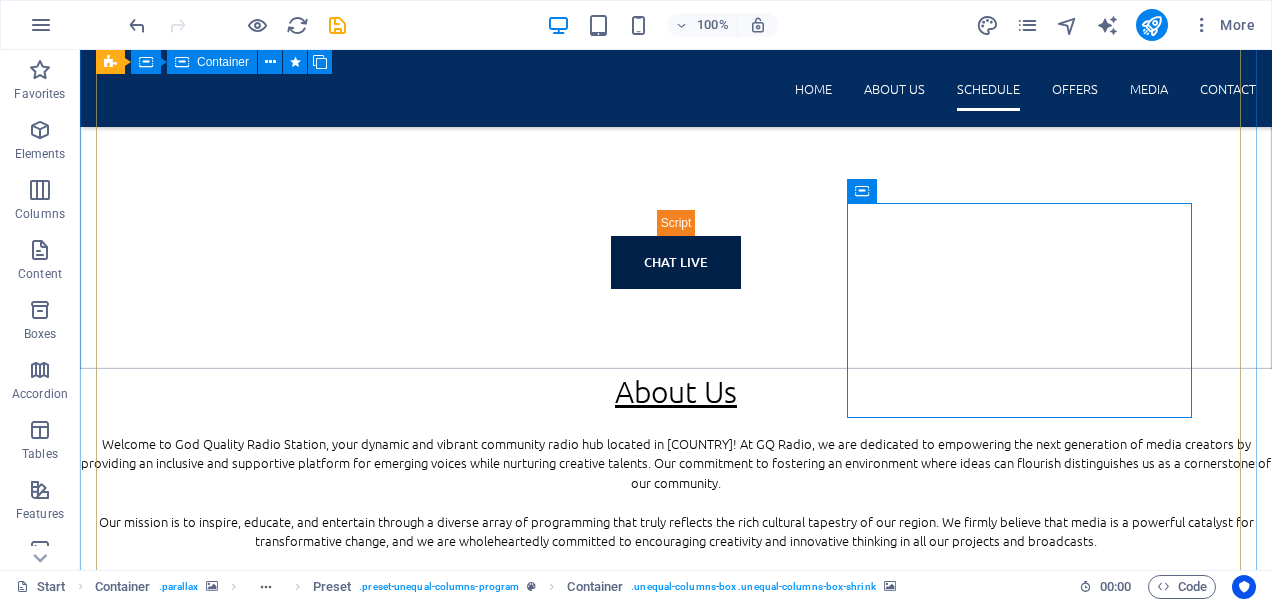 click on "11:00 AM - 2:00 PM The Brunch & Lunch Show   Welcome to The Brunch & Lunch Show with Duzzy Clayton! Here, we proudly serve up the freshest local and global alternative rock and indie sounds, creating the perfect soundtrack for your midday music escape. Tune in as we curate an eclectic mix of tracks that not only energize your afternoon but also take you on a sonic journey filled with flair and creativity. Whether you're winding down your morning or gearing up for an exciting afternoon, our show is designed to elevate your day with the very best of the alternative music scene. Join us for an unforgettable experience!   Drop content here or  Add elements  Paste clipboard 3:00 PM - 6:00 PM Live with John B Stay tuned—your new favorite show starts now.  Drop content here or  Add elements  Paste clipboard 6:00 PM - 9:00 PM The Hard Rock & Metal Mayhem Show Drop content here or  Add elements  Paste clipboard" at bounding box center [676, 5293] 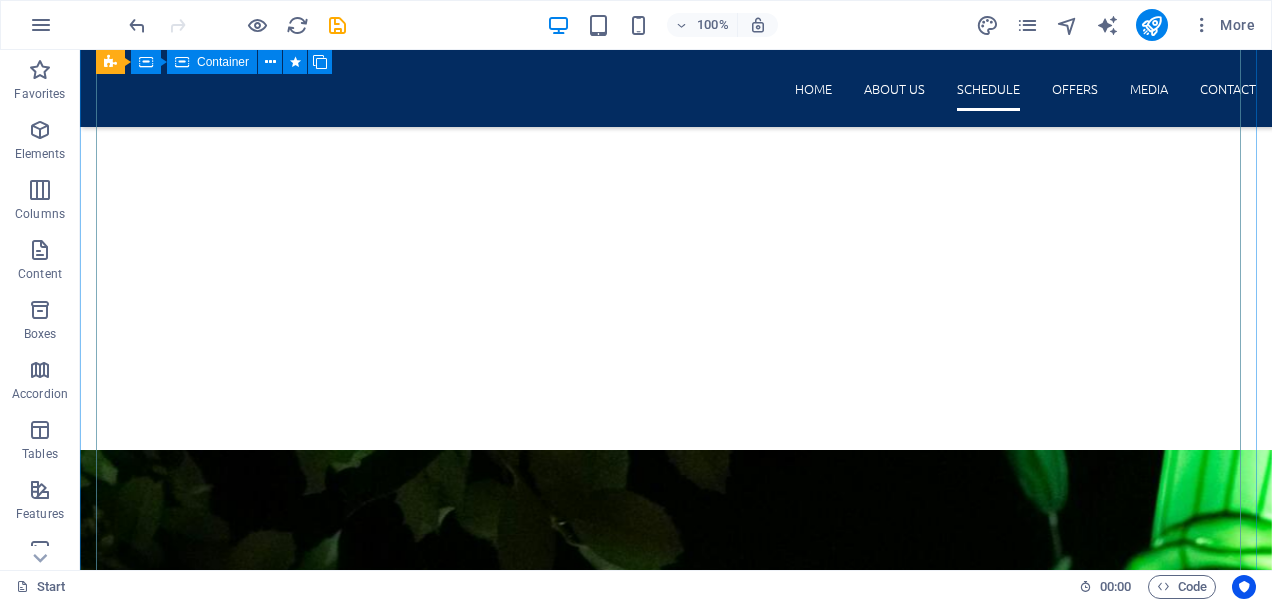 scroll, scrollTop: 3030, scrollLeft: 0, axis: vertical 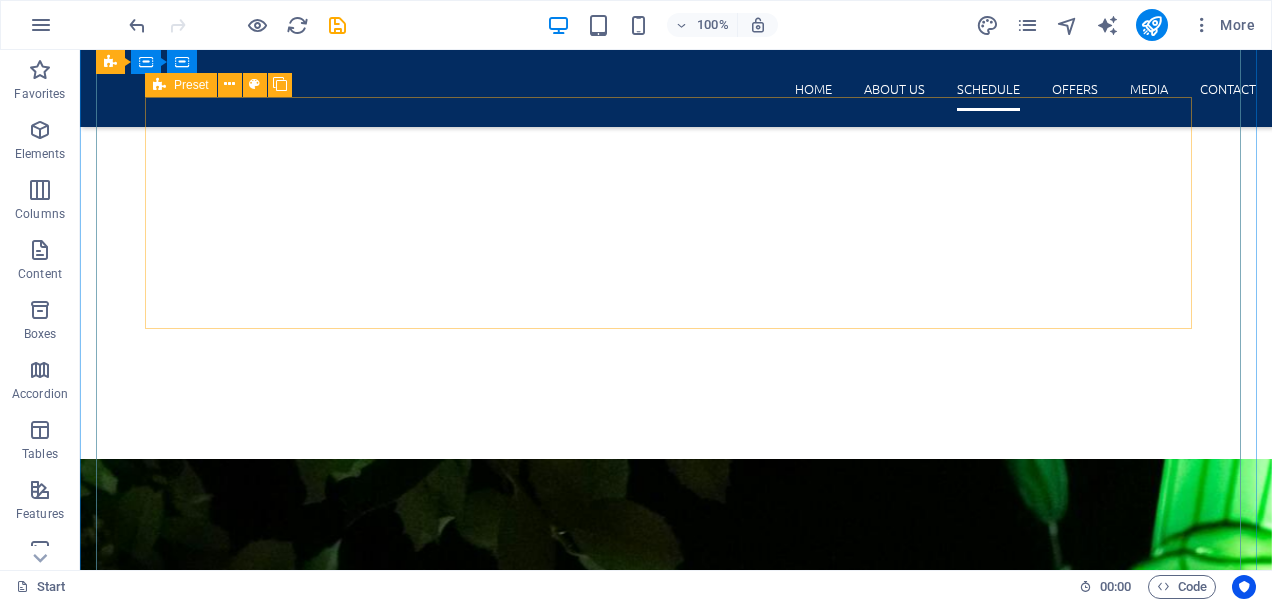 click on "11:00 AM - 2:00 PM The Brunch & Lunch Show   Welcome to The Brunch & Lunch Show with Duzzy Clayton! Here, we proudly serve up the freshest local and global alternative rock and indie sounds, creating the perfect soundtrack for your midday music escape. Tune in as we curate an eclectic mix of tracks that not only energize your afternoon but also take you on a sonic journey filled with flair and creativity. Whether you're winding down your morning or gearing up for an exciting afternoon, our show is designed to elevate your day with the very best of the alternative music scene. Join us for an unforgettable experience!   Drop content here or  Add elements  Paste clipboard" at bounding box center (676, 6677) 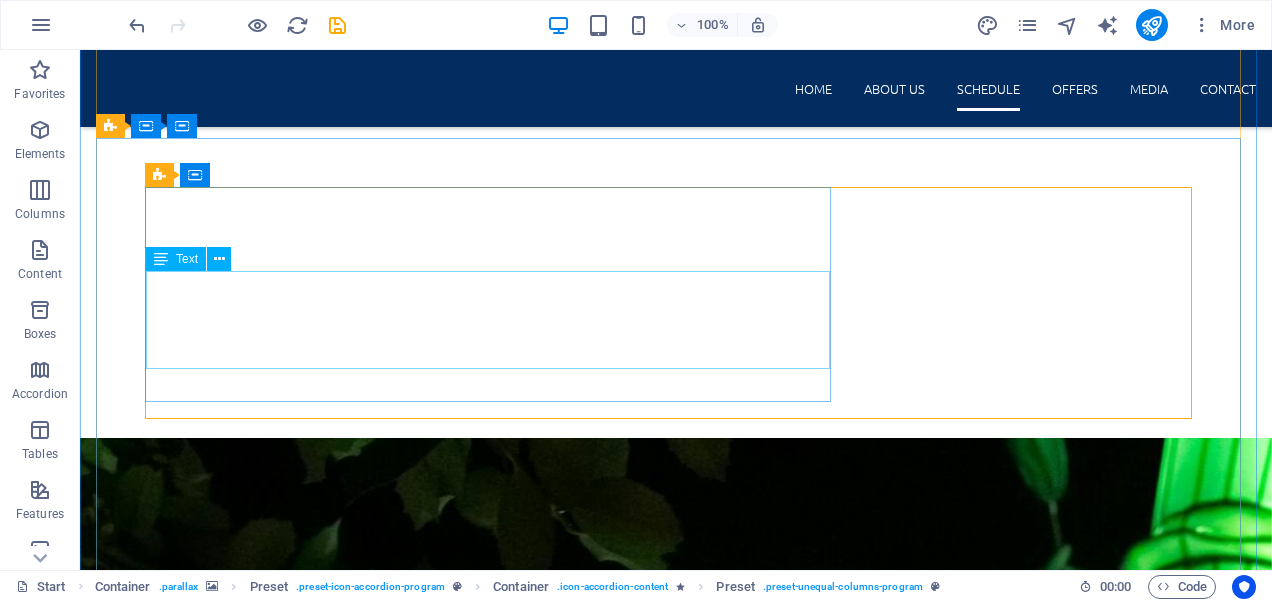 scroll, scrollTop: 2730, scrollLeft: 0, axis: vertical 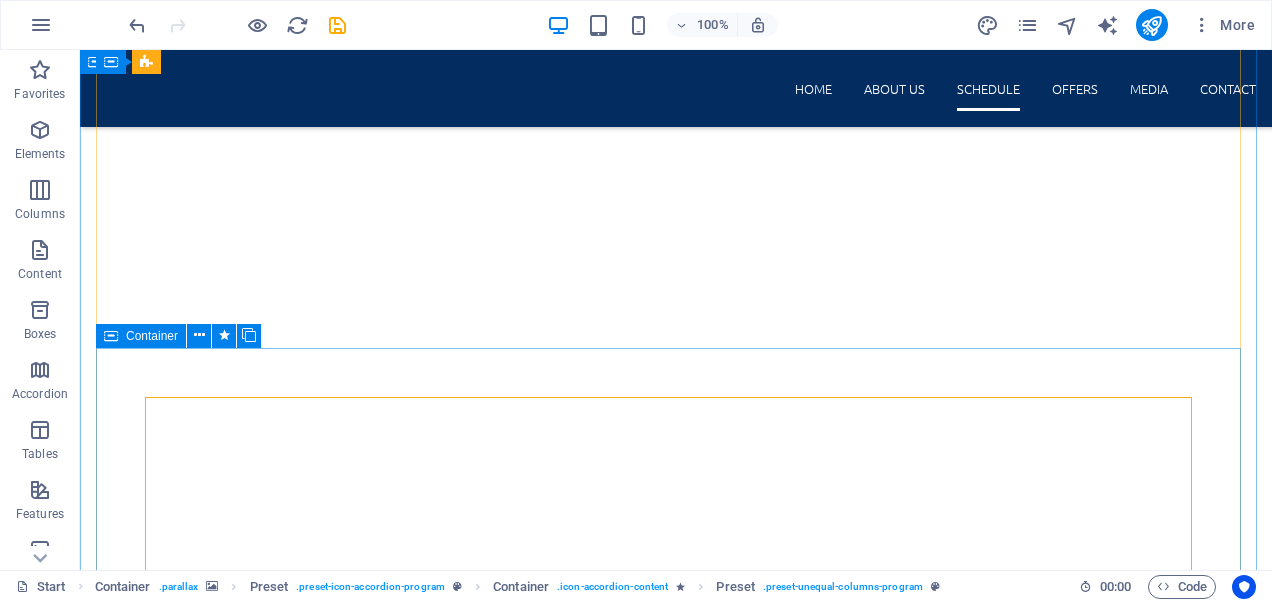 click on "11:00 AM - 2:00 PM The Brunch & Lunch Show   Welcome to The Brunch & Lunch Show with Duzzy Clayton! Here, we proudly serve up the freshest local and global alternative rock and indie sounds, creating the perfect soundtrack for your midday music escape. Tune in as we curate an eclectic mix of tracks that not only energize your afternoon but also take you on a sonic journey filled with flair and creativity. Whether you're winding down your morning or gearing up for an exciting afternoon, our show is designed to elevate your day with the very best of the alternative music scene. Join us for an unforgettable experience!   Drop content here or  Add elements  Paste clipboard 6:00 PM - 7:00 PM Catchin' Up with Pax So, hit play and let's vibe together as we explore the dynamic world of entertainment, pop culture, and everything in between! Drop content here or  Add elements  Paste clipboard 8:00 PM - 10:00 PM The New Music Dinner Show Drop content here or  Add elements  Paste clipboard" at bounding box center [676, 7649] 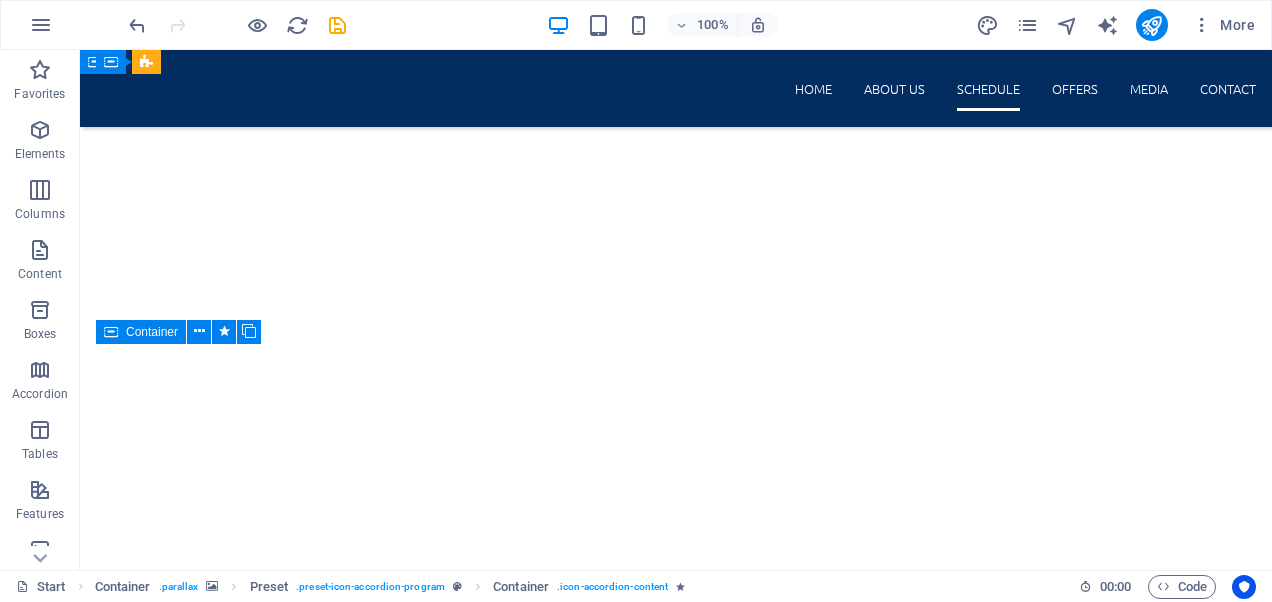 scroll, scrollTop: 3793, scrollLeft: 0, axis: vertical 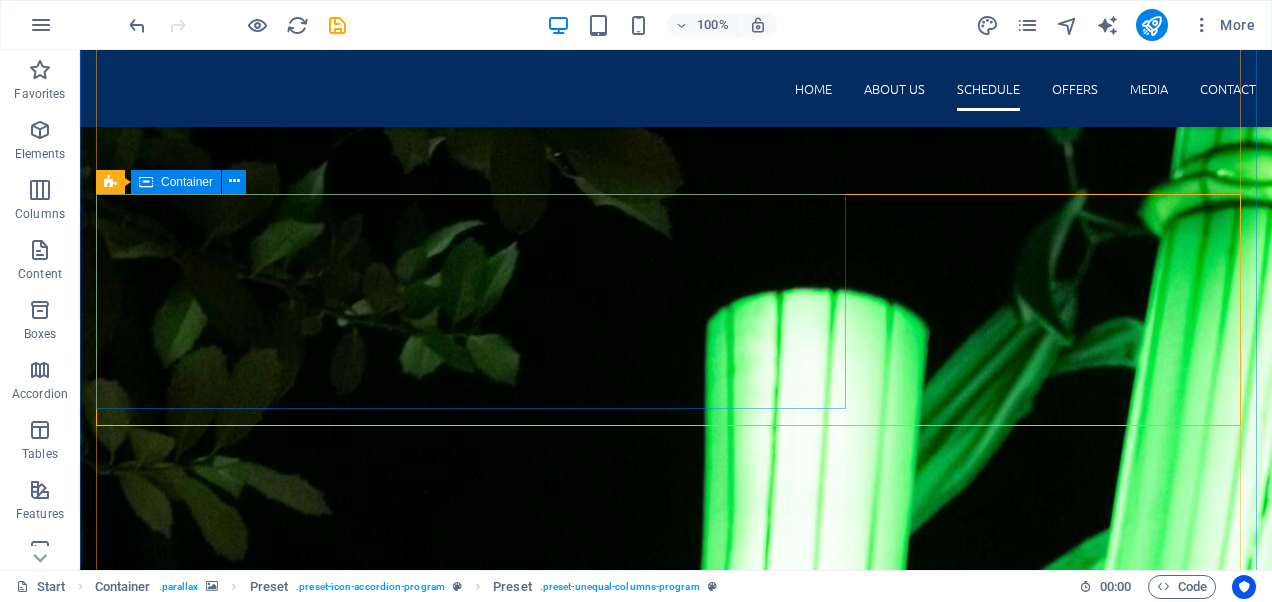 click on "3:00 PM - 6:00 PM Live with John B Get ready to plug into the pulse of the world with your host, John B! From the hottest local and international music drops to the freshest trends sweeping the streets and the feeds, this is your front-row seat to everything happening right now. Whether you're a sports fanatic, a pop culture junkie, or just love a good conversation, we’ve got exclusive interviews, breaking updates, and vibes that hit just right. Stay tuned—your new favorite show starts now." at bounding box center [676, 7818] 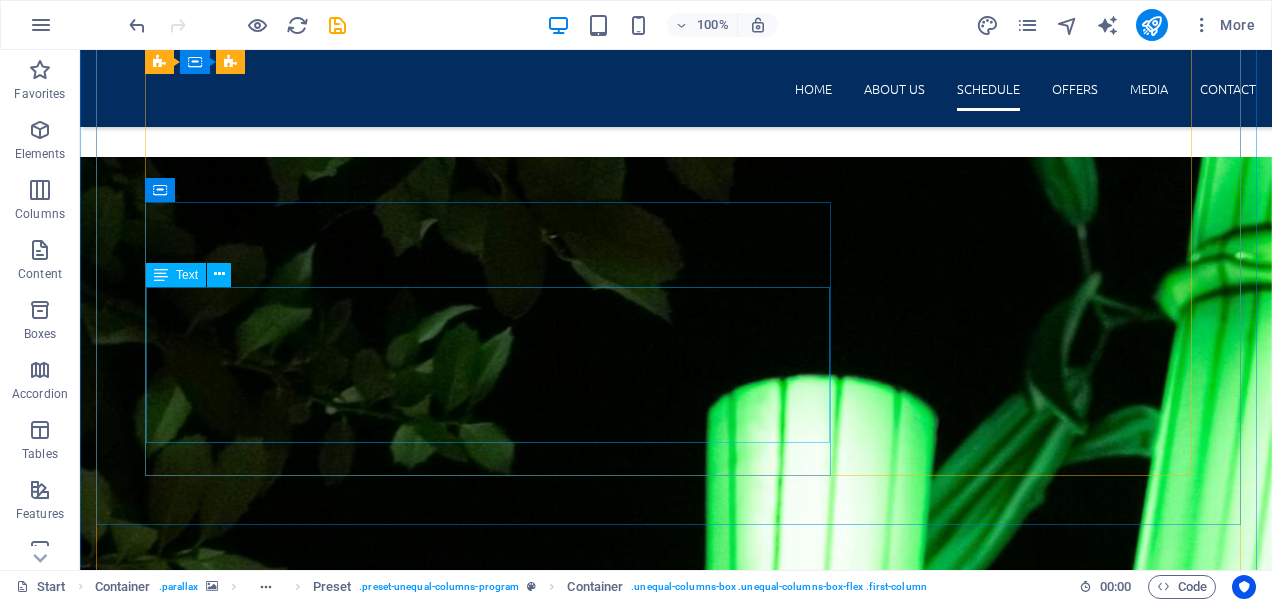 scroll, scrollTop: 3893, scrollLeft: 0, axis: vertical 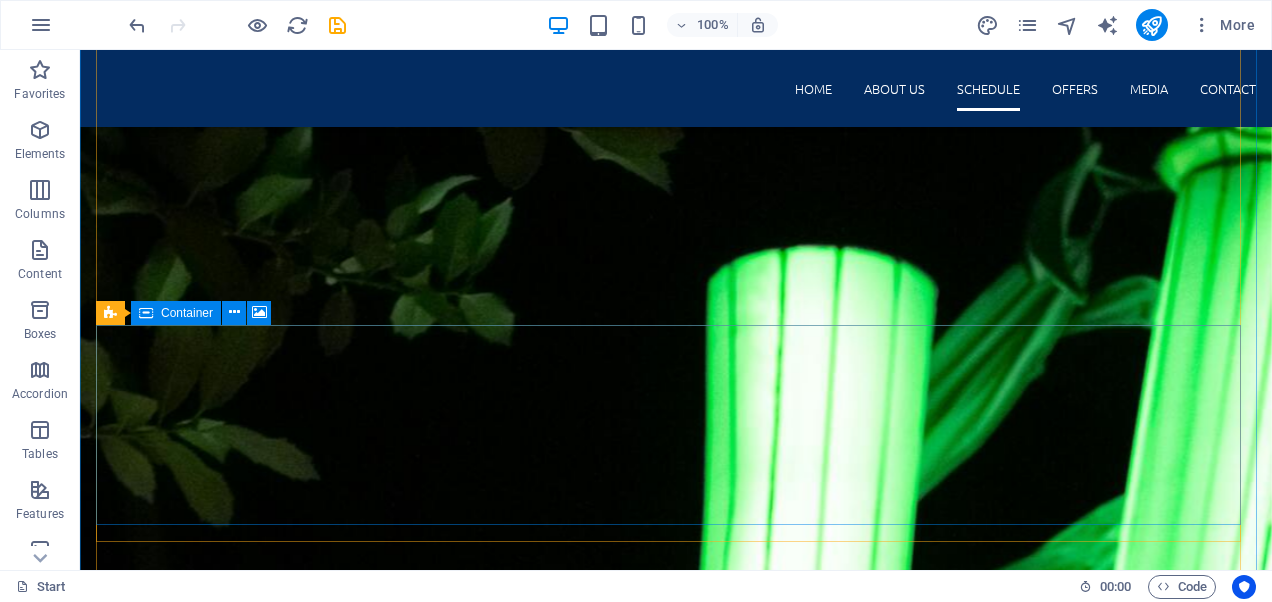 click on "Drop content here or  Add elements  Paste clipboard" at bounding box center [676, 8203] 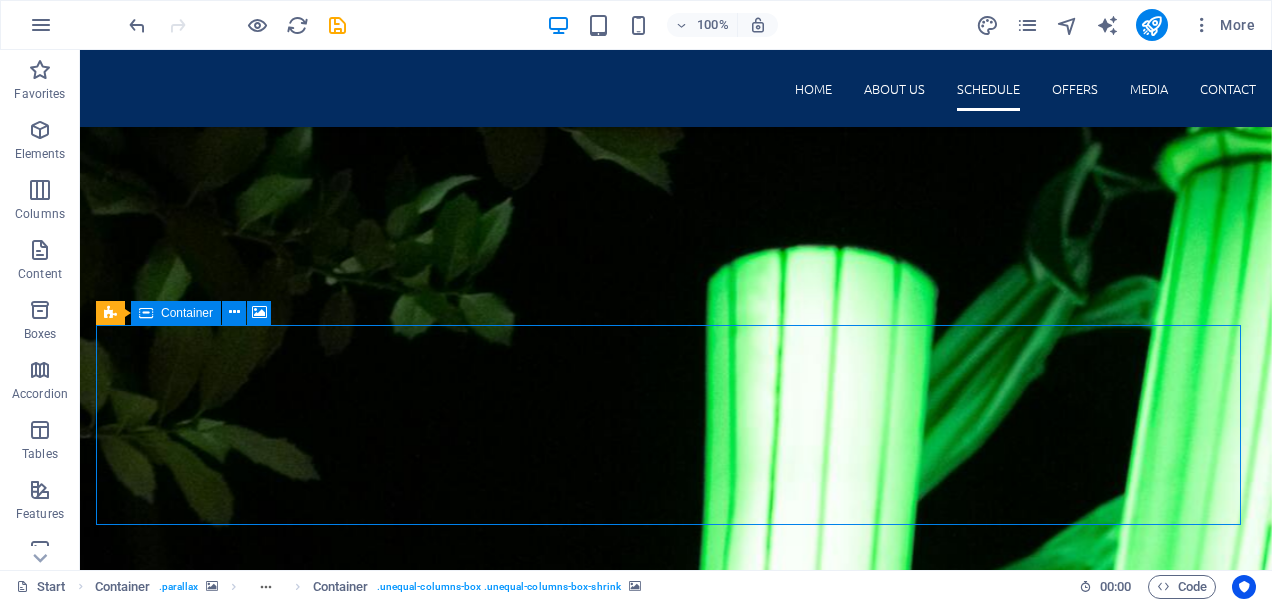 click at bounding box center (692, 8192) 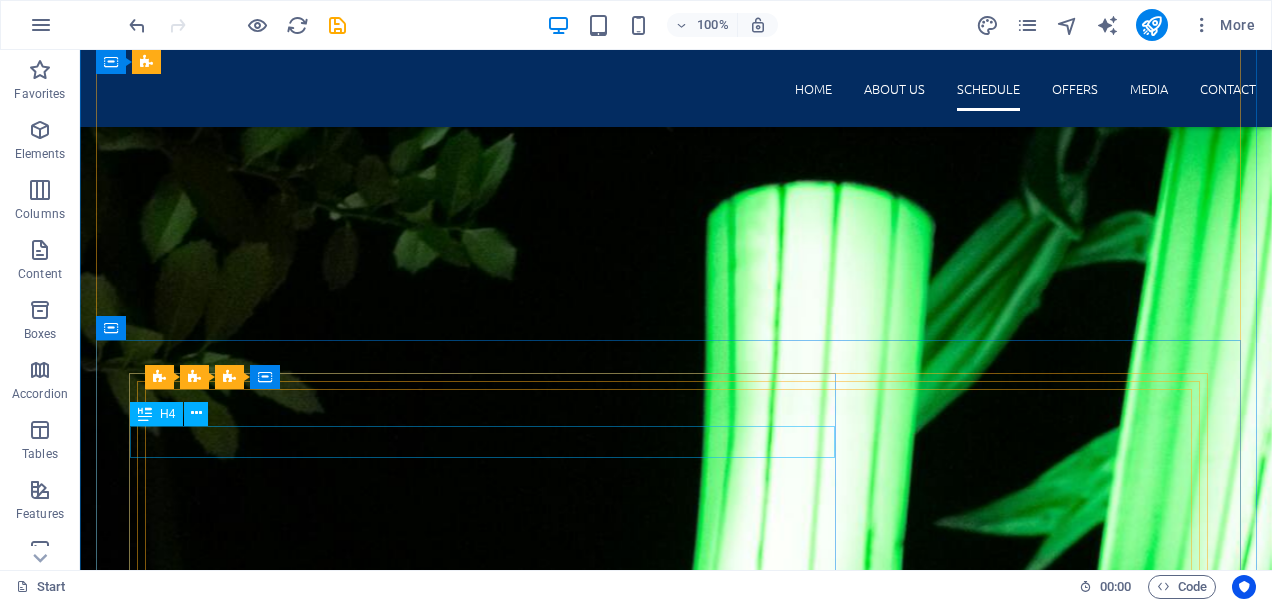 scroll, scrollTop: 4233, scrollLeft: 0, axis: vertical 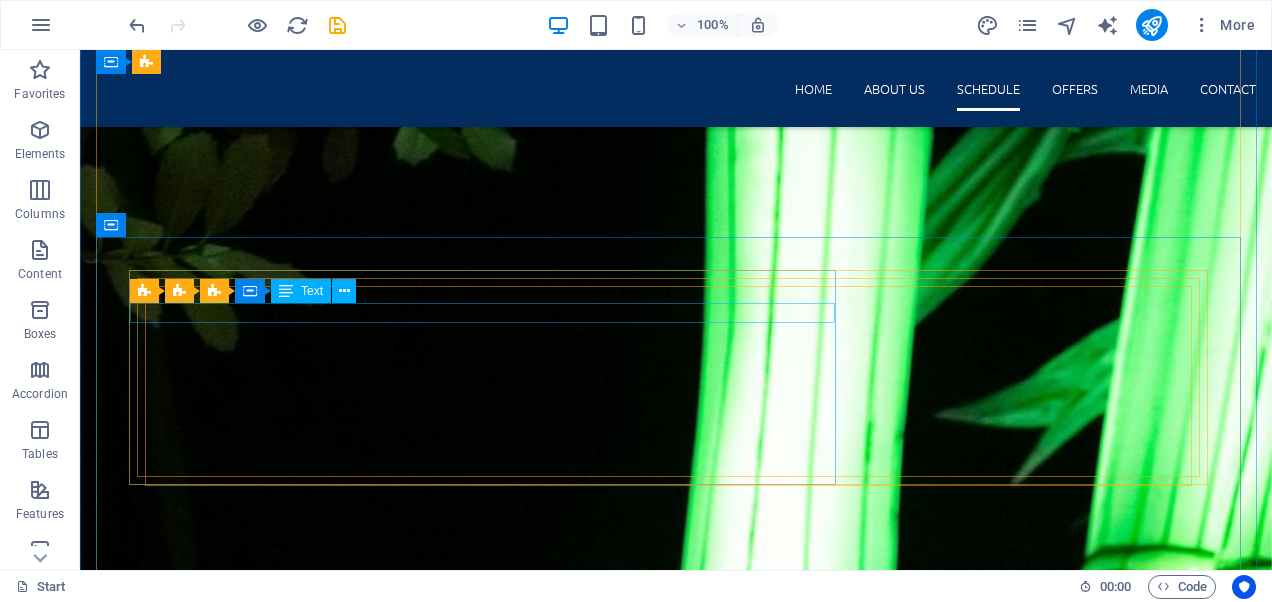 click on "[HOUR]:[MINUTE] [AM/PM] - [HOUR]:[MINUTE] [AM/PM]" at bounding box center [676, 8224] 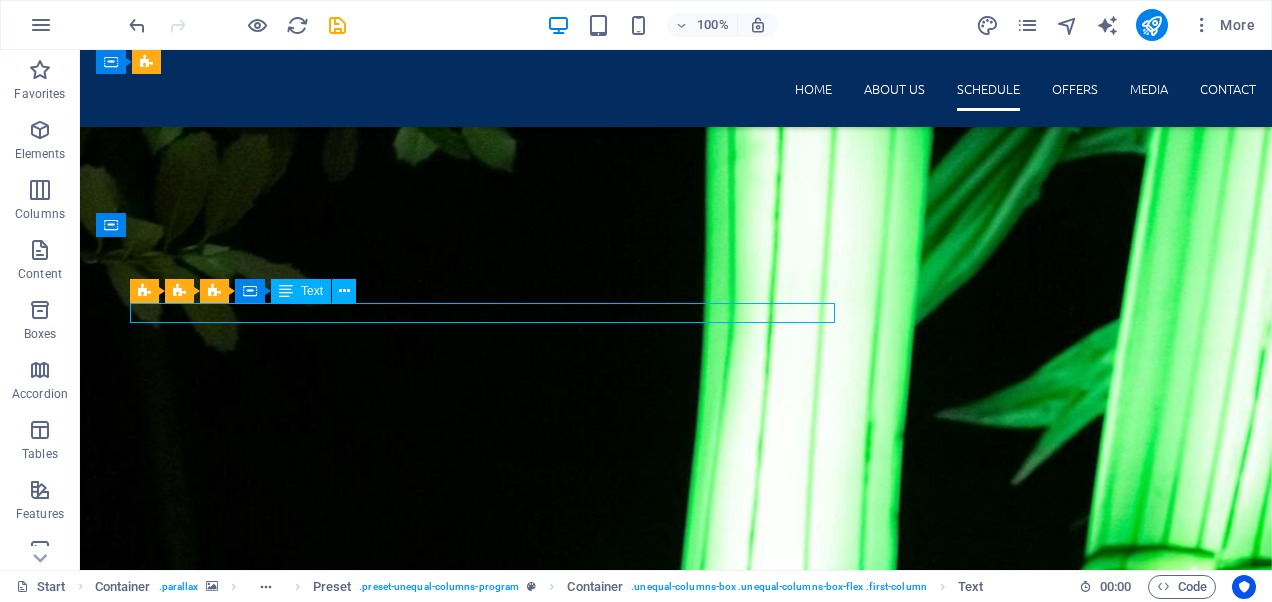 click on "[HOUR]:[MINUTE] [AM/PM] - [HOUR]:[MINUTE] [AM/PM]" at bounding box center [676, 8224] 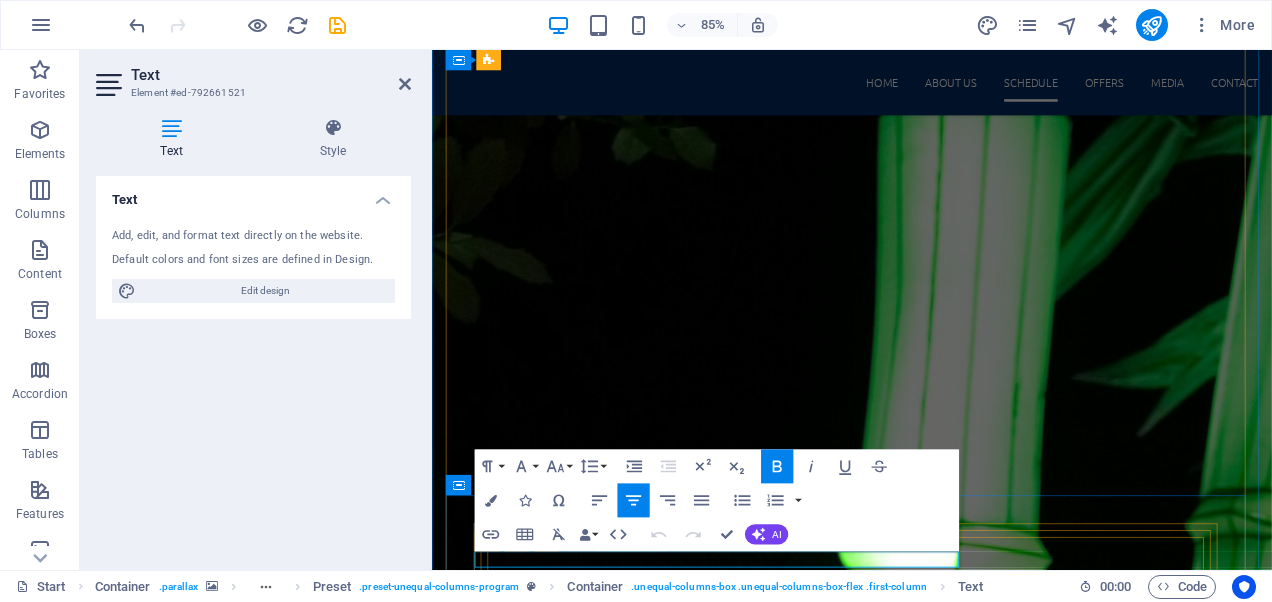 click on "[HOUR]:[MINUTE] [AM/PM] - [HOUR]:[MINUTE] [AM/PM]" at bounding box center [926, 8263] 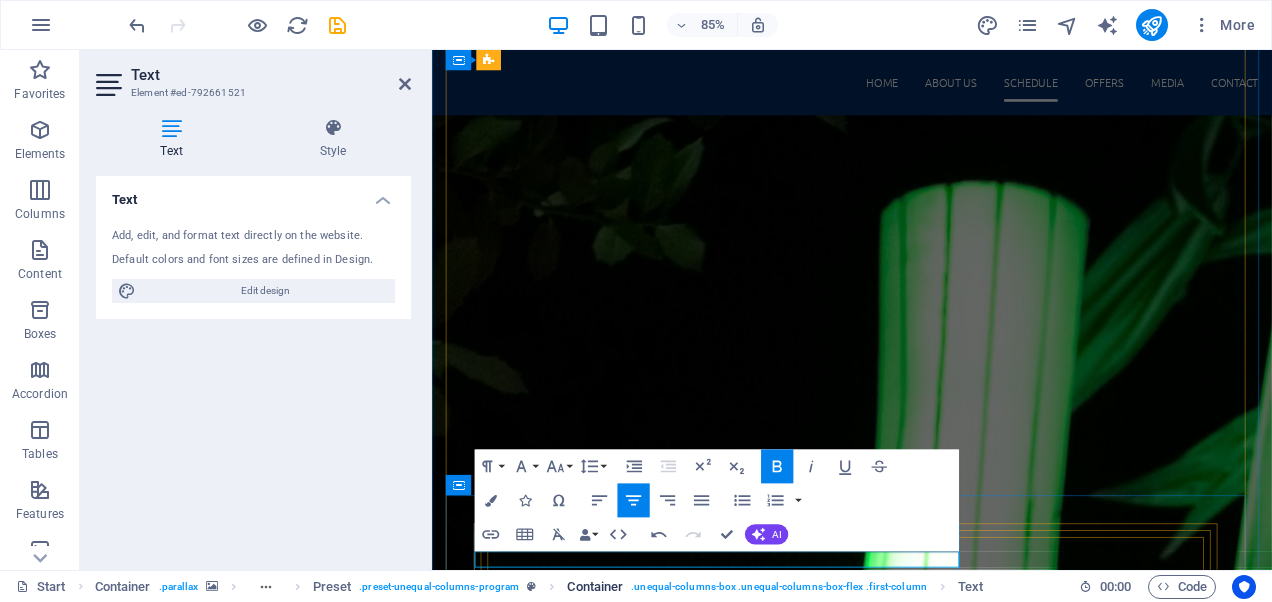 type 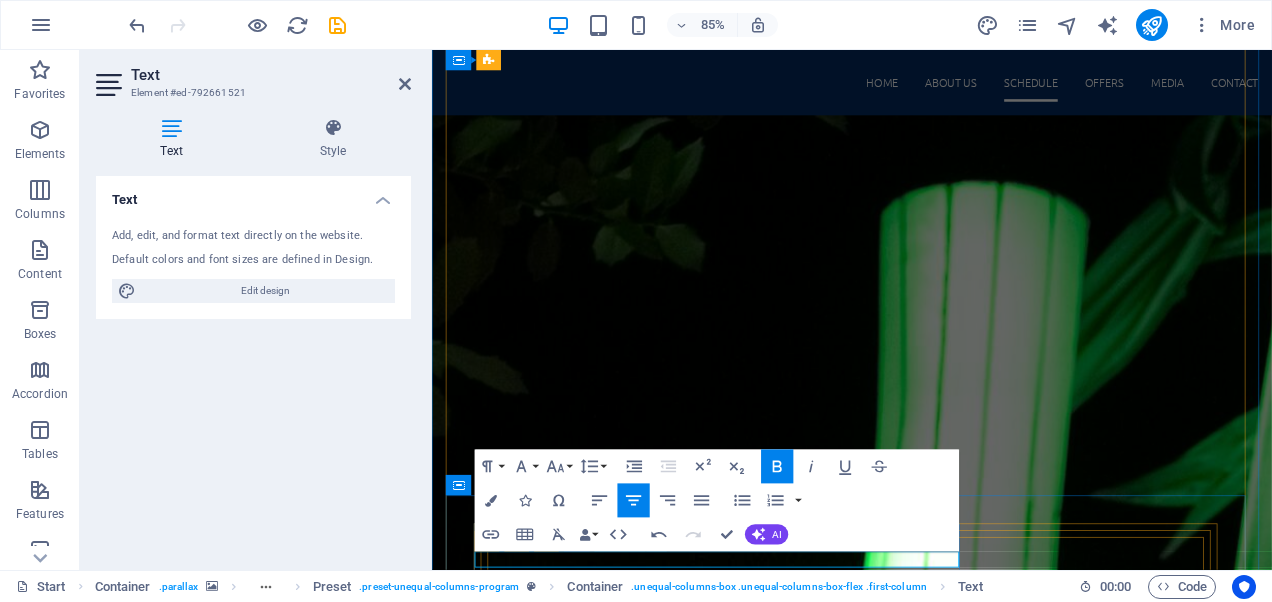 click on "3:00 AM - 2:00 PM" at bounding box center (926, 8912) 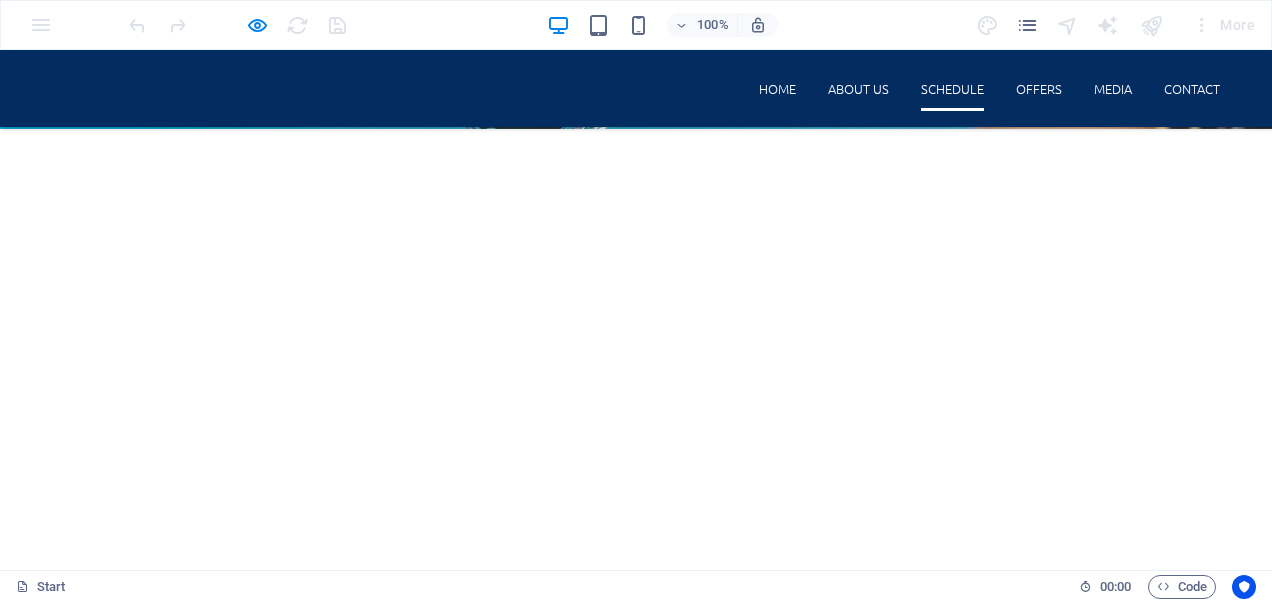 scroll, scrollTop: 2136, scrollLeft: 0, axis: vertical 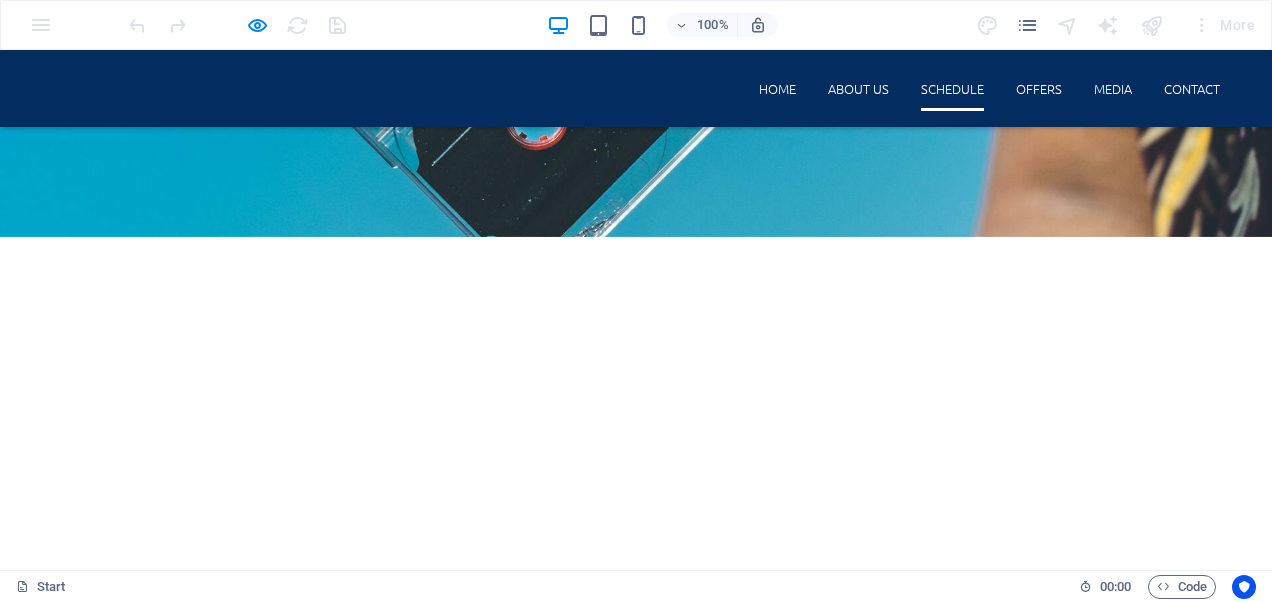click on "Thursday" at bounding box center [636, 5480] 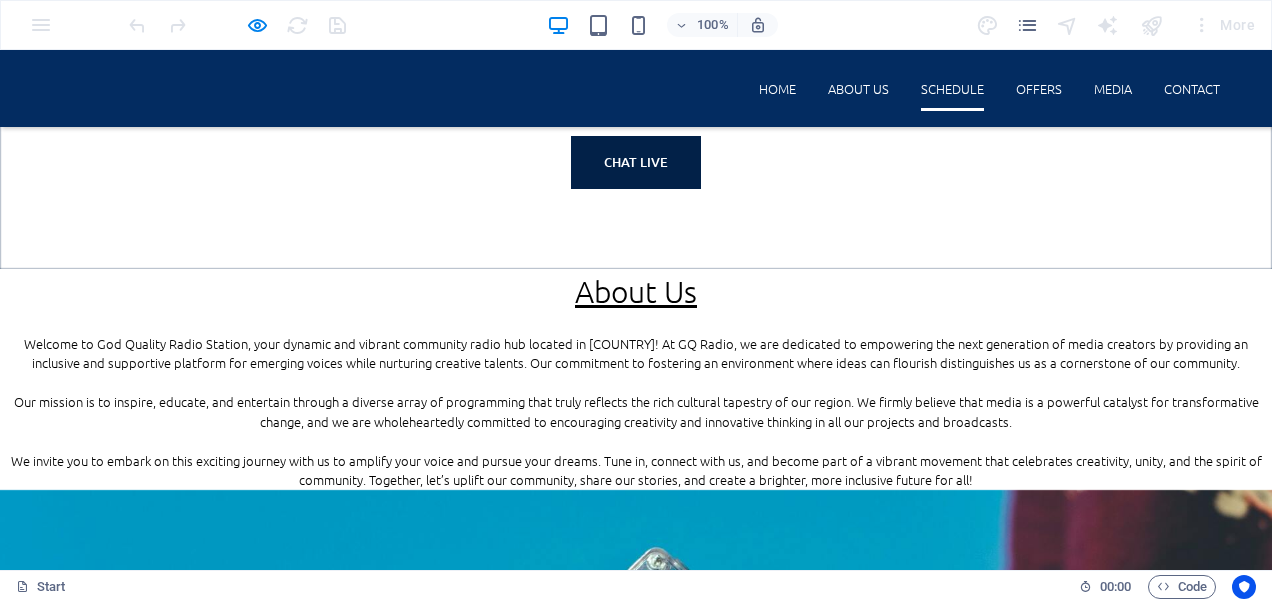 scroll, scrollTop: 1123, scrollLeft: 0, axis: vertical 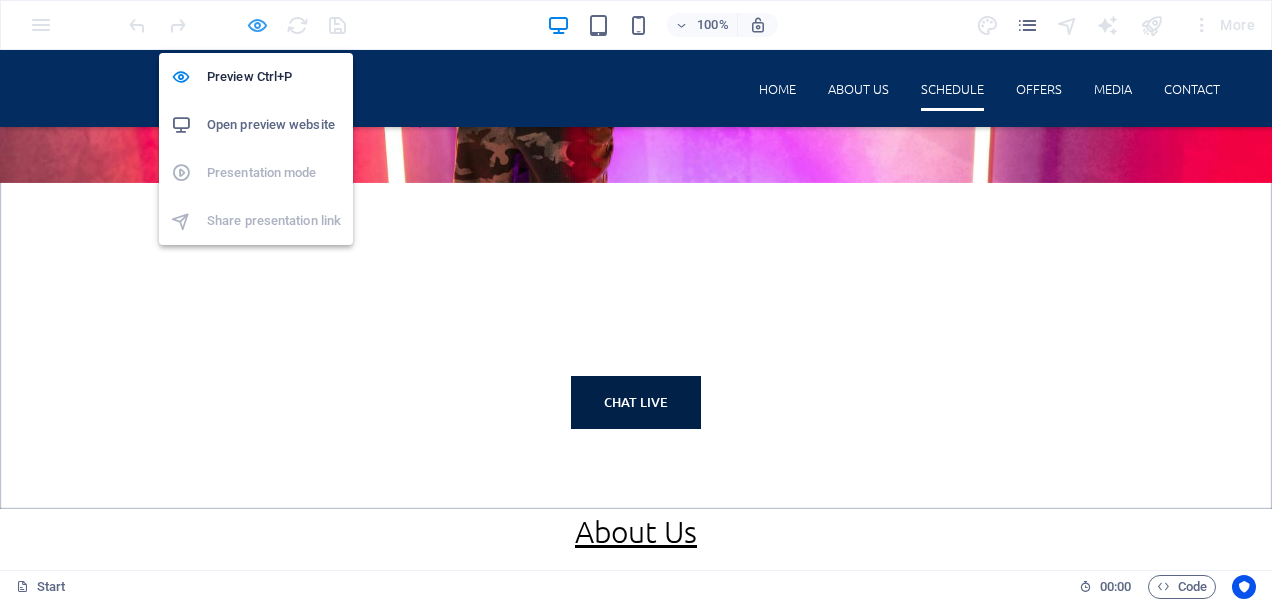 click at bounding box center (257, 25) 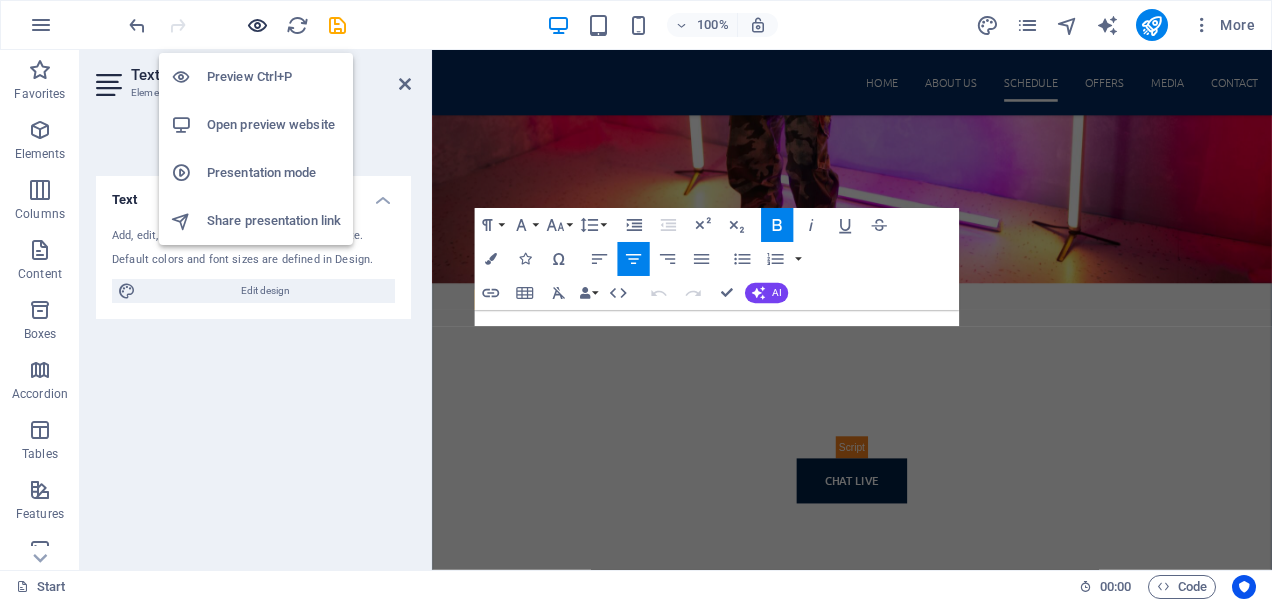 scroll, scrollTop: 4517, scrollLeft: 0, axis: vertical 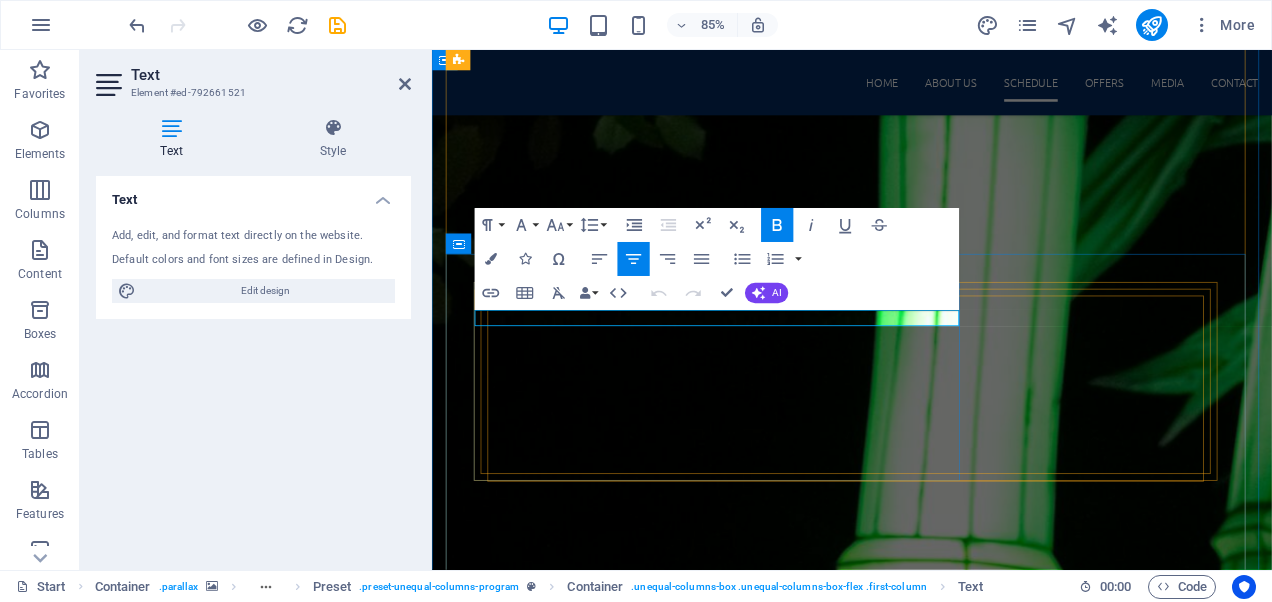 click on "3:00 M - 2:00 PM" at bounding box center (926, 8630) 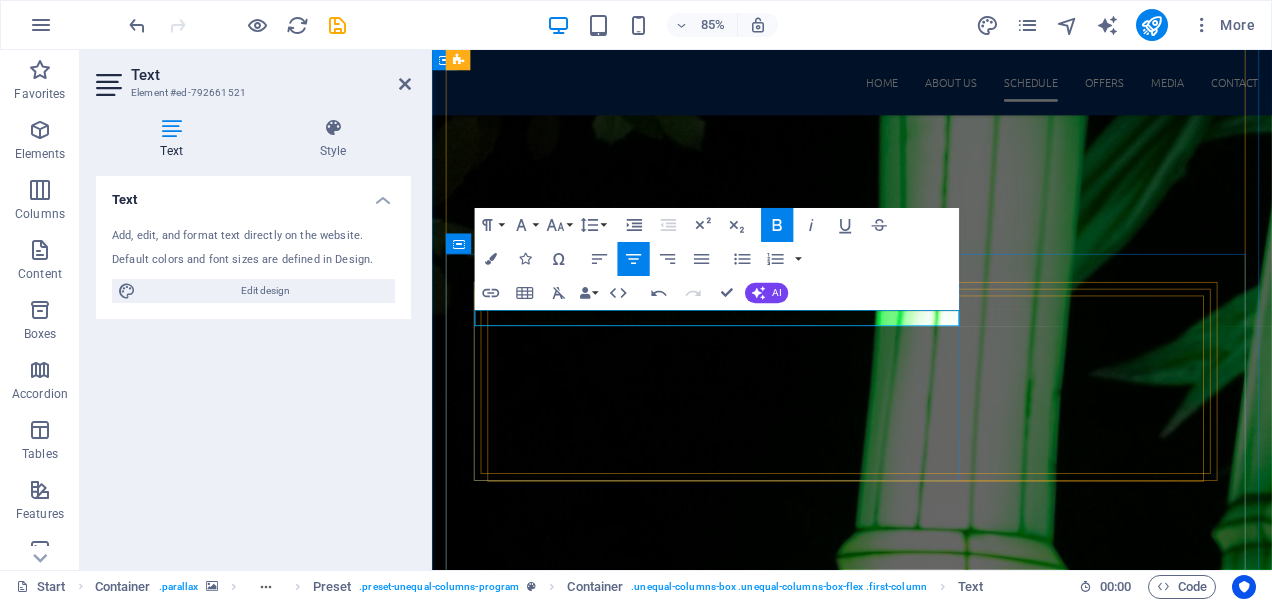 click on "3:00 PM - 2:00 PM" at bounding box center [926, 8628] 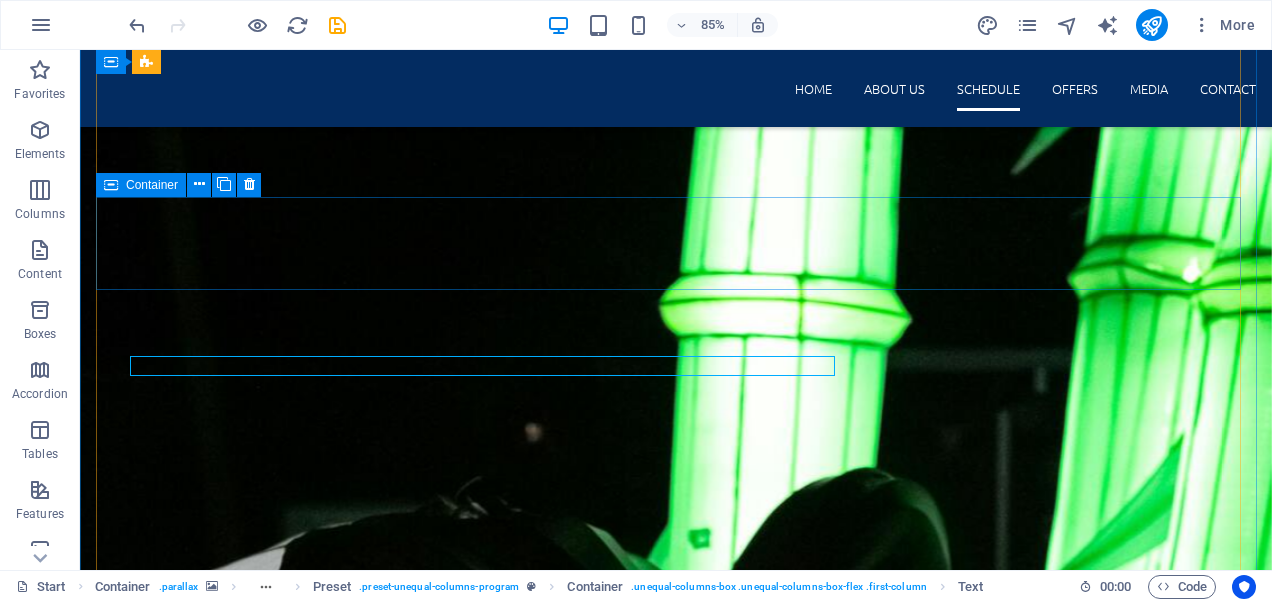 scroll, scrollTop: 4180, scrollLeft: 0, axis: vertical 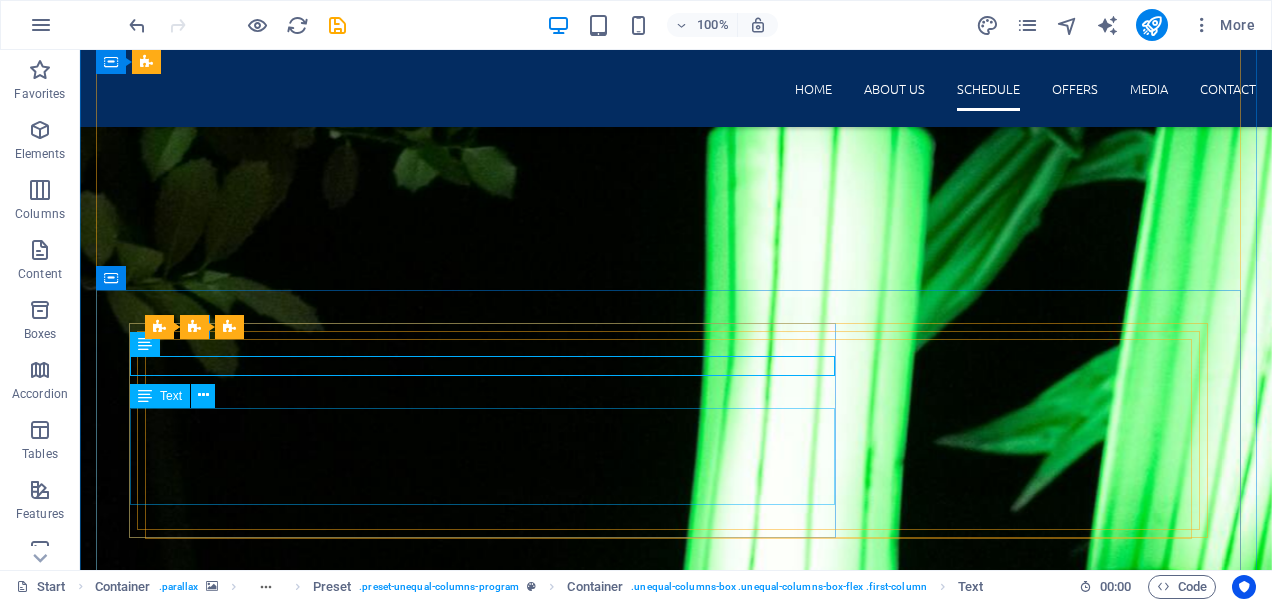click on "Get ready to plug into the pulse of the world with your host, John B! From the hottest local and international music drops to the freshest trends sweeping the streets and the feeds, this is your front-row seat to everything happening right now. Whether you're a sports fanatic, a pop culture junkie, or just love a good conversation, we’ve got exclusive interviews, breaking updates, and vibes that hit just right. Stay tuned—your new favorite show starts now." at bounding box center [676, 8359] 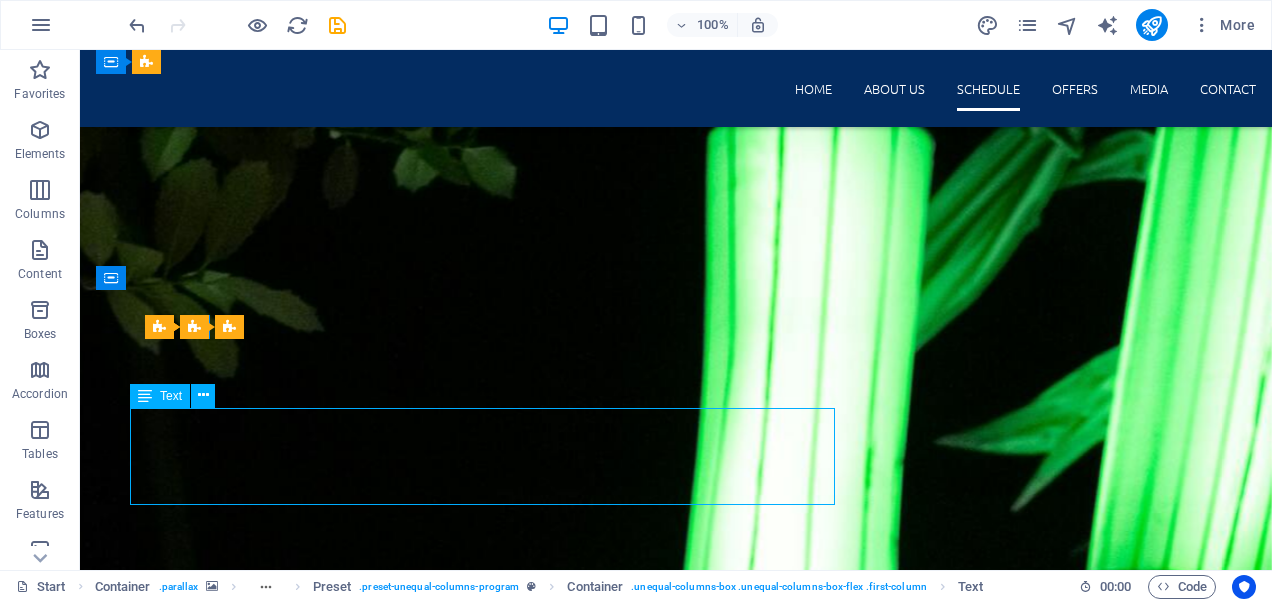 click on "Get ready to plug into the pulse of the world with your host, John B! From the hottest local and international music drops to the freshest trends sweeping the streets and the feeds, this is your front-row seat to everything happening right now. Whether you're a sports fanatic, a pop culture junkie, or just love a good conversation, we’ve got exclusive interviews, breaking updates, and vibes that hit just right. Stay tuned—your new favorite show starts now." at bounding box center [676, 8359] 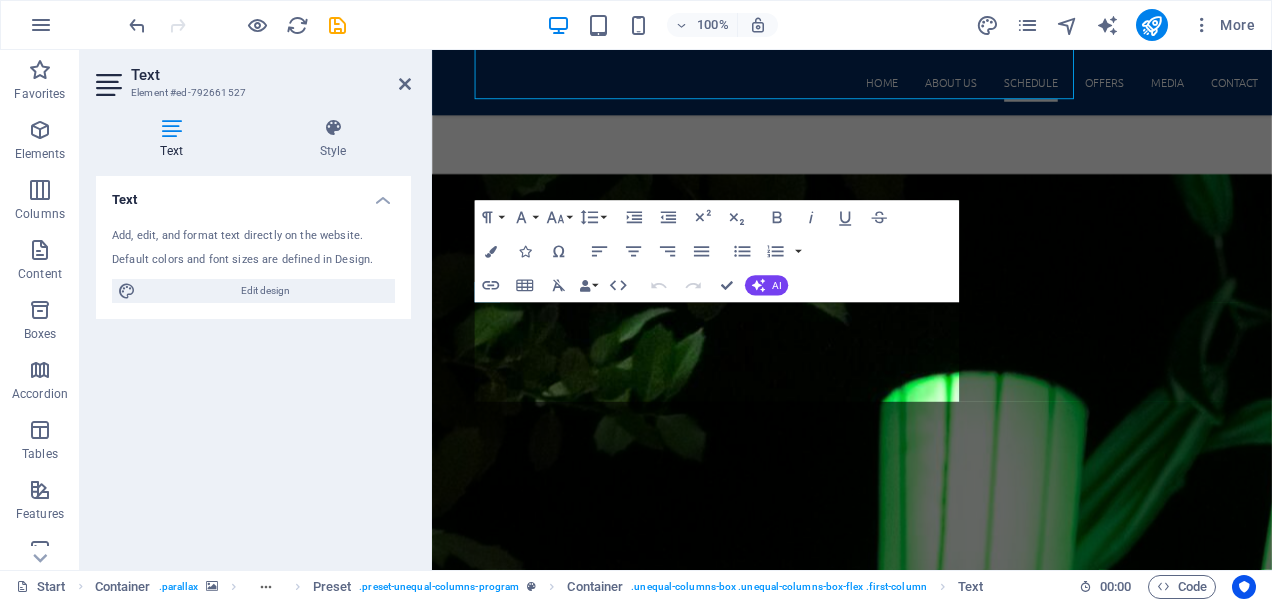 scroll, scrollTop: 4577, scrollLeft: 0, axis: vertical 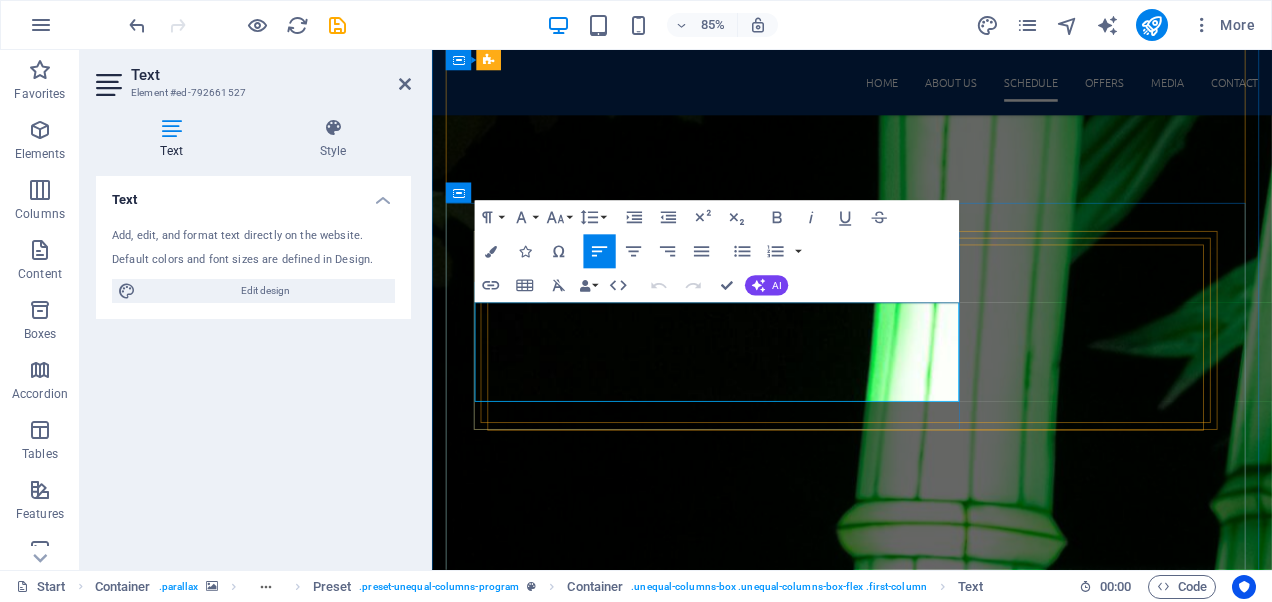 drag, startPoint x: 808, startPoint y: 448, endPoint x: 501, endPoint y: 348, distance: 322.87613 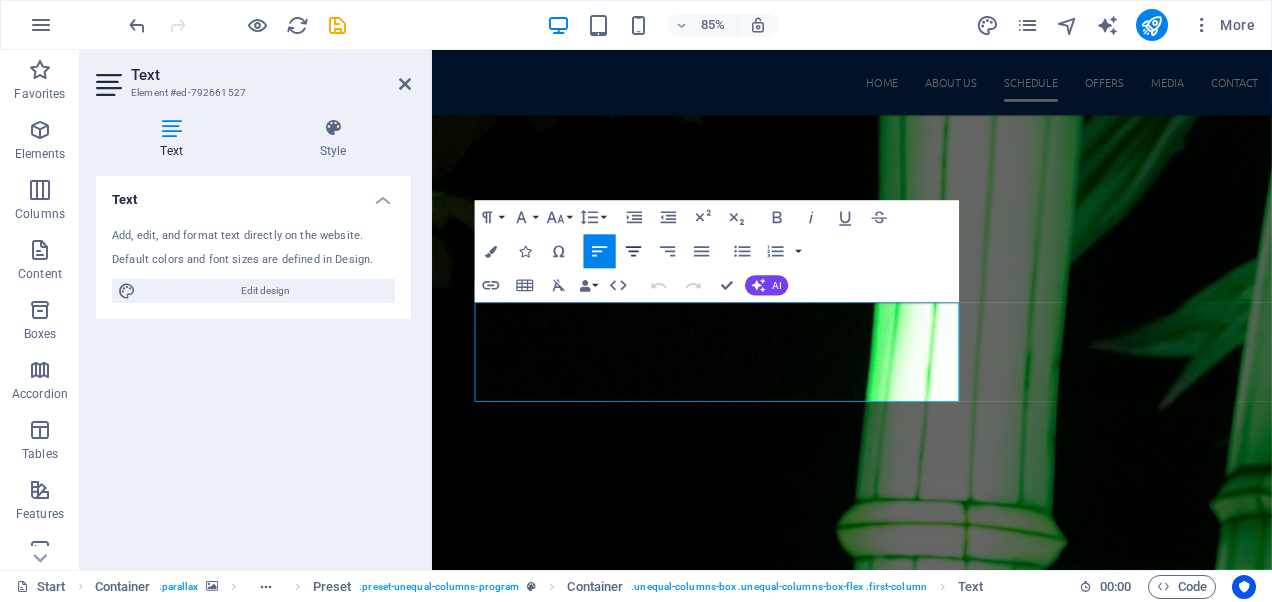 click 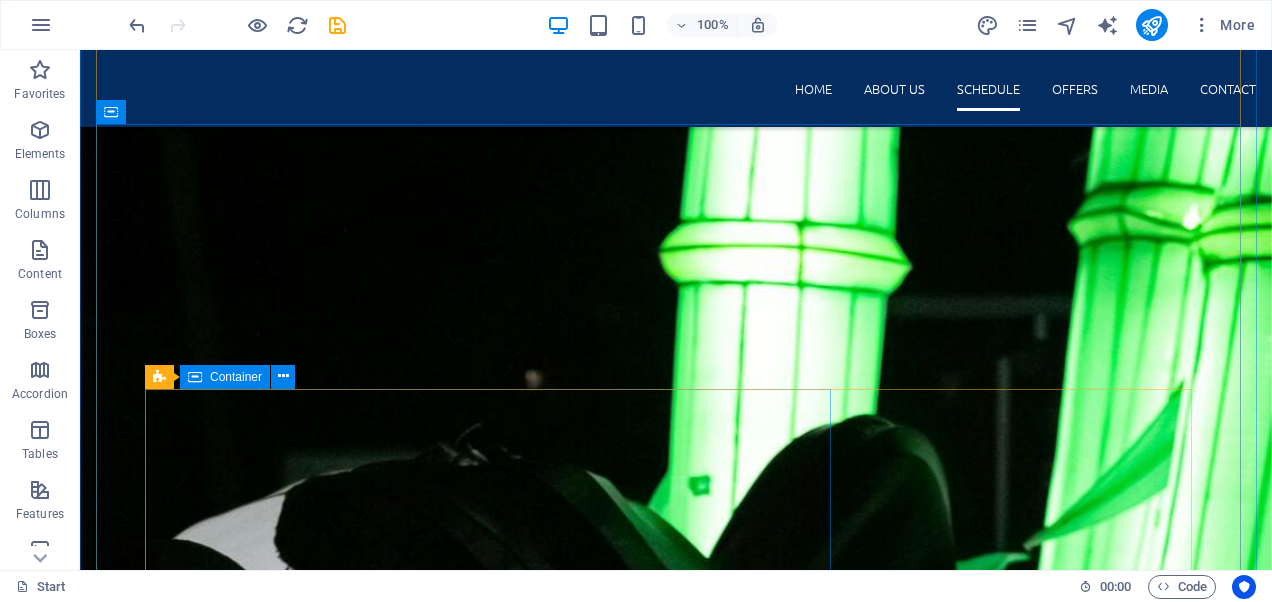 scroll, scrollTop: 5141, scrollLeft: 0, axis: vertical 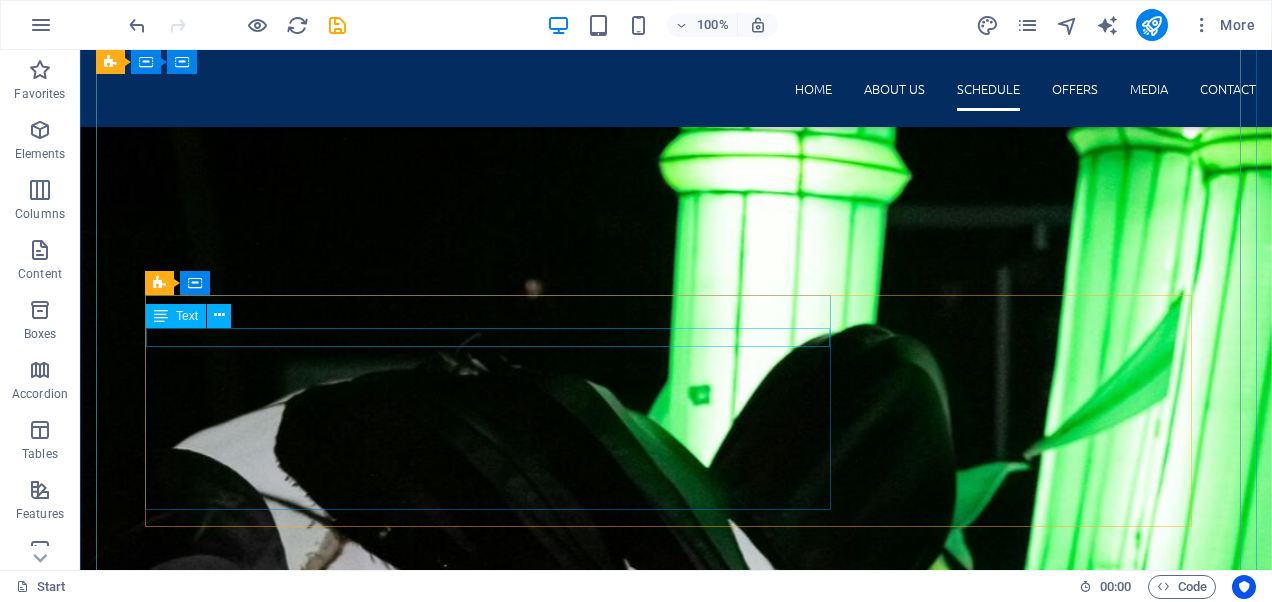 click on "2:00 PM - 5:00 PM" at bounding box center [676, 9302] 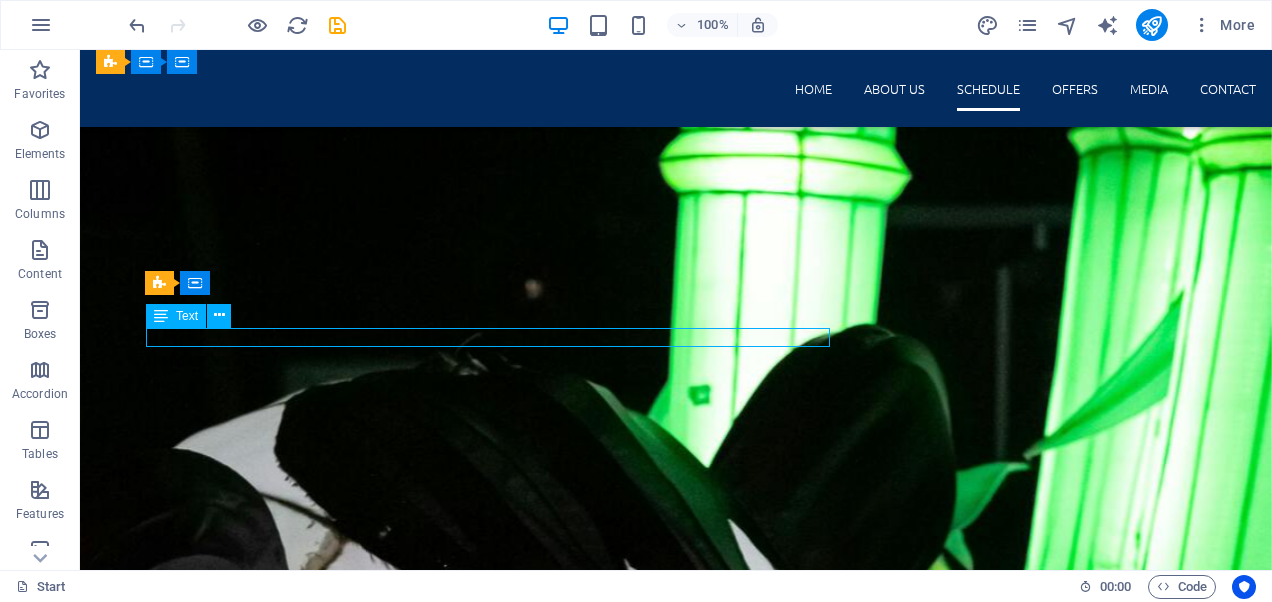 click on "2:00 PM - 5:00 PM" at bounding box center (676, 9302) 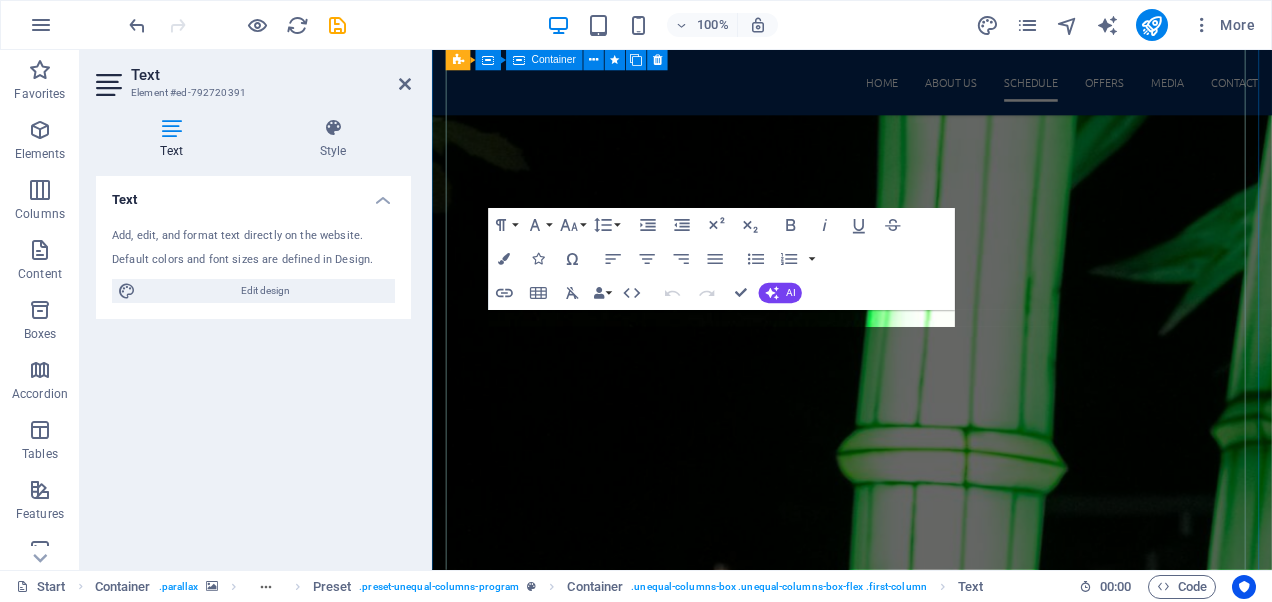 scroll, scrollTop: 5527, scrollLeft: 0, axis: vertical 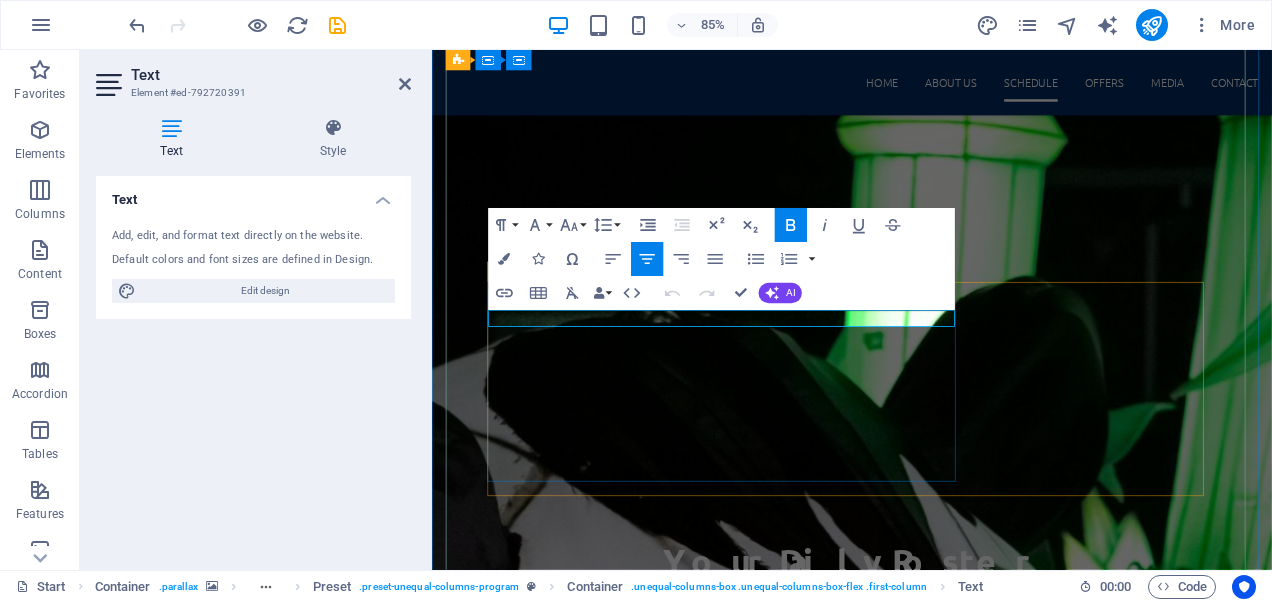 click on "2:00 PM - 5:00 PM" at bounding box center [926, 9672] 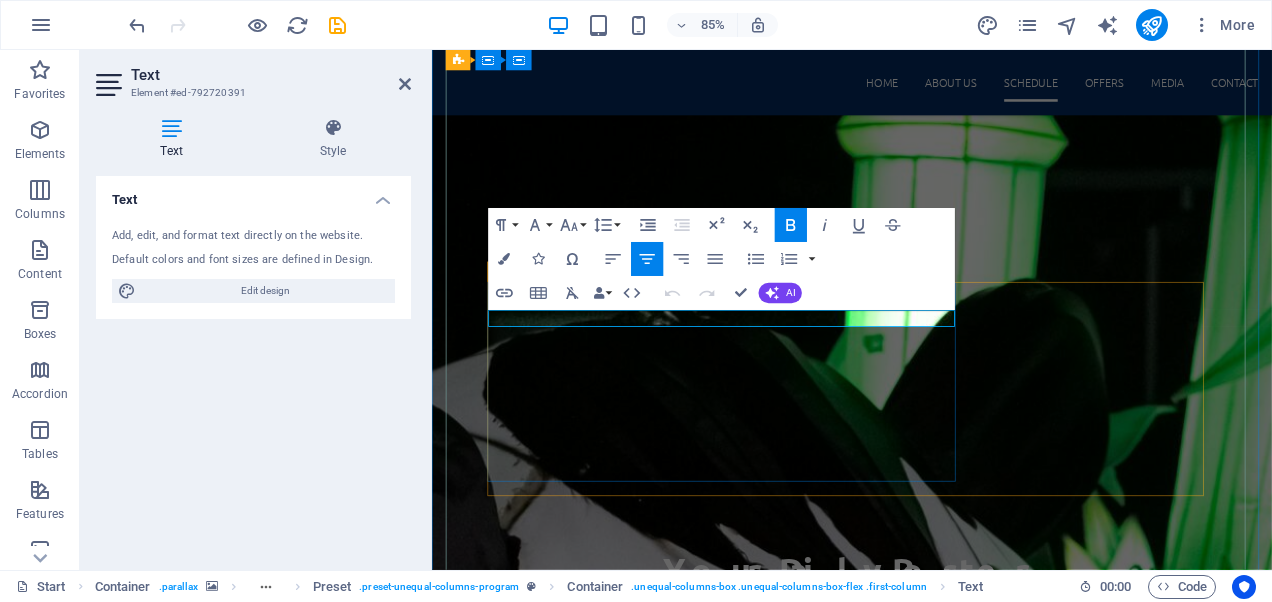 type 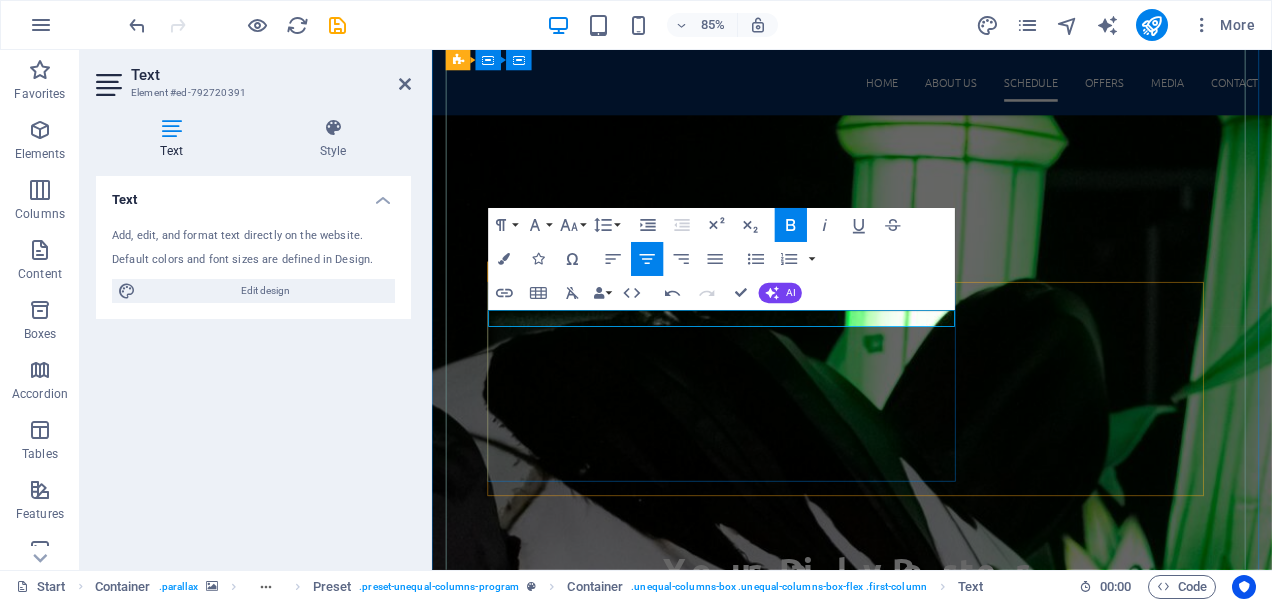 click on "3:00 PM - 5:00 PM" at bounding box center (926, 9722) 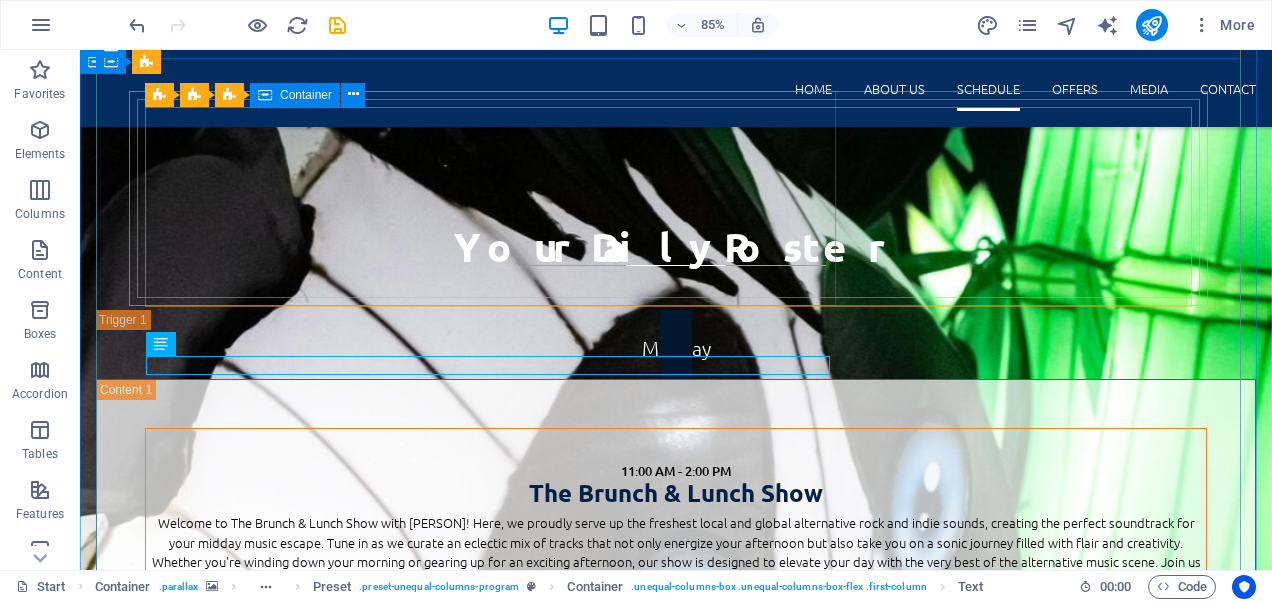 scroll, scrollTop: 5113, scrollLeft: 0, axis: vertical 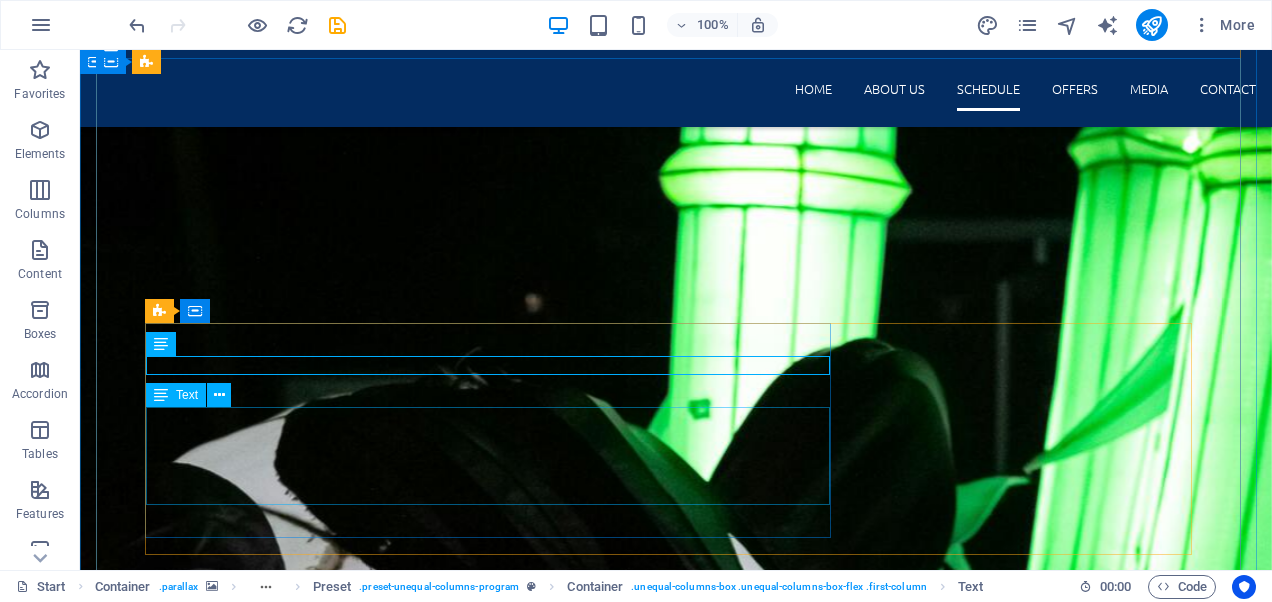 click on "Get ready to plug into the pulse of the world with your host, John B! From the hottest local and international music drops to the freshest trends sweeping the streets and the feeds, this is your front-row seat to everything happening right now. Whether you're a sports fanatic, a pop culture junkie, or just love a good conversation, we’ve got exclusive interviews, breaking updates, and vibes that hit just right. Stay tuned—your new favorite show starts now." at bounding box center (676, 9412) 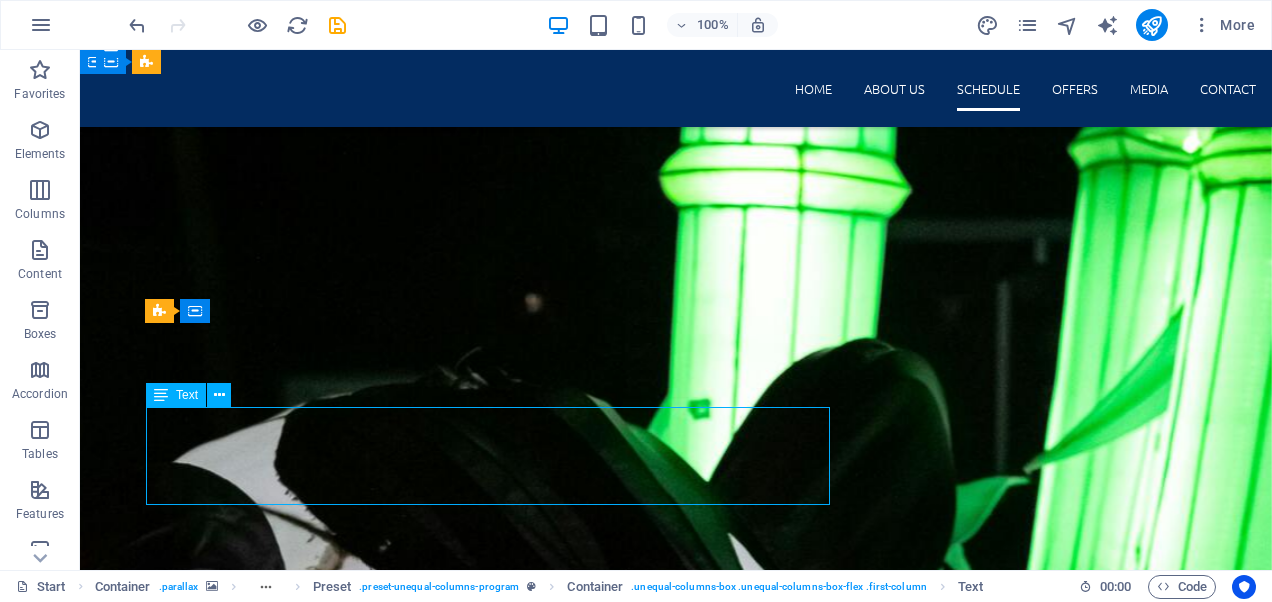 click on "Get ready to plug into the pulse of the world with your host, John B! From the hottest local and international music drops to the freshest trends sweeping the streets and the feeds, this is your front-row seat to everything happening right now. Whether you're a sports fanatic, a pop culture junkie, or just love a good conversation, we’ve got exclusive interviews, breaking updates, and vibes that hit just right. Stay tuned—your new favorite show starts now." at bounding box center (676, 9412) 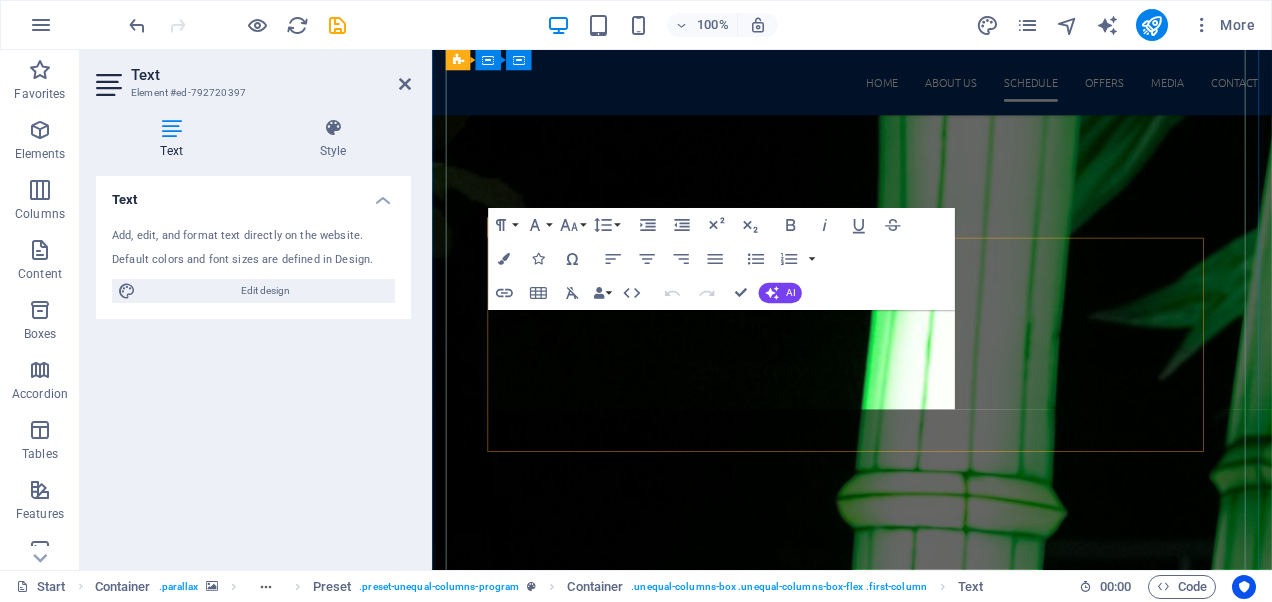 scroll, scrollTop: 5579, scrollLeft: 0, axis: vertical 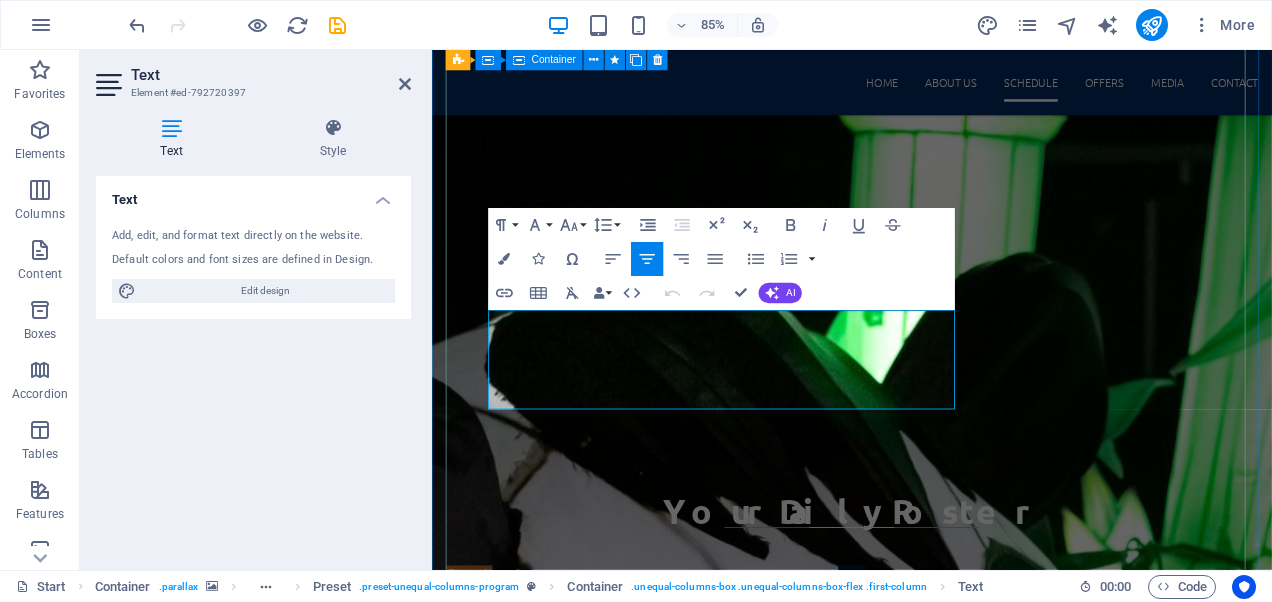 drag, startPoint x: 782, startPoint y: 458, endPoint x: 499, endPoint y: 358, distance: 300.1483 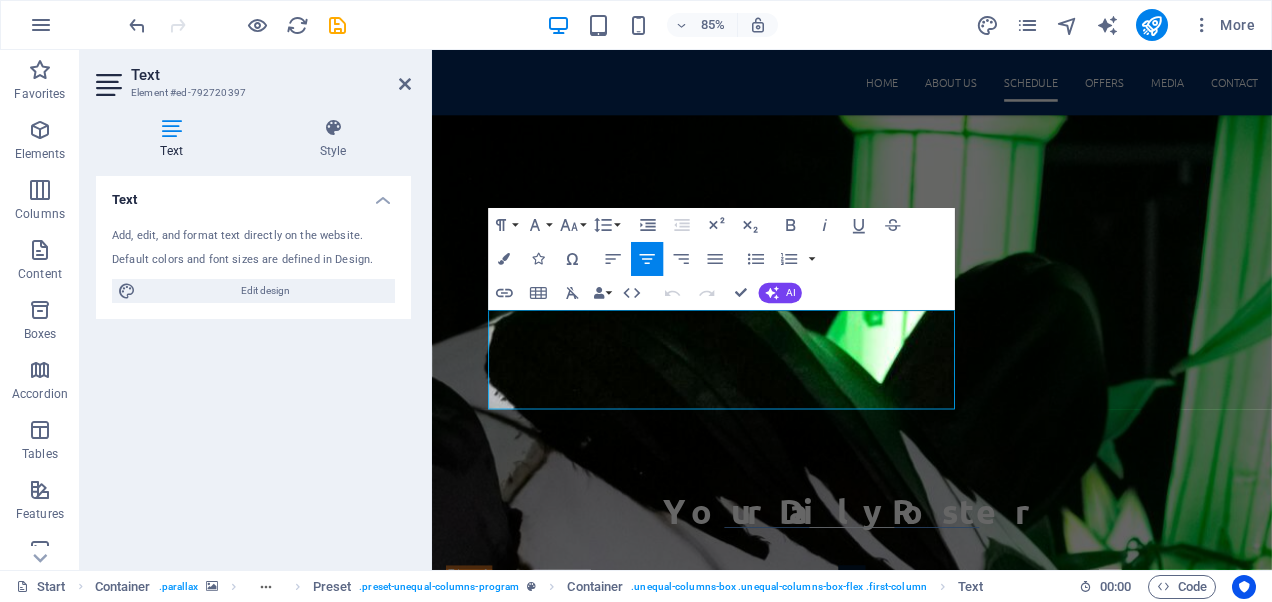 click 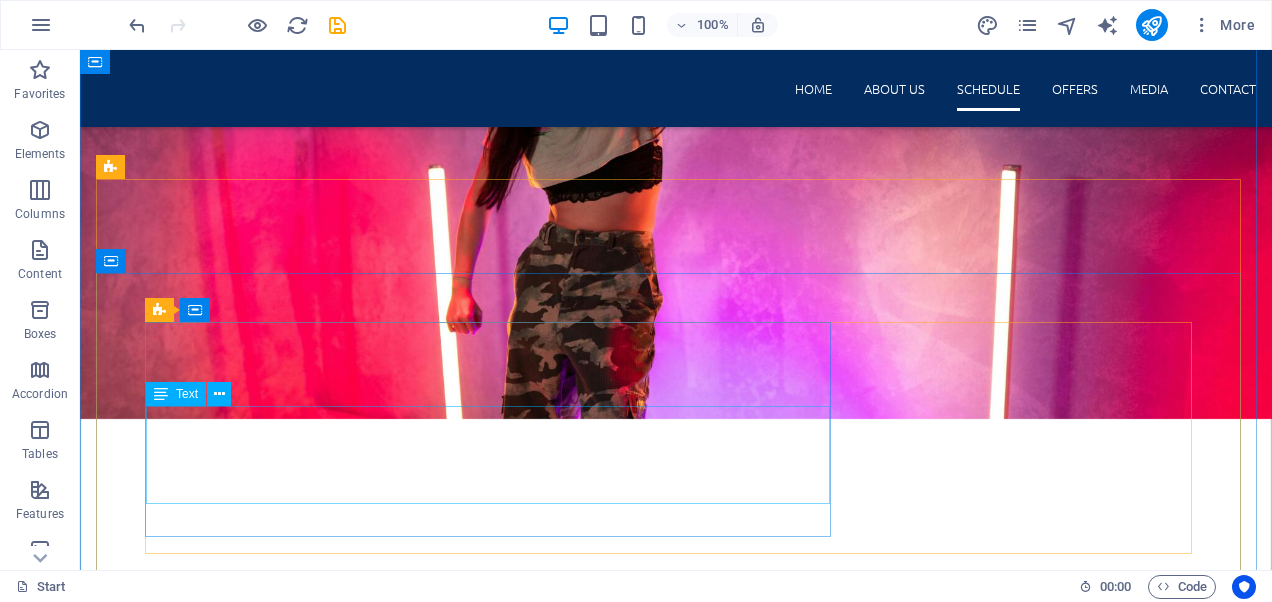 scroll, scrollTop: 864, scrollLeft: 0, axis: vertical 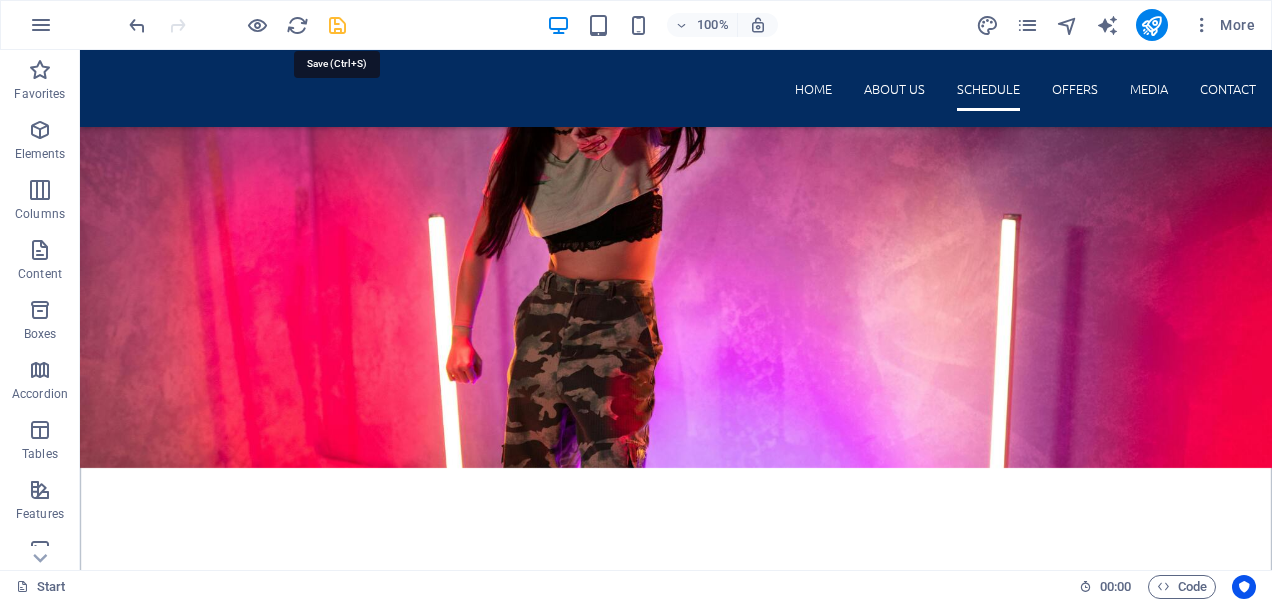 click at bounding box center [337, 25] 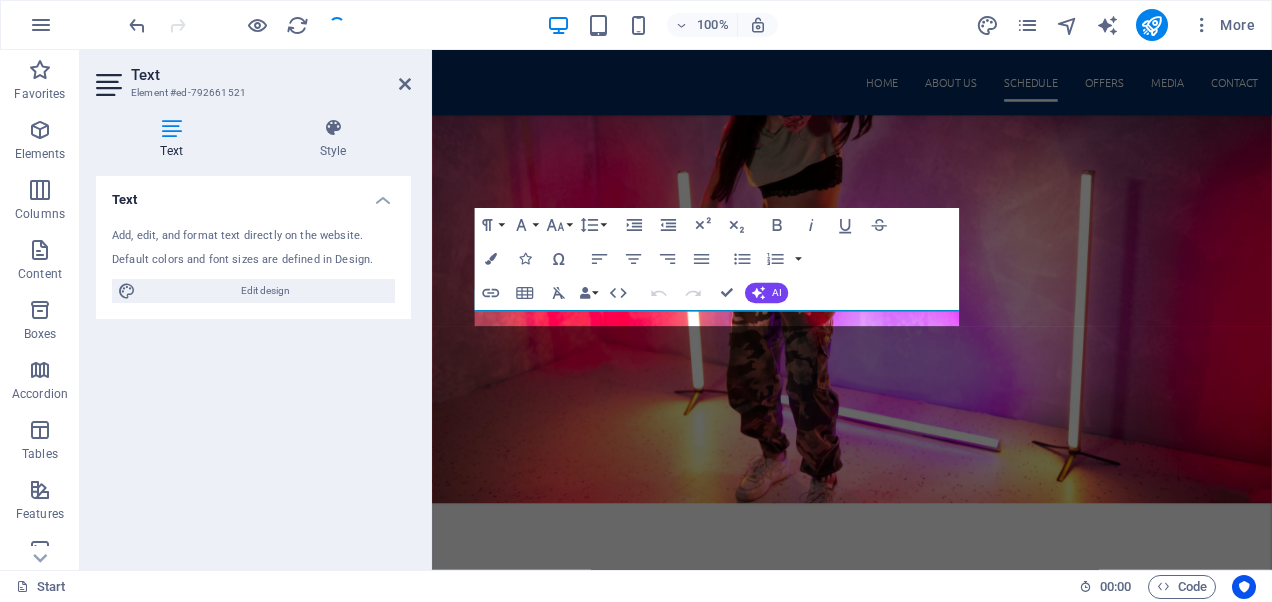 scroll, scrollTop: 4517, scrollLeft: 0, axis: vertical 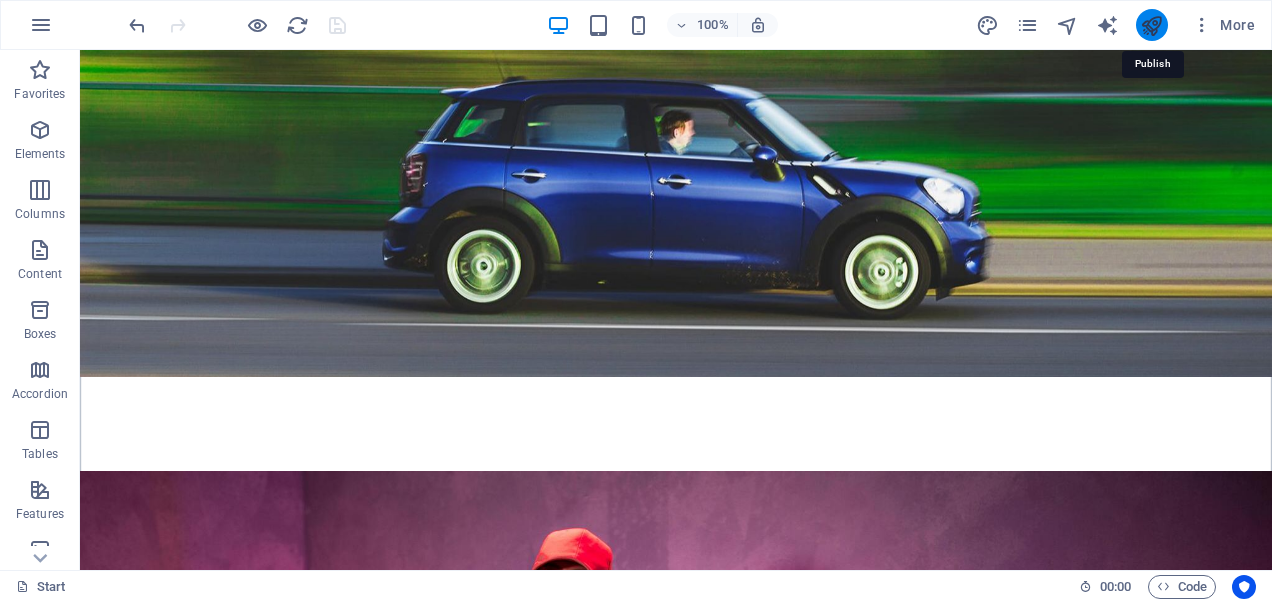 click at bounding box center (1151, 25) 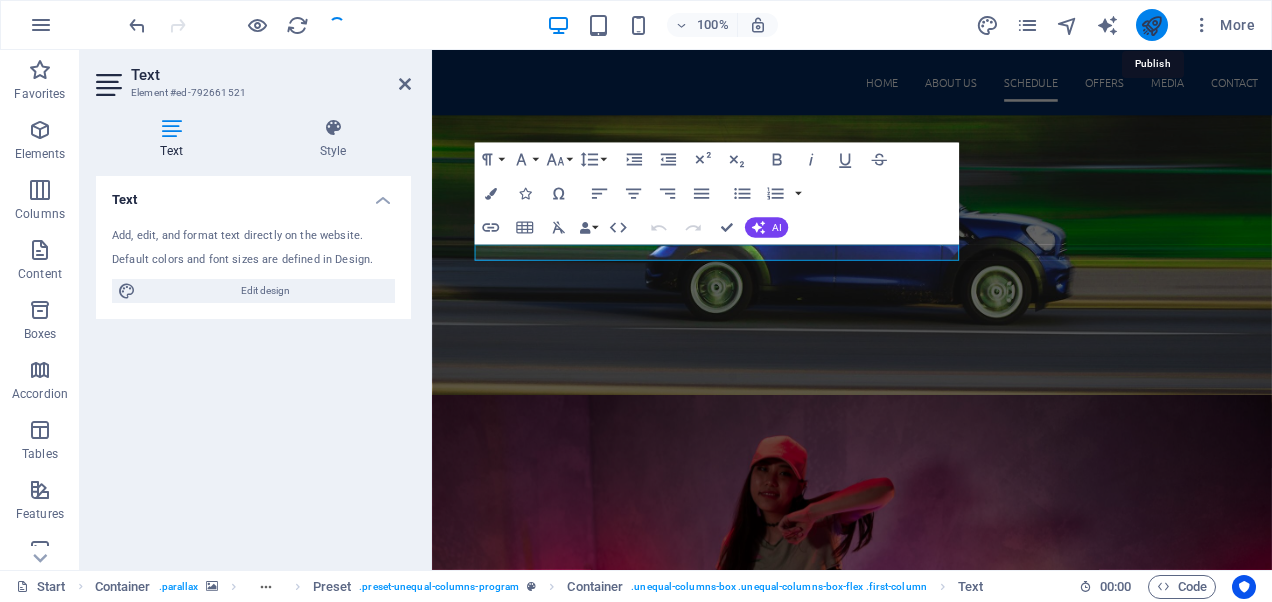 scroll, scrollTop: 4594, scrollLeft: 0, axis: vertical 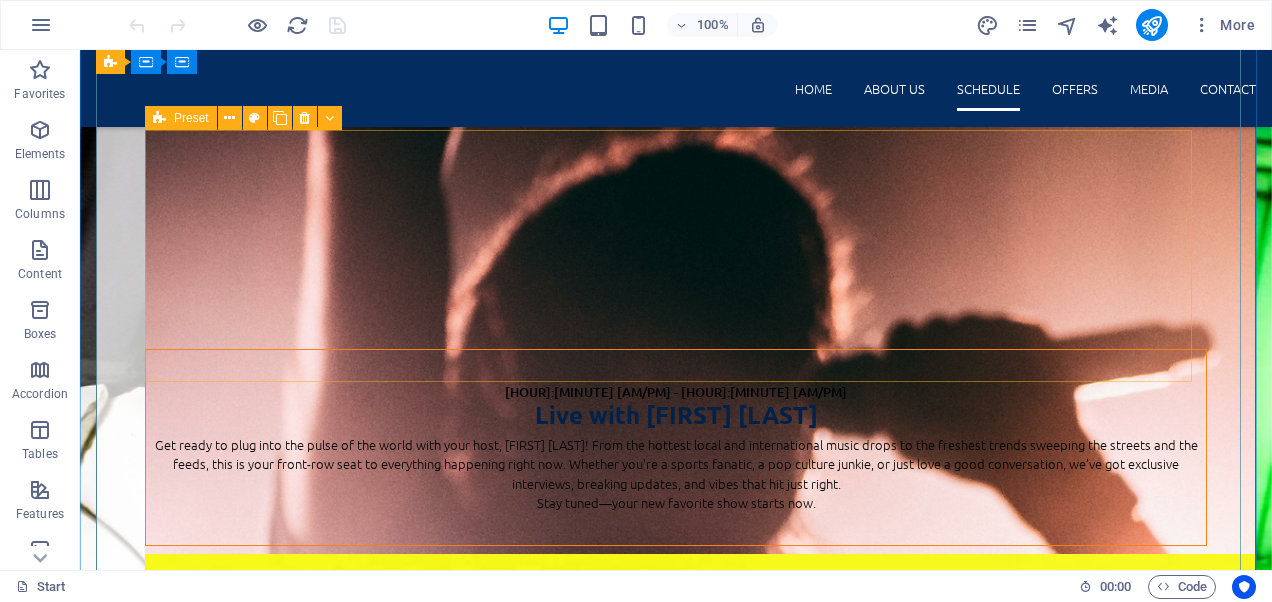 click at bounding box center (676, 10265) 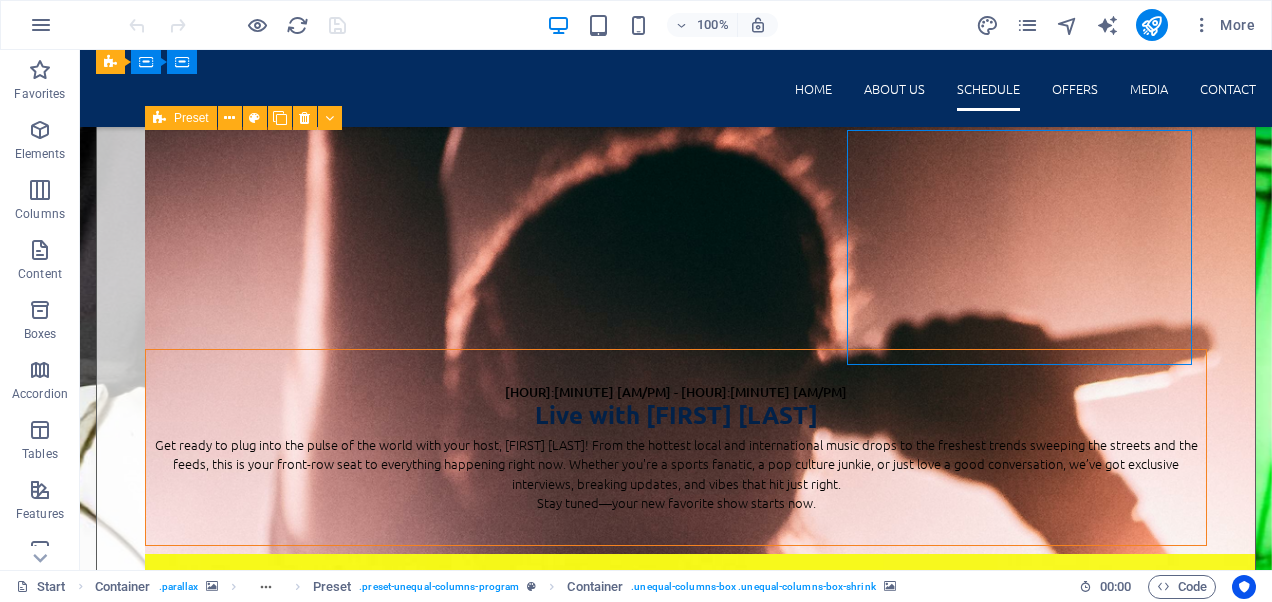 click at bounding box center [676, 10265] 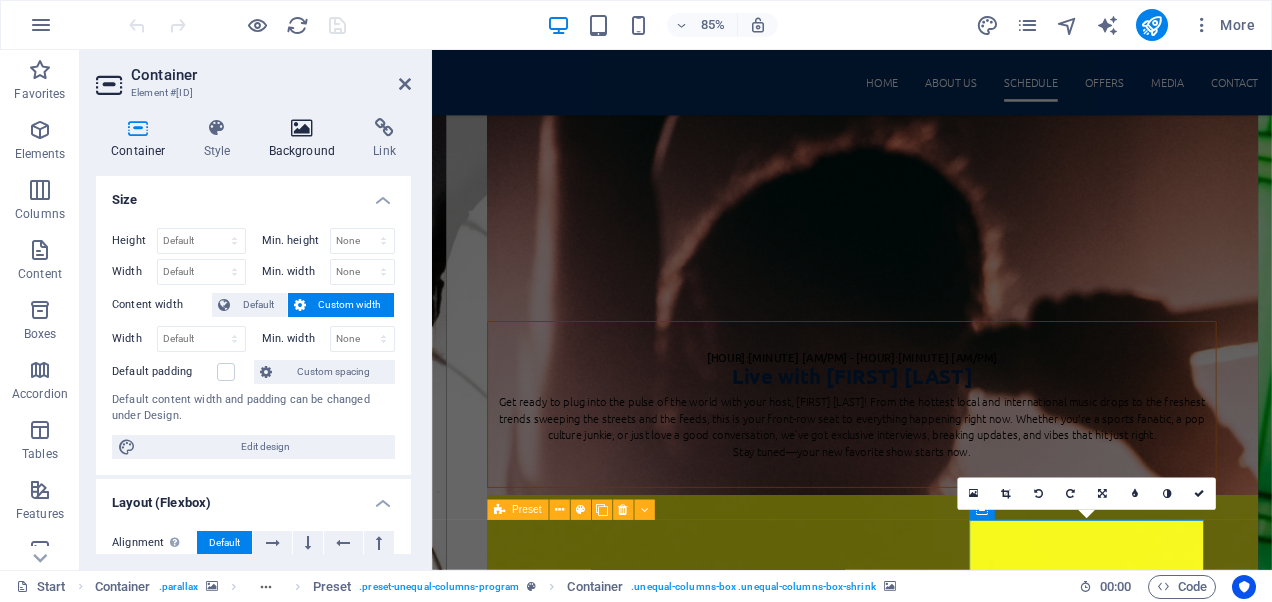 click at bounding box center [302, 128] 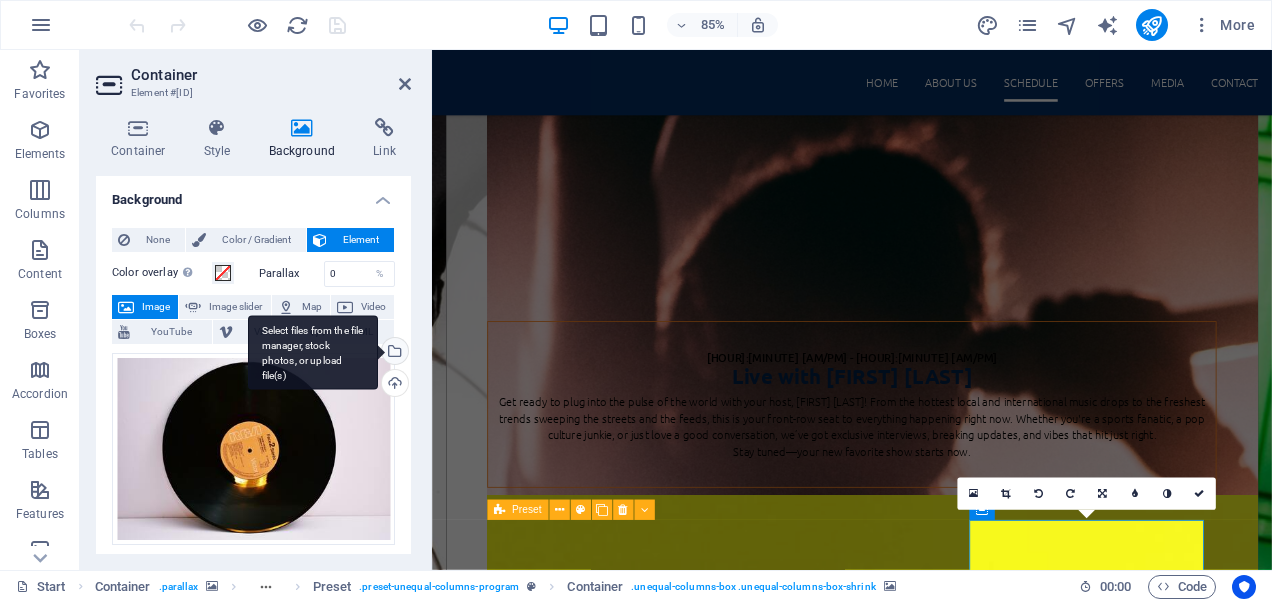click on "Select files from the file manager, stock photos, or upload file(s)" at bounding box center (393, 353) 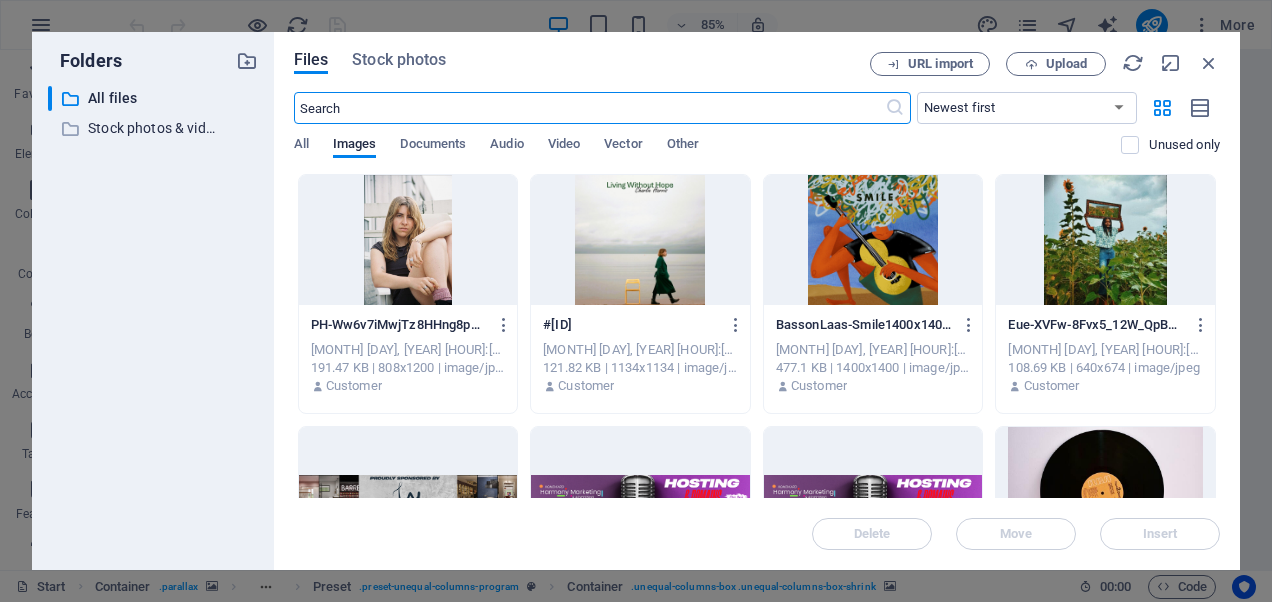 scroll, scrollTop: 6951, scrollLeft: 0, axis: vertical 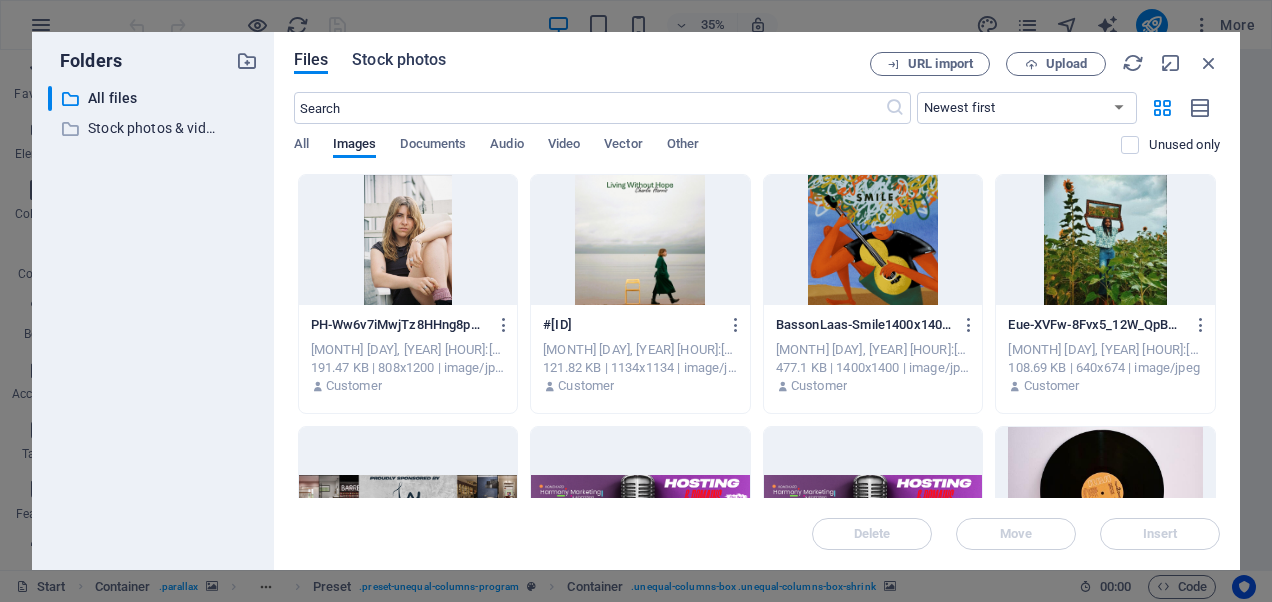 click on "Stock photos" at bounding box center [399, 60] 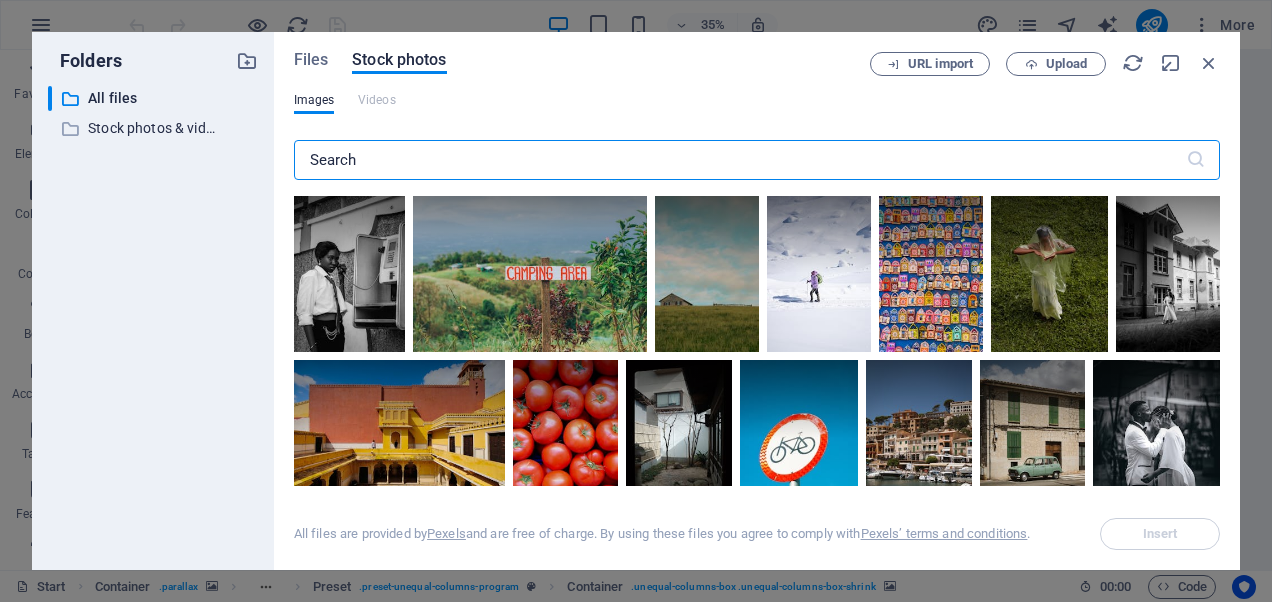 click at bounding box center (740, 160) 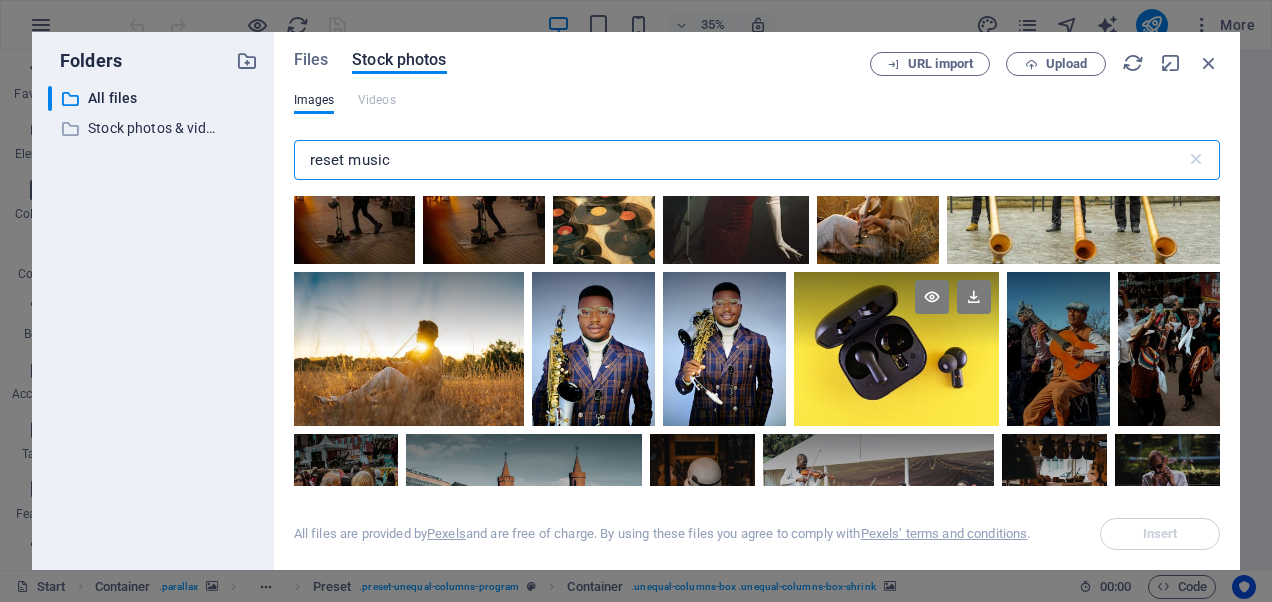 scroll, scrollTop: 300, scrollLeft: 0, axis: vertical 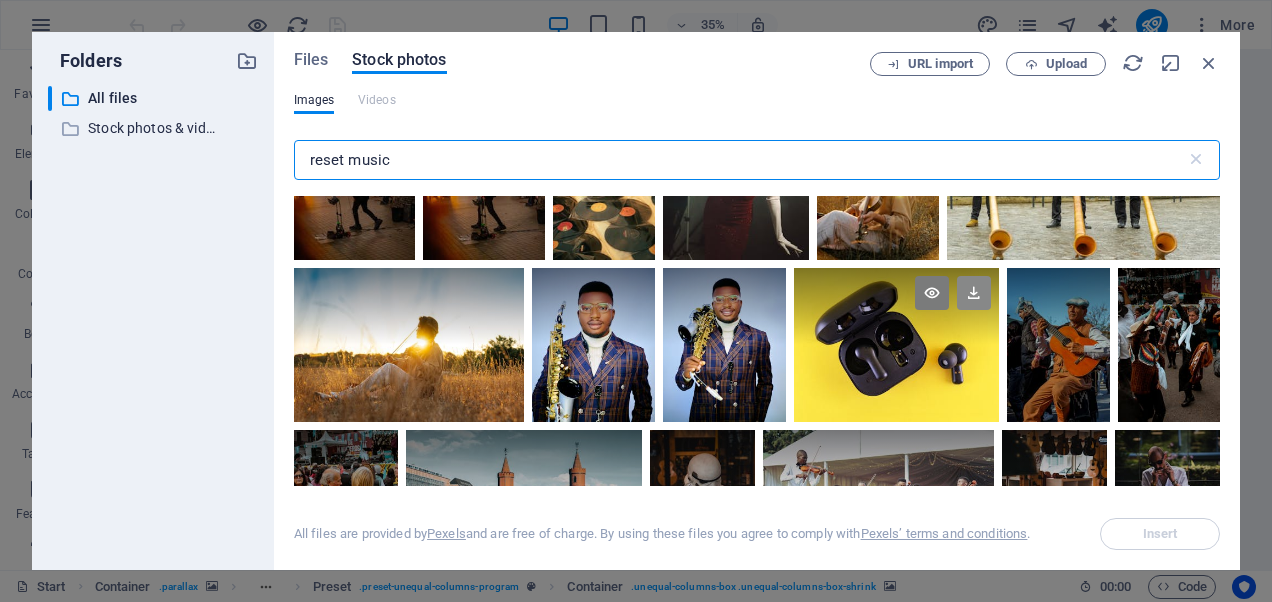 type on "reset music" 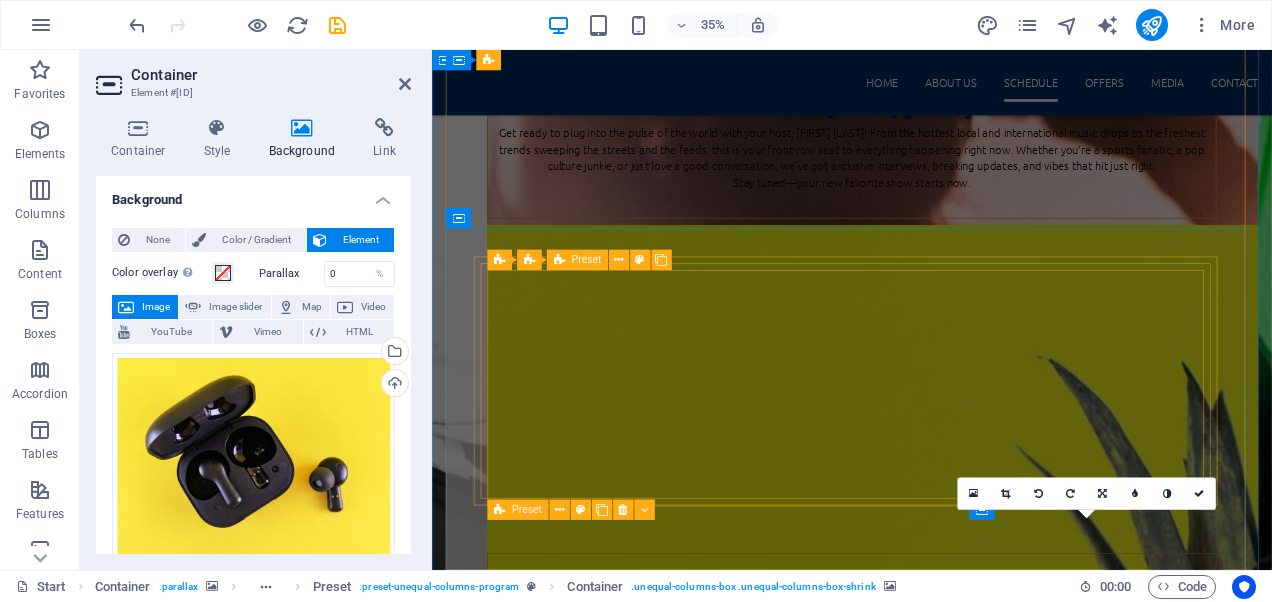 scroll, scrollTop: 6200, scrollLeft: 0, axis: vertical 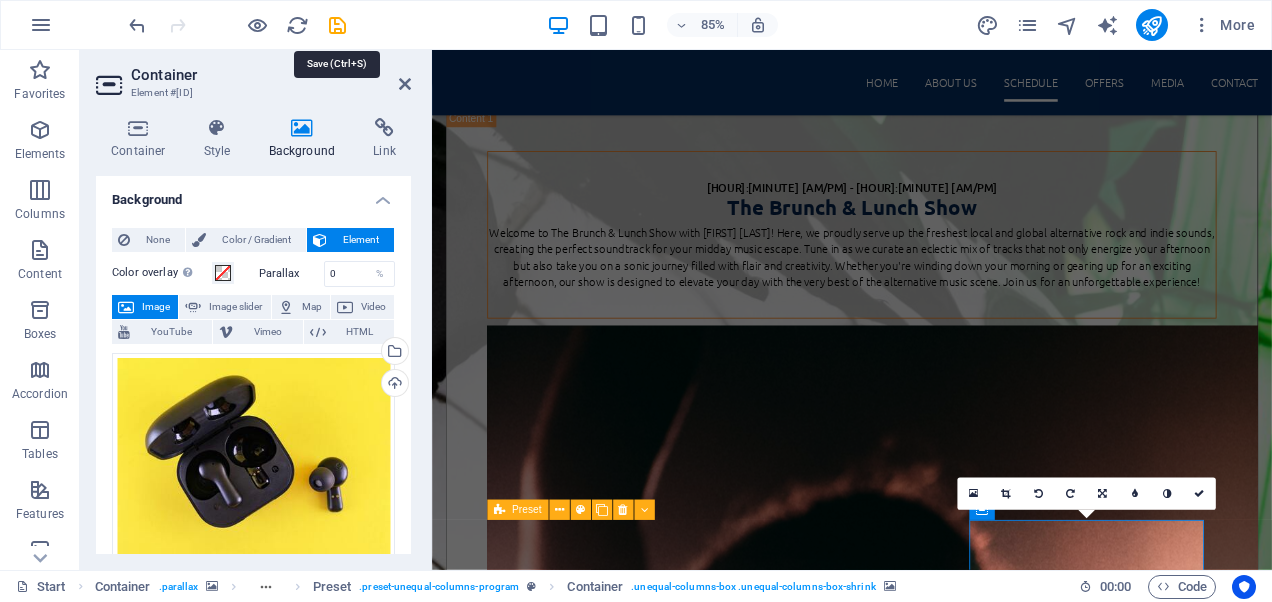 click at bounding box center (337, 25) 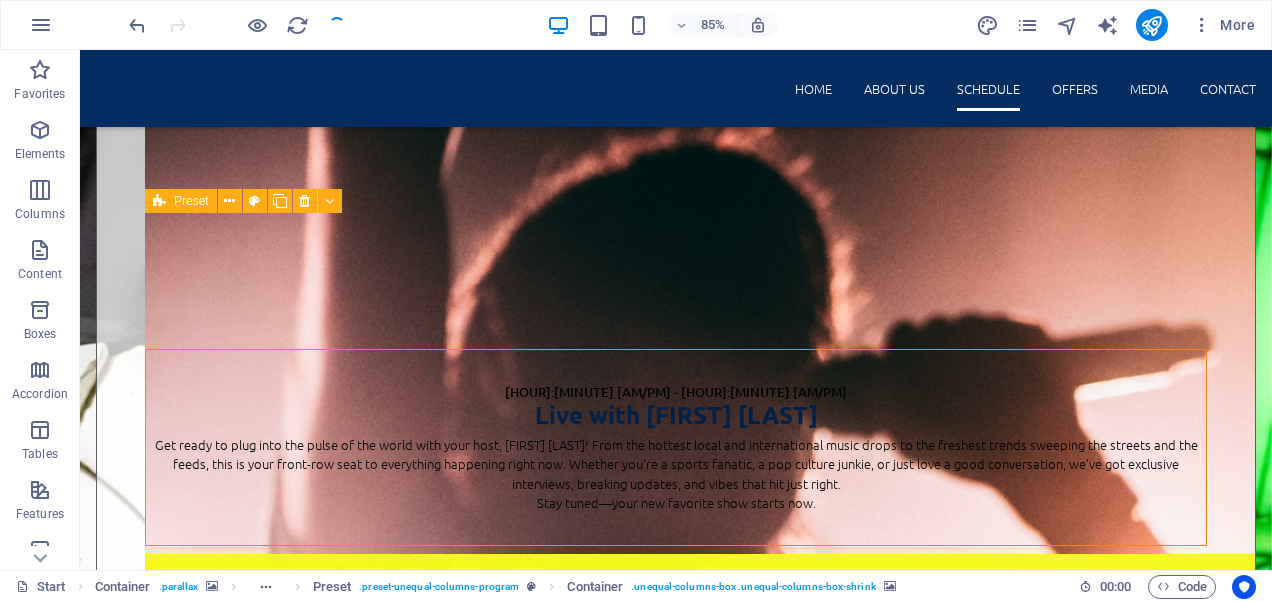 scroll, scrollTop: 6117, scrollLeft: 0, axis: vertical 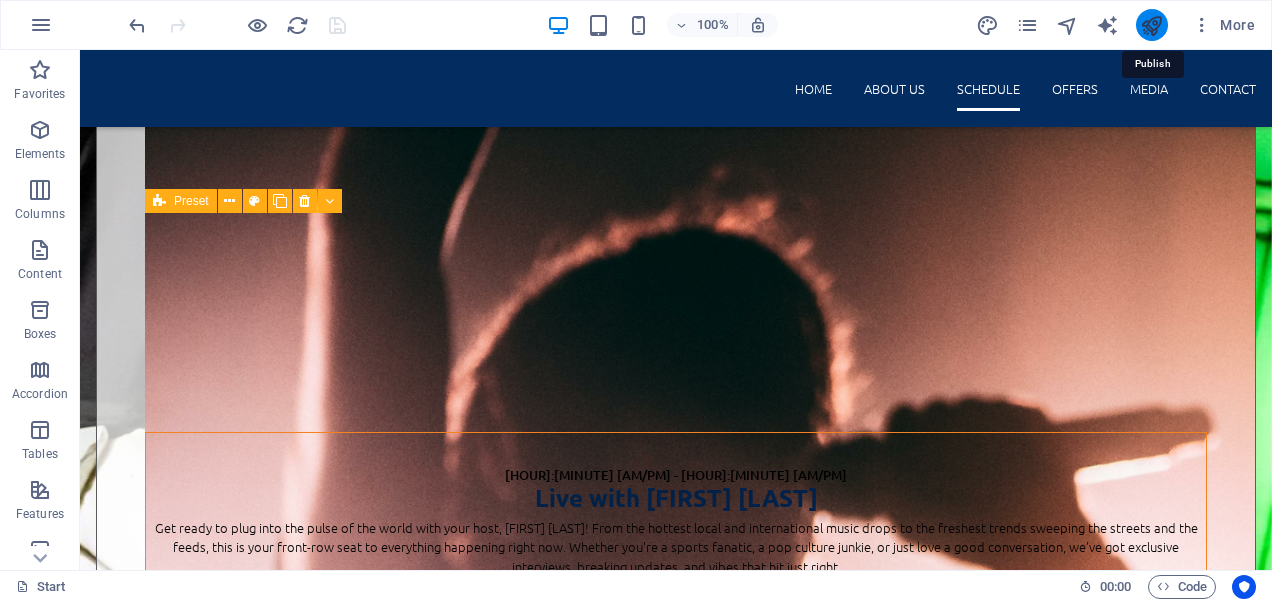 click at bounding box center (1151, 25) 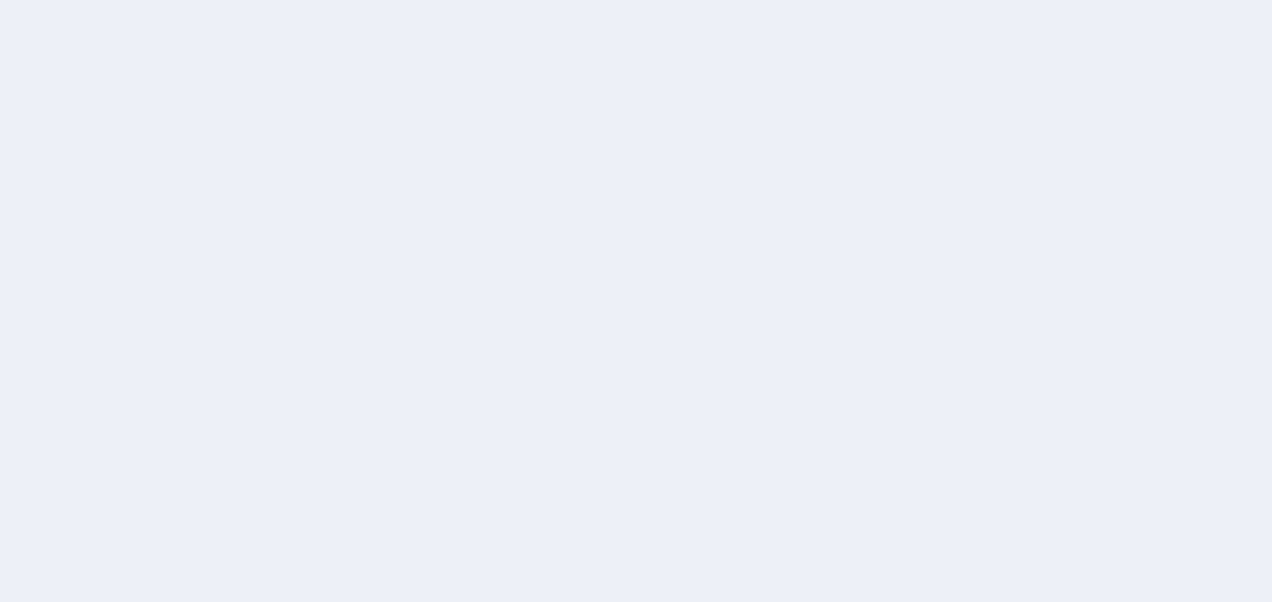 scroll, scrollTop: 0, scrollLeft: 0, axis: both 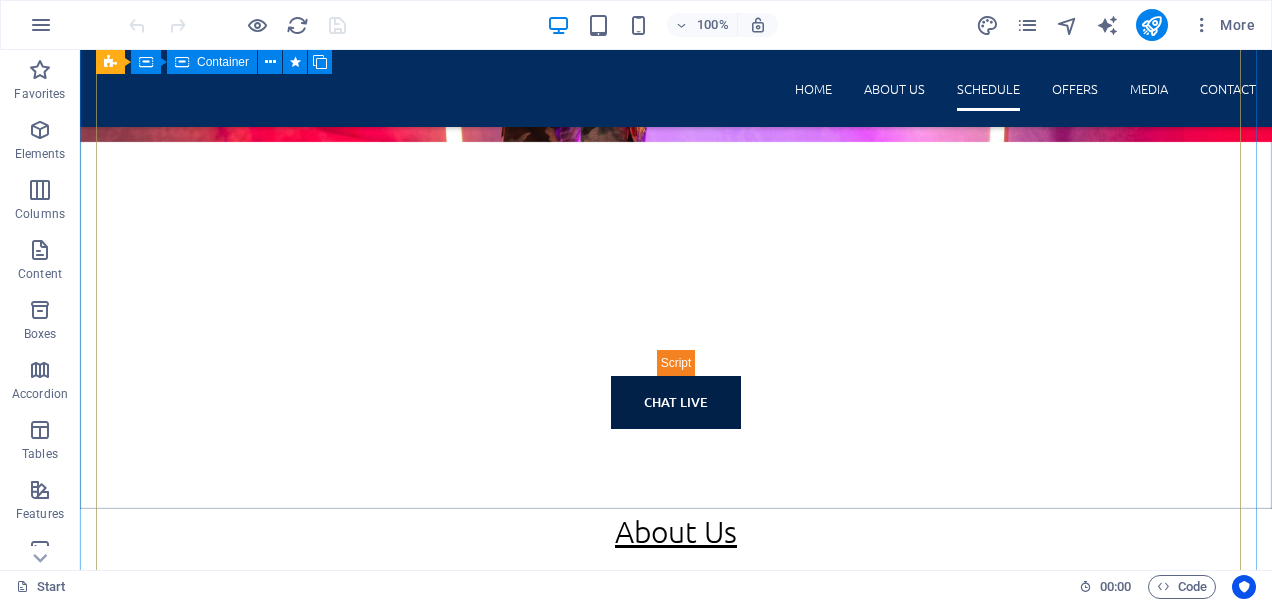 click on "11:00 AM - 2:00 PM The Brunch & Lunch Show   Welcome to The Brunch & Lunch Show with Duzzy Clayton! Here, we proudly serve up the freshest local and global alternative rock and indie sounds, creating the perfect soundtrack for your midday music escape. Tune in as we curate an eclectic mix of tracks that not only energize your afternoon but also take you on a sonic journey filled with flair and creativity. Whether you're winding down your morning or gearing up for an exciting afternoon, our show is designed to elevate your day with the very best of the alternative music scene. Join us for an unforgettable experience!   Drop content here or  Add elements  Paste clipboard 3:00 PM - 6:00 PM Live with John B Stay tuned—your new favorite show starts now.  Drop content here or  Add elements  Paste clipboard 6:00 PM - 9:00 PM The Hard Rock & Metal Mayhem Show Drop content here or  Add elements  Paste clipboard" at bounding box center [676, 5628] 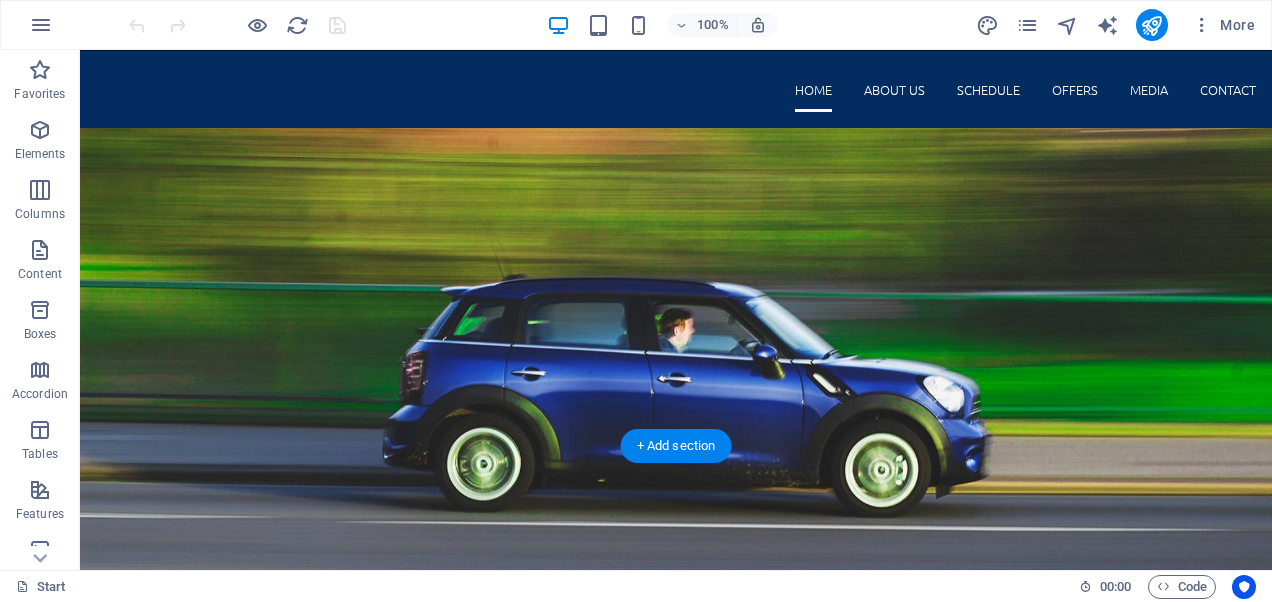 scroll, scrollTop: 200, scrollLeft: 0, axis: vertical 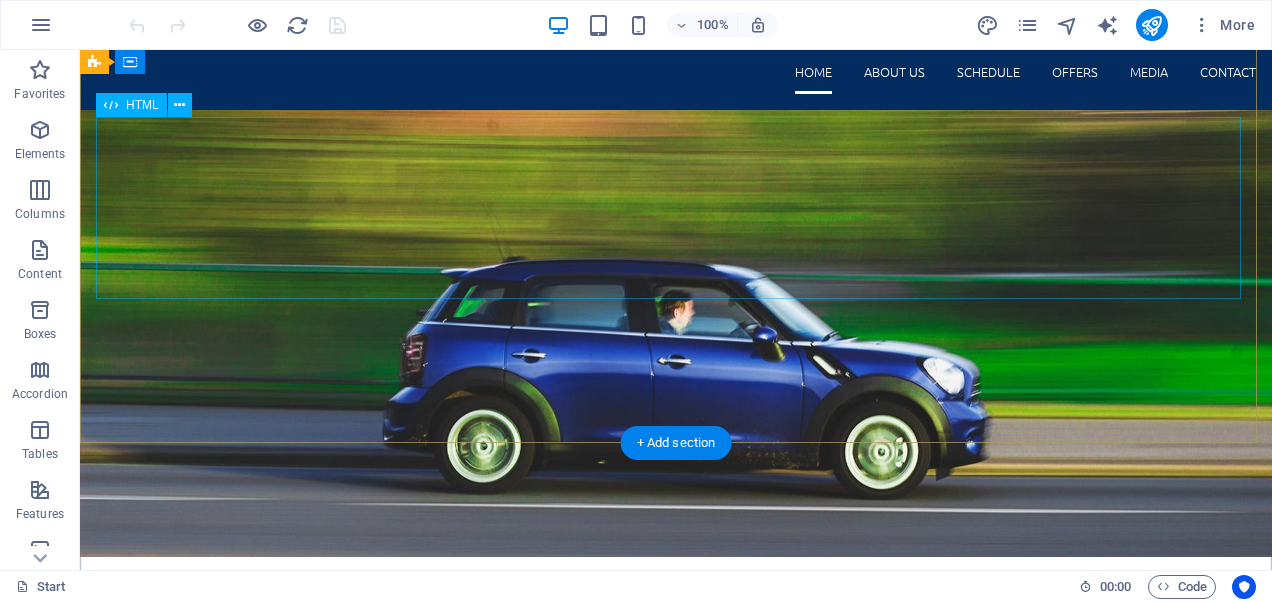 click at bounding box center [676, 1234] 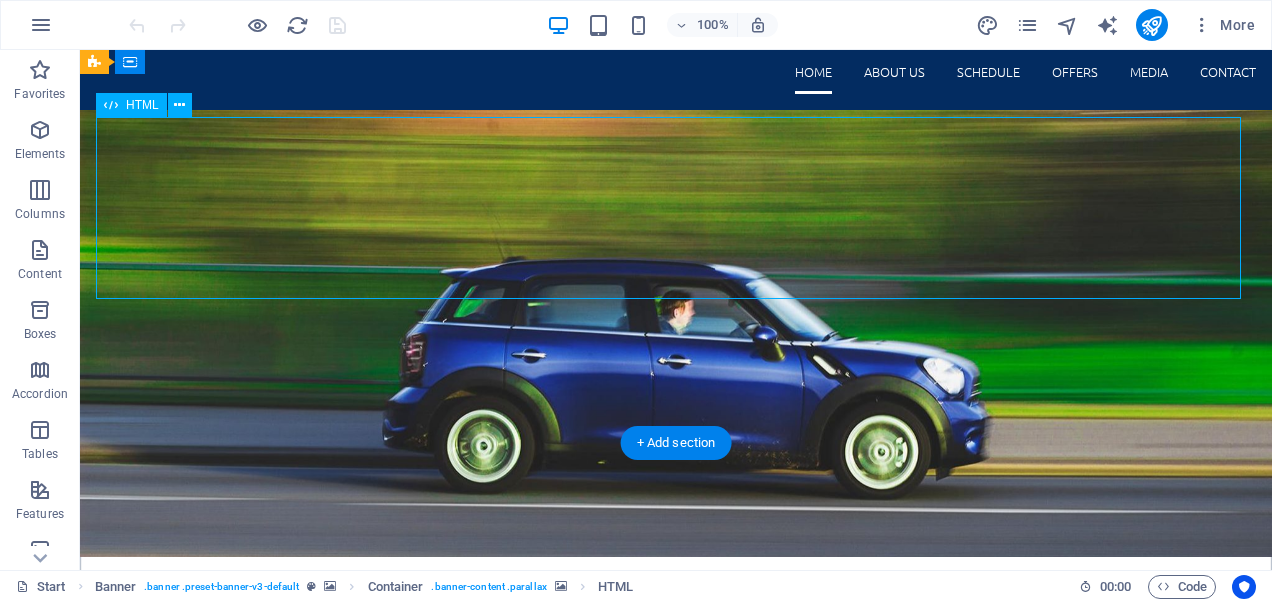 click at bounding box center [676, 1234] 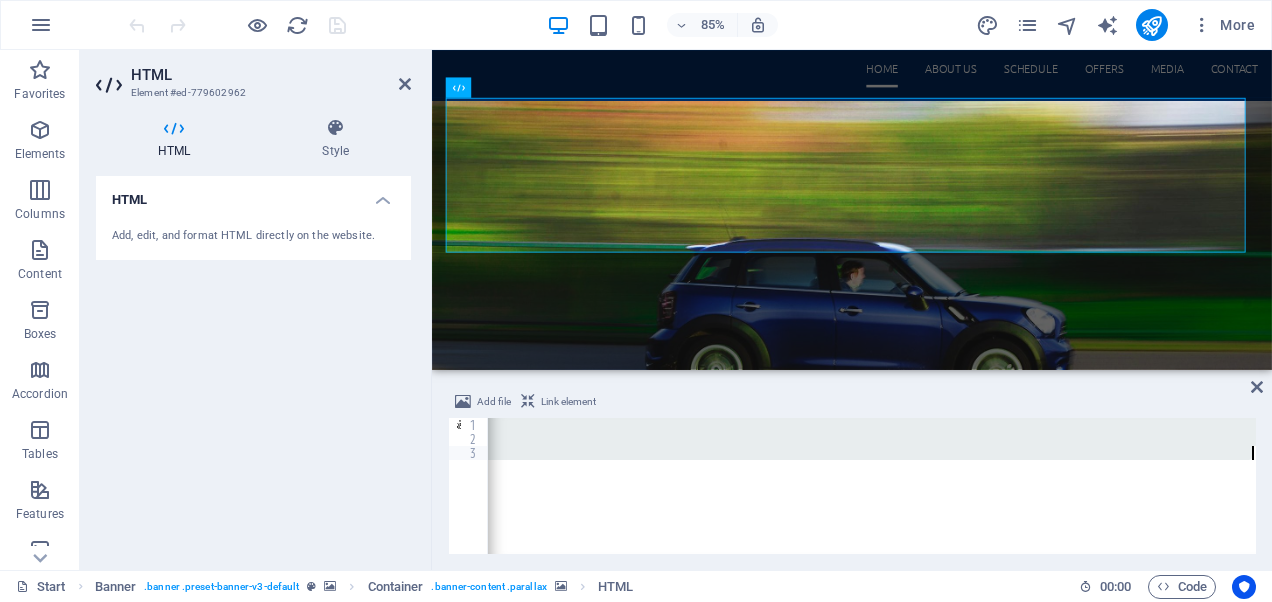 scroll, scrollTop: 0, scrollLeft: 1073, axis: horizontal 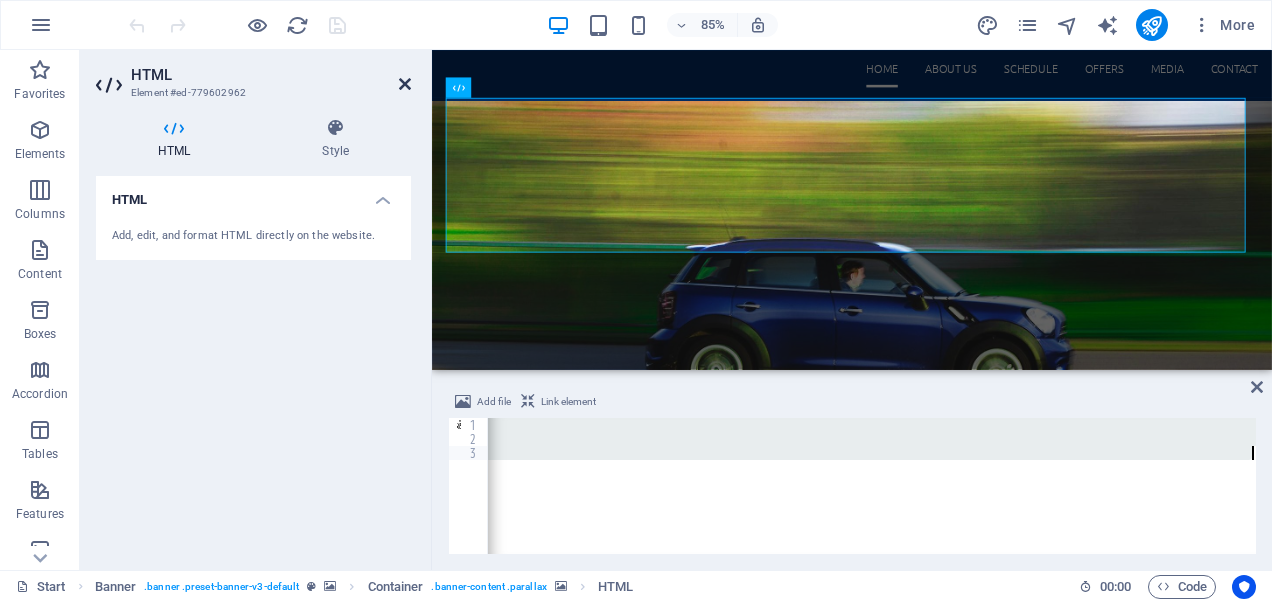 click at bounding box center [405, 84] 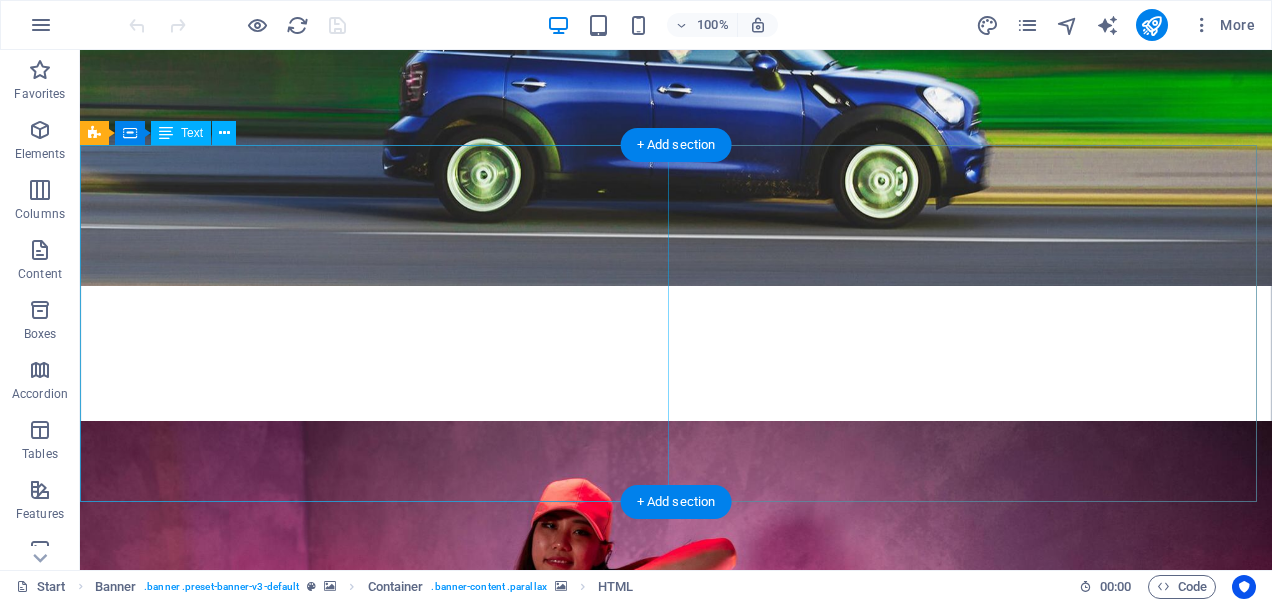 scroll, scrollTop: 500, scrollLeft: 0, axis: vertical 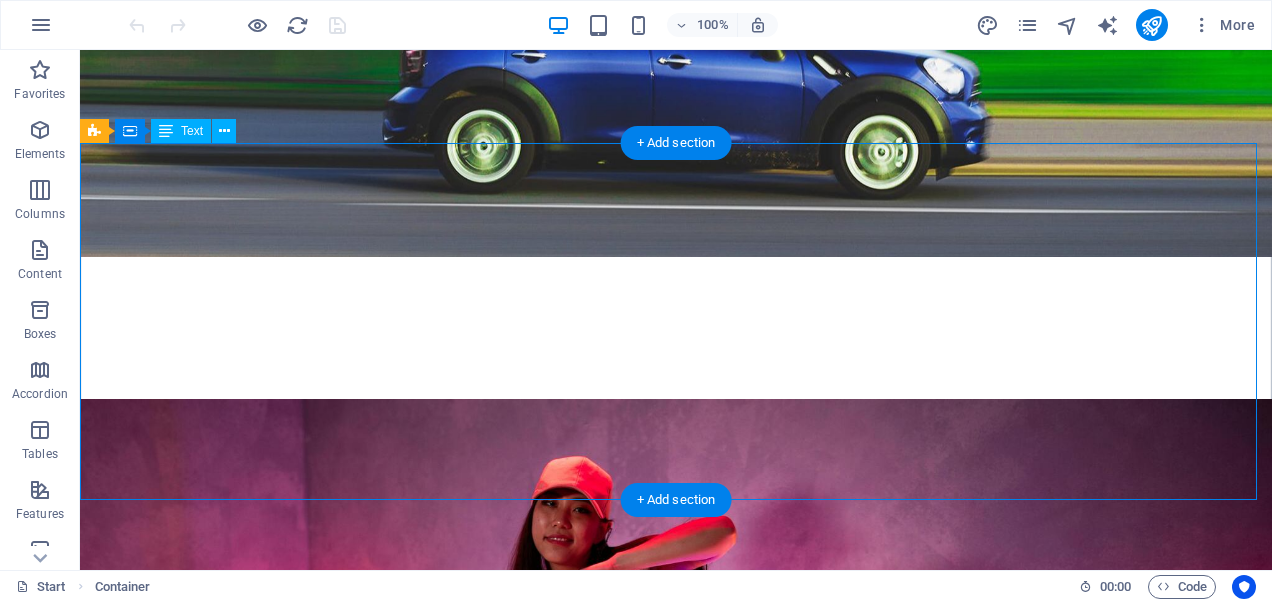 drag, startPoint x: 94, startPoint y: 213, endPoint x: 116, endPoint y: 226, distance: 25.553865 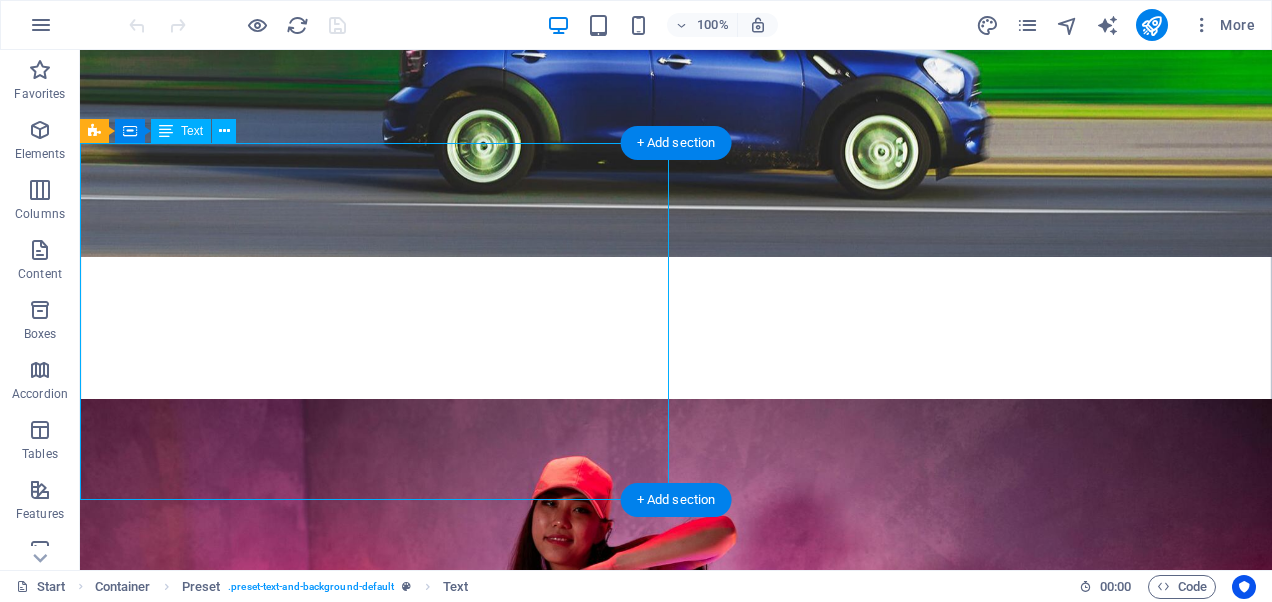 click on "About Us Welcome to God Quality Radio Station, your dynamic and vibrant community radio hub located in South Africa! At GQ Radio, we are dedicated to empowering the next generation of media creators by providing an inclusive and supportive platform for emerging voices while nurturing creative talents. Our commitment to fostering an environment where ideas can flourish distinguishes us as a cornerstone of our community. Our mission is to inspire, educate, and entertain through a diverse array of programming that truly reflects the rich cultural tapestry of our region. We firmly believe that media is a powerful catalyst for transformative change, and we are wholeheartedly committed to encouraging creativity and innovative thinking in all our projects and broadcasts." at bounding box center [676, 1278] 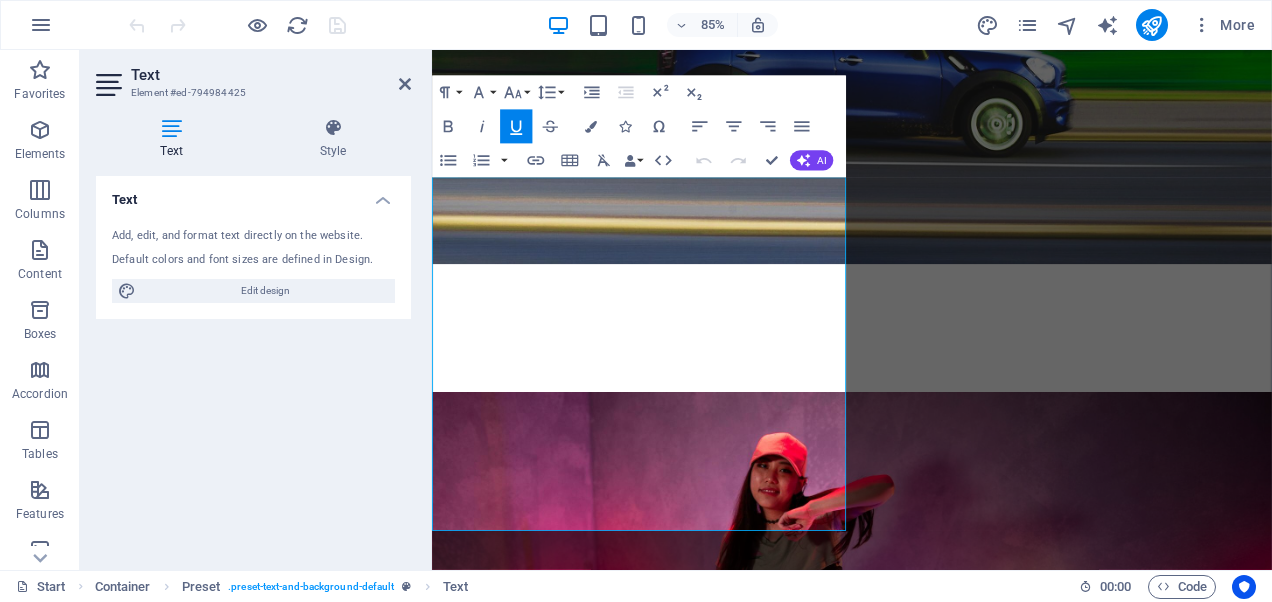 drag, startPoint x: 439, startPoint y: 293, endPoint x: 796, endPoint y: 618, distance: 482.77737 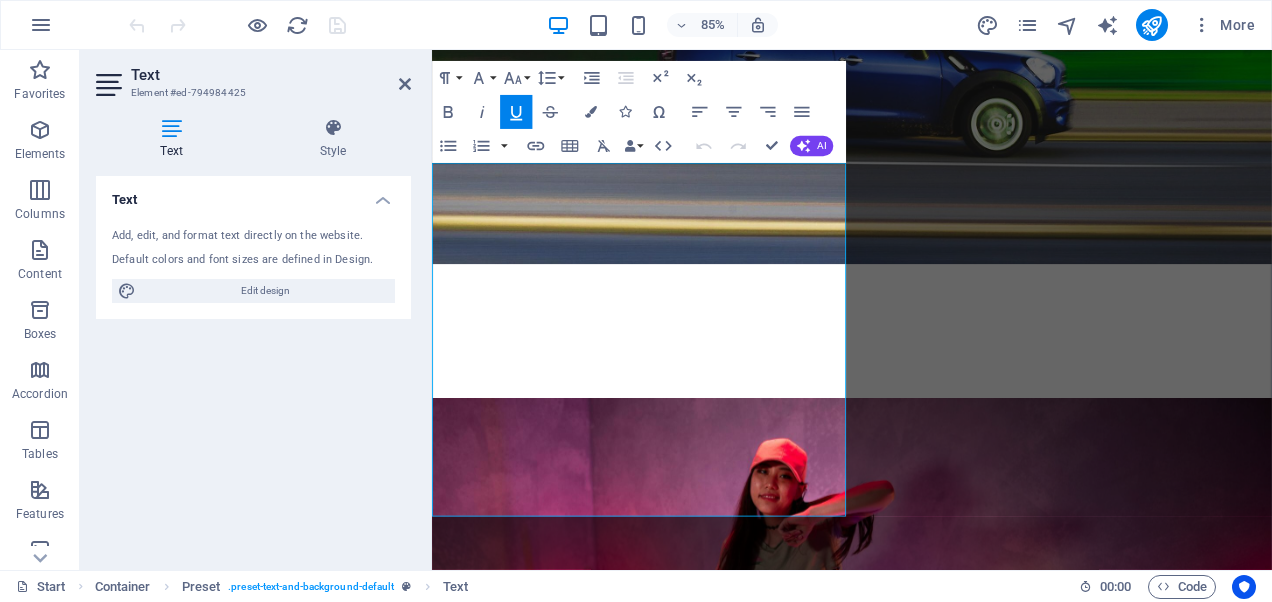 scroll, scrollTop: 539, scrollLeft: 0, axis: vertical 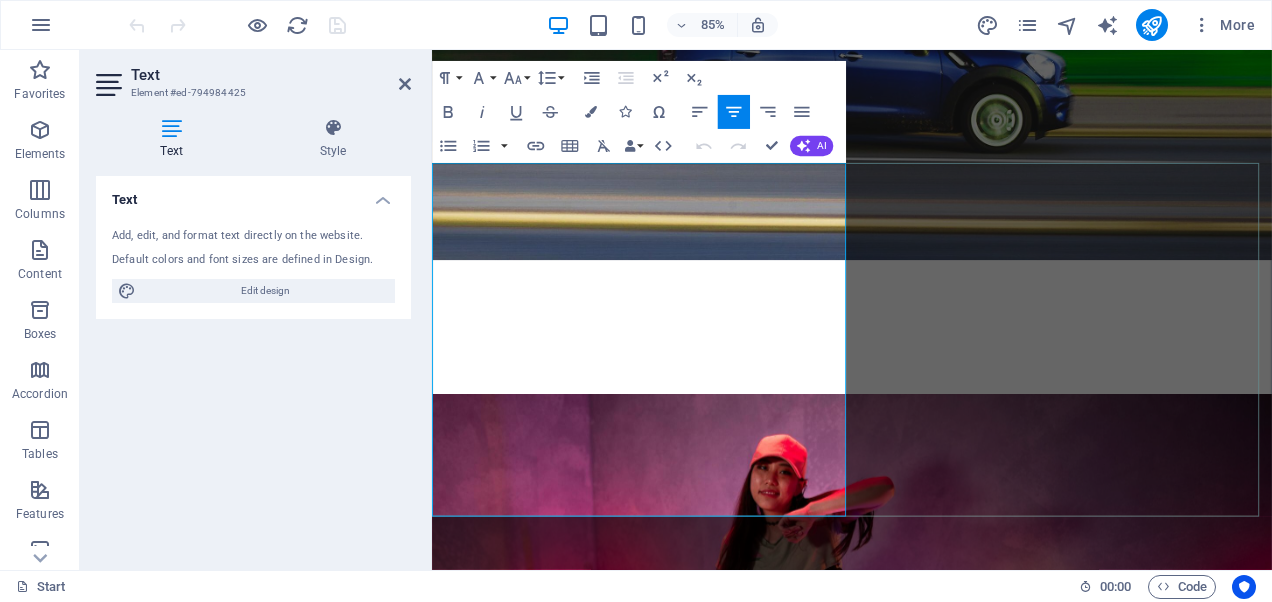 copy on "Welcome to God Quality Radio Station, your dynamic and vibrant community radio hub located in South Africa! At GQ Radio, we are dedicated to empowering the next generation of media creators by providing an inclusive and supportive platform for emerging voices while nurturing creative talents. Our commitment to fostering an environment where ideas can flourish distinguishes us as a cornerstone of our community. Our mission is to inspire, educate, and entertain through a diverse array of programming that truly reflects the rich cultural tapestry of our region. We firmly believe that media is a powerful catalyst for transformative change, and we are wholeheartedly committed to encouraging creativity and innovative thinking in all our projects and broadcasts. We invite you to embark on this exciting journey with us to amplify your voice and pursue your dreams. Tune in, connect with us, and become part of a vibrant movement that celebrates creativity, unity, and the spirit of community. Together, let’s uplift o..." 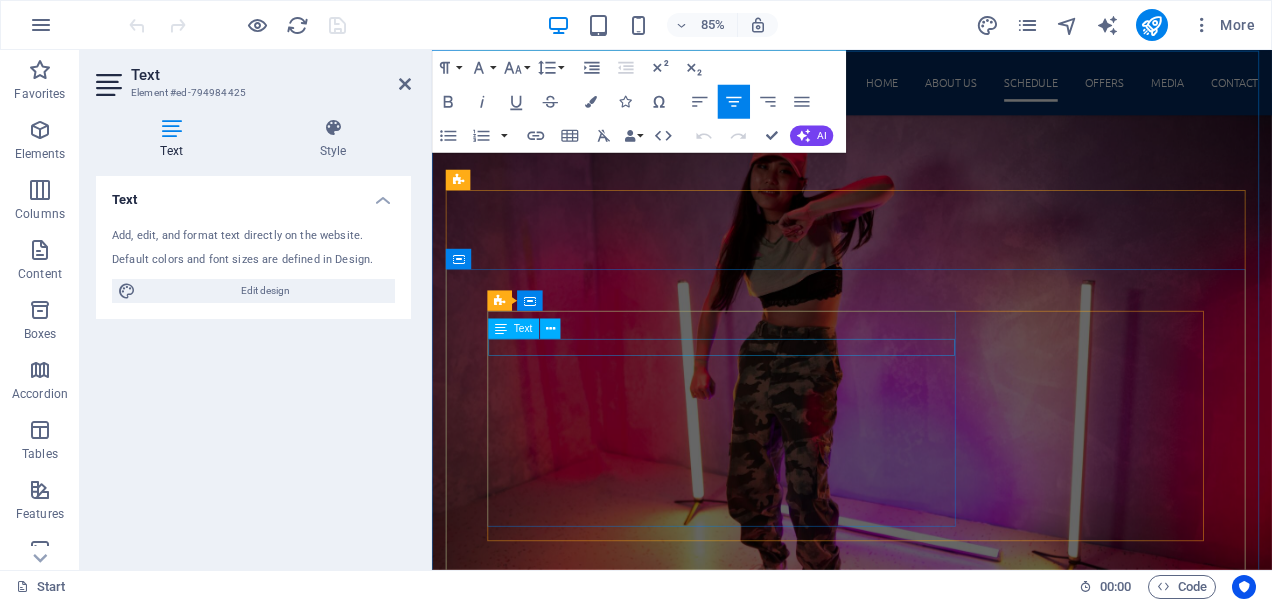 scroll, scrollTop: 1039, scrollLeft: 0, axis: vertical 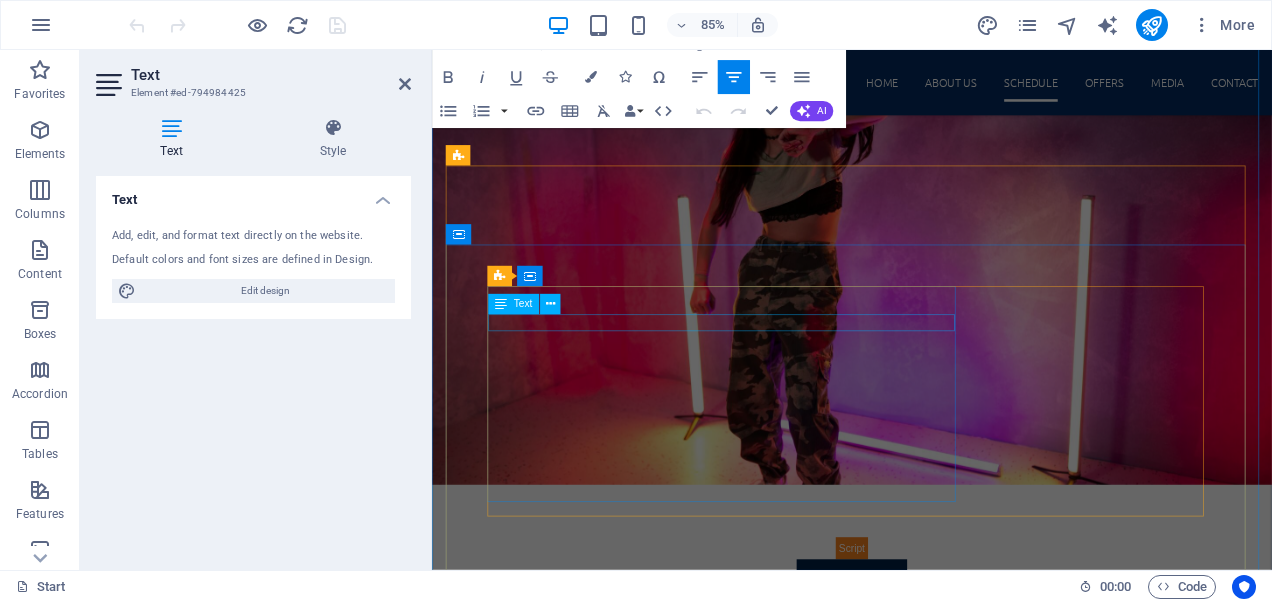 click on "[HOUR]:[MINUTE] [AM/PM] - [HOUR]:[MINUTE] [AM/PM]" at bounding box center (926, 5419) 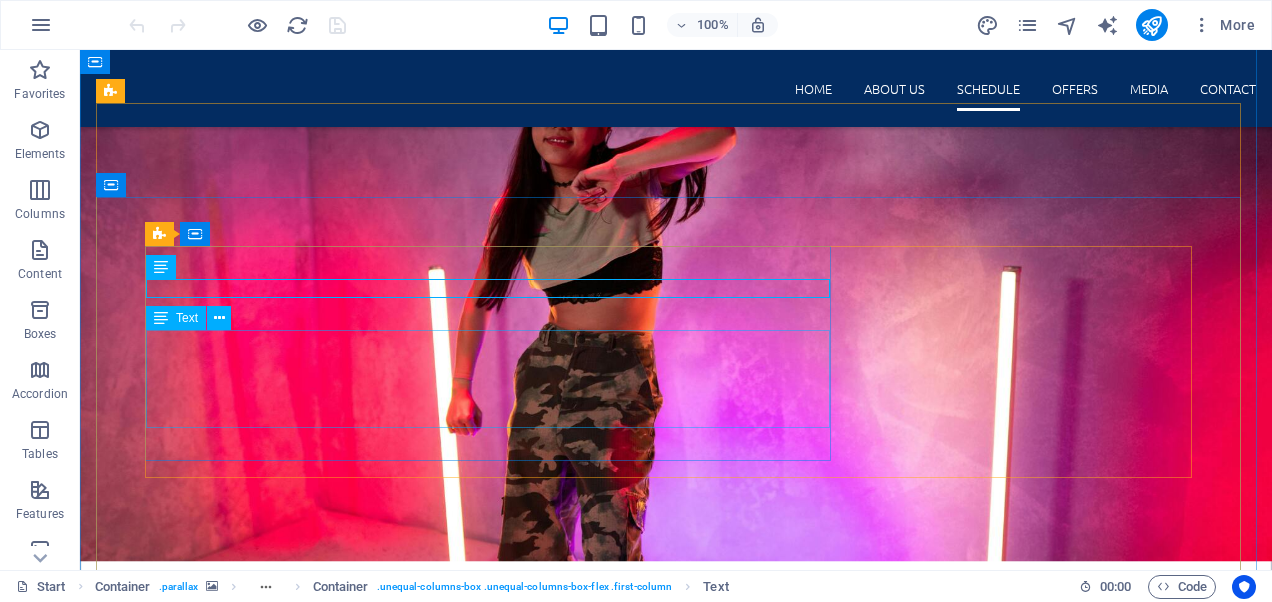 click on "Welcome to The Brunch & Lunch Show with [FIRST] [LAST]! Here, we proudly serve up the freshest local and global alternative rock and indie sounds, creating the perfect soundtrack for your midday music escape. Tune in as we curate an eclectic mix of tracks that not only energize your afternoon but also take you on a sonic journey filled with flair and creativity. Whether you're winding down your morning or gearing up for an exciting afternoon, our show is designed to elevate your day with the very best of the alternative music scene. Join us for an unforgettable experience!" at bounding box center [676, 5481] 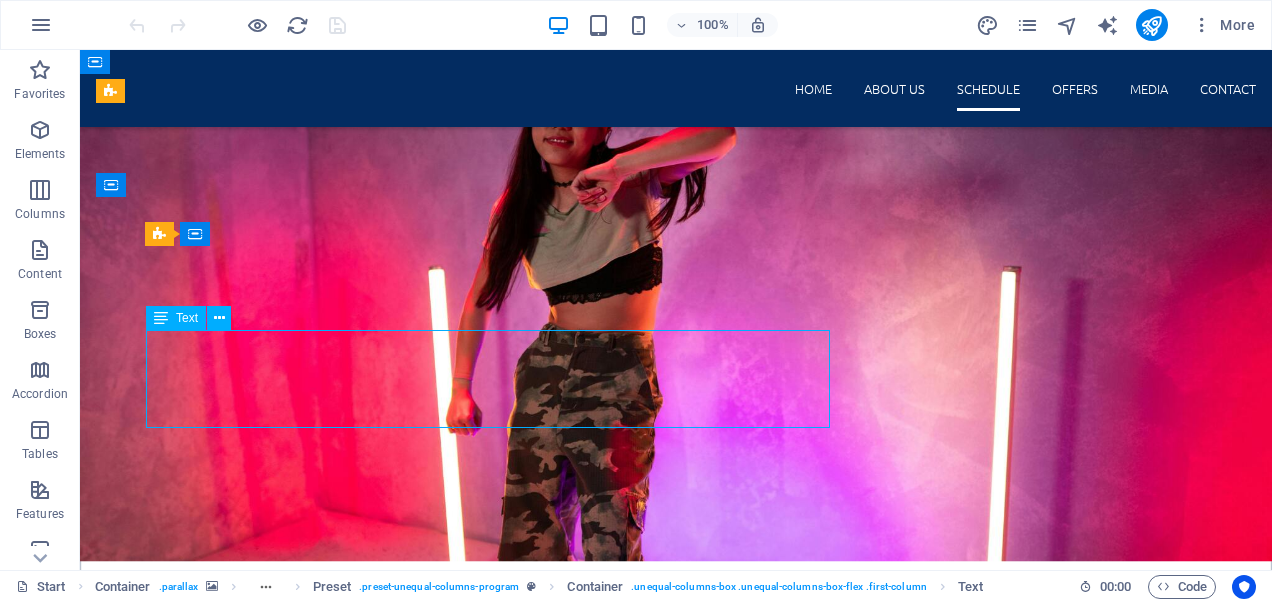 click on "Welcome to The Brunch & Lunch Show with [FIRST] [LAST]! Here, we proudly serve up the freshest local and global alternative rock and indie sounds, creating the perfect soundtrack for your midday music escape. Tune in as we curate an eclectic mix of tracks that not only energize your afternoon but also take you on a sonic journey filled with flair and creativity. Whether you're winding down your morning or gearing up for an exciting afternoon, our show is designed to elevate your day with the very best of the alternative music scene. Join us for an unforgettable experience!" at bounding box center (676, 5481) 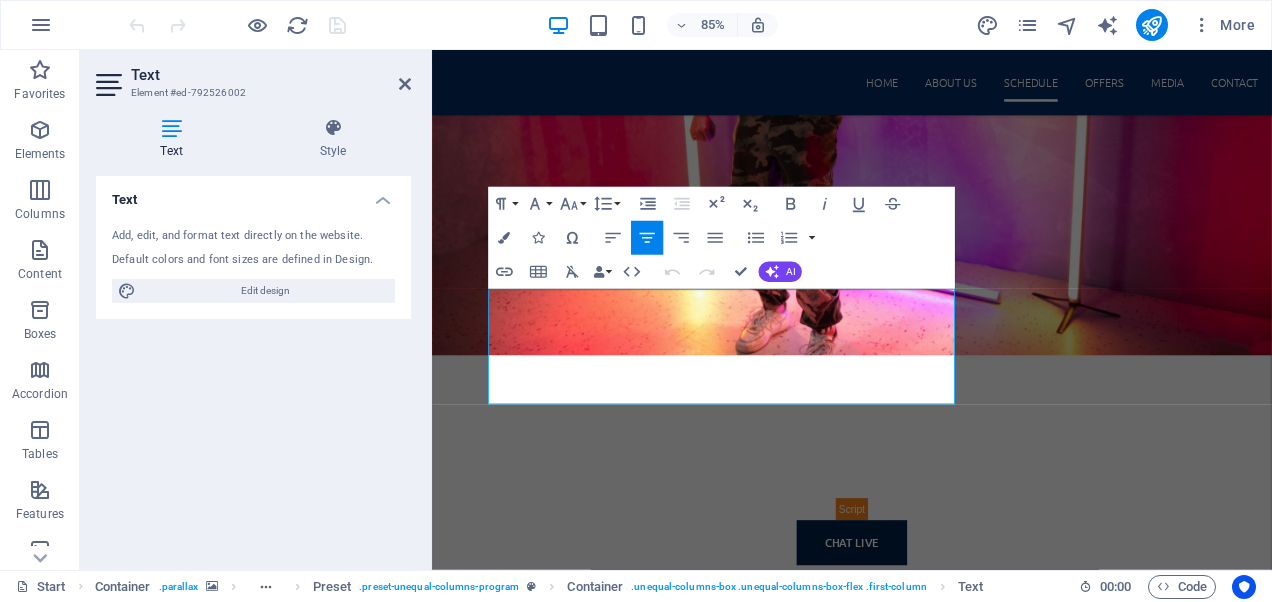 scroll, scrollTop: 1121, scrollLeft: 0, axis: vertical 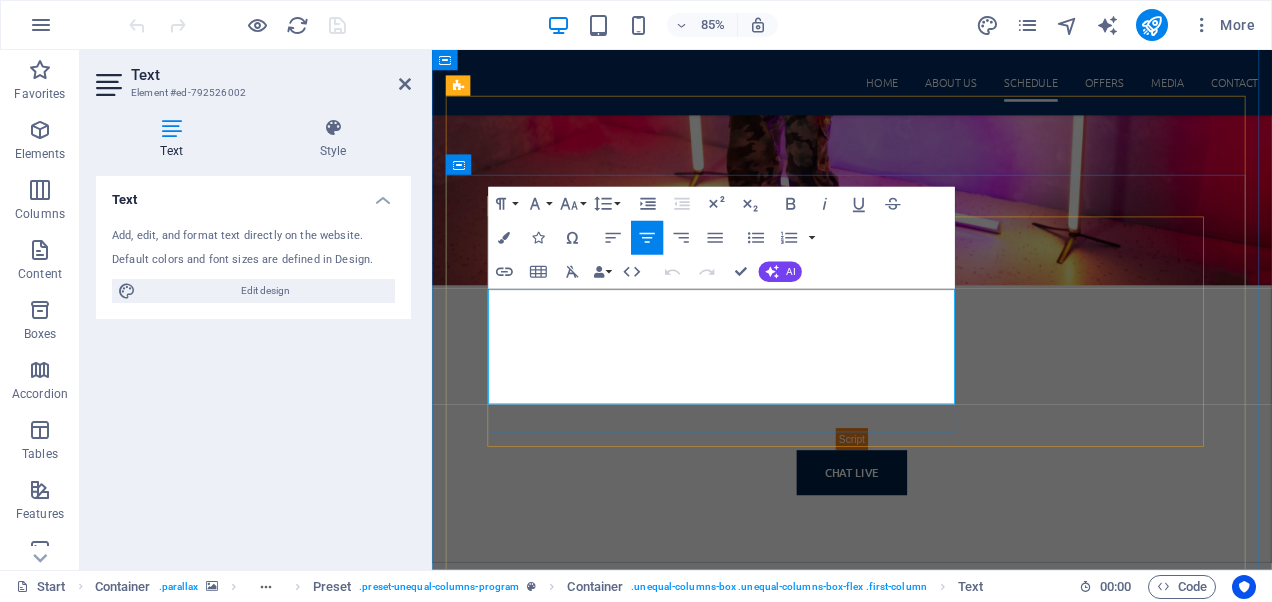 click on "Welcome to The Brunch & Lunch Show with [FIRST] [LAST]! Here, we proudly serve up the freshest local and global alternative rock and indie sounds, creating the perfect soundtrack for your midday music escape. Tune in as we curate an eclectic mix of tracks that not only energize your afternoon but also take you on a sonic journey filled with flair and creativity. Whether you're winding down your morning or gearing up for an exciting afternoon, our show is designed to elevate your day with the very best of the alternative music scene. Join us for an unforgettable experience!" at bounding box center [926, 5346] 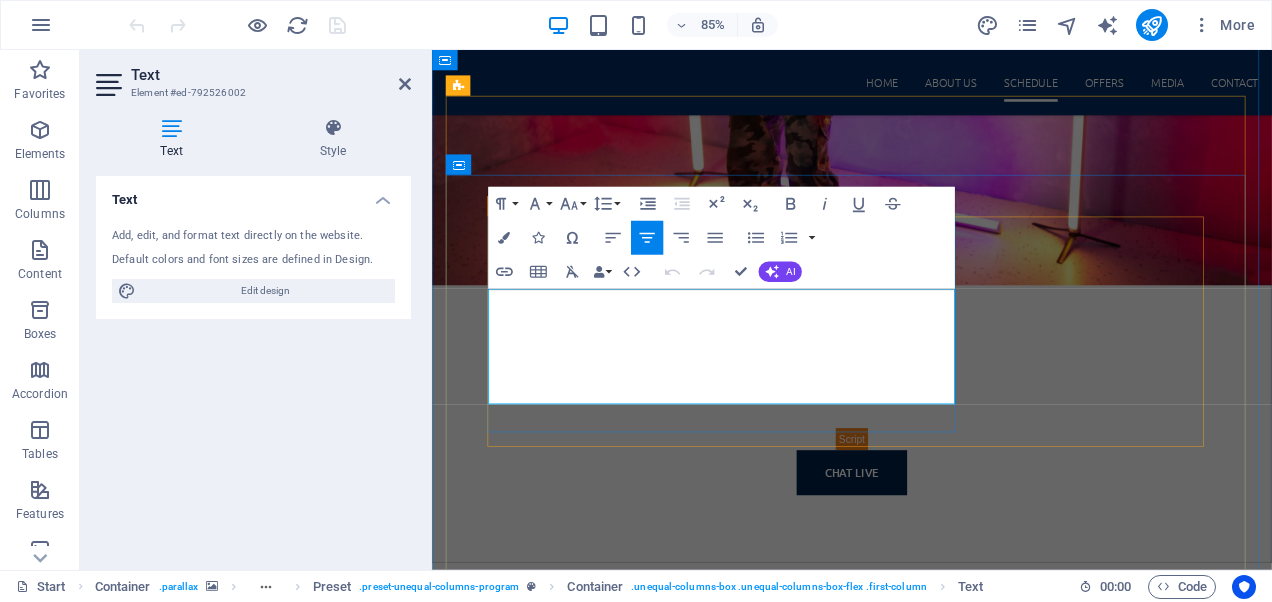drag, startPoint x: 514, startPoint y: 341, endPoint x: 871, endPoint y: 448, distance: 372.69022 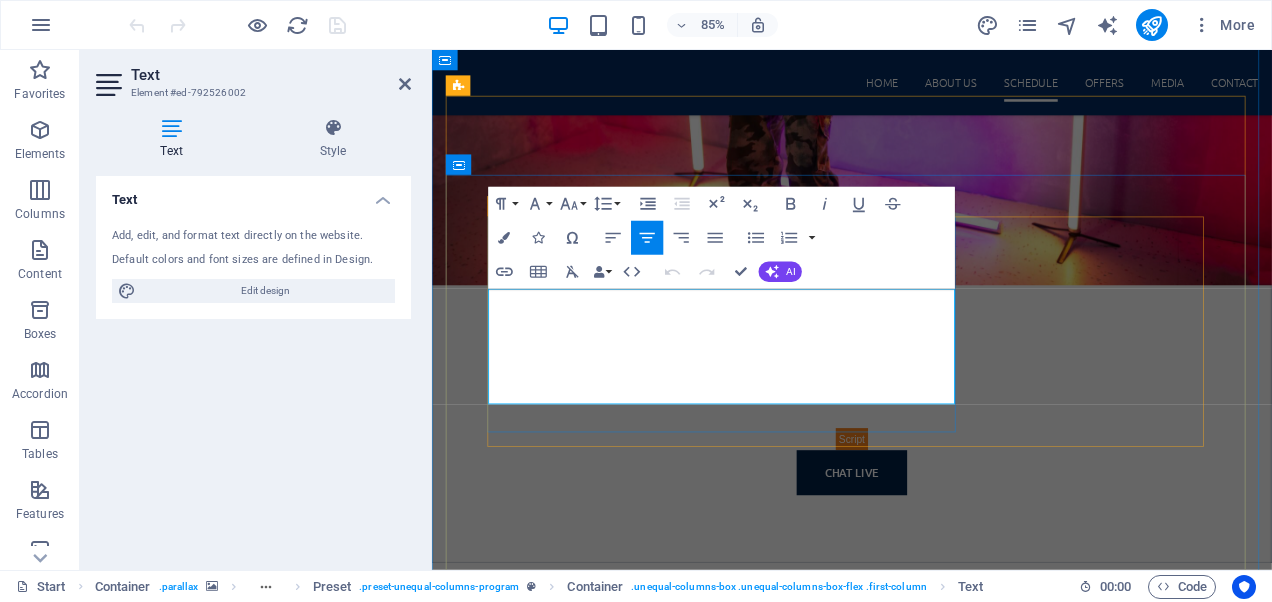 copy on "Welcome to The Brunch & Lunch Show with [FIRST] [LAST]! Here, we proudly serve up the freshest local and global alternative rock and indie sounds, creating the perfect soundtrack for your midday music escape. Tune in as we curate an eclectic mix of tracks that not only energize your afternoon but also take you on a sonic journey filled with flair and creativity. Whether you're winding down your morning or gearing up for an exciting afternoon, our show is designed to elevate your day with the very best of the alternative music scene. Join us for an unforgettable experience!" 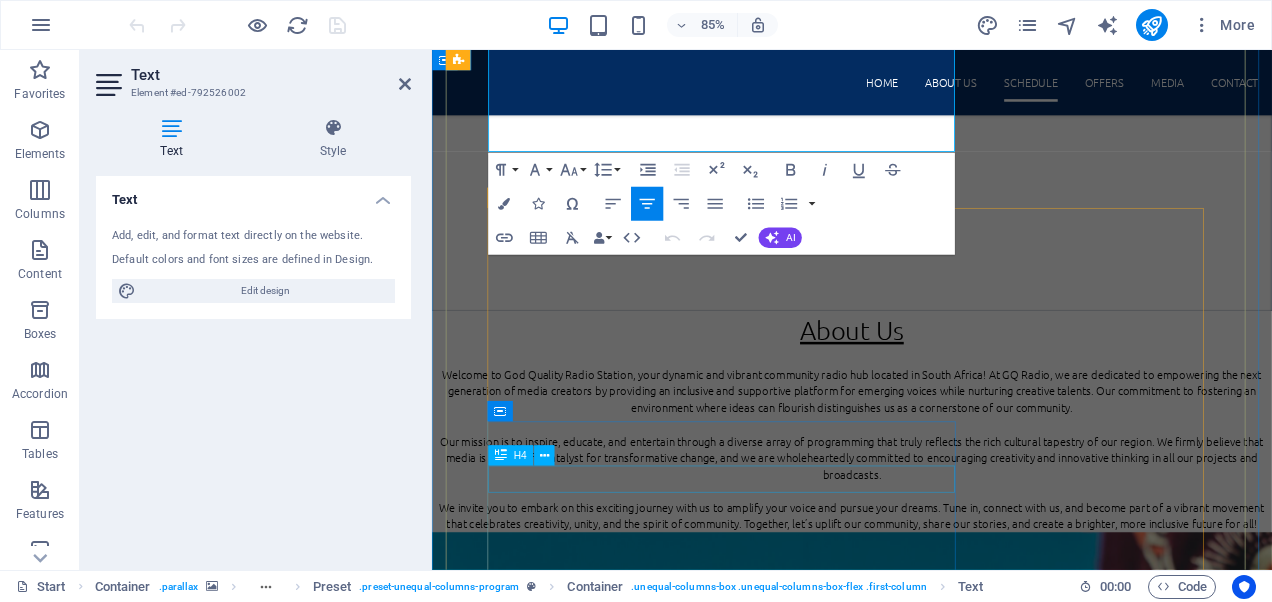 scroll, scrollTop: 1421, scrollLeft: 0, axis: vertical 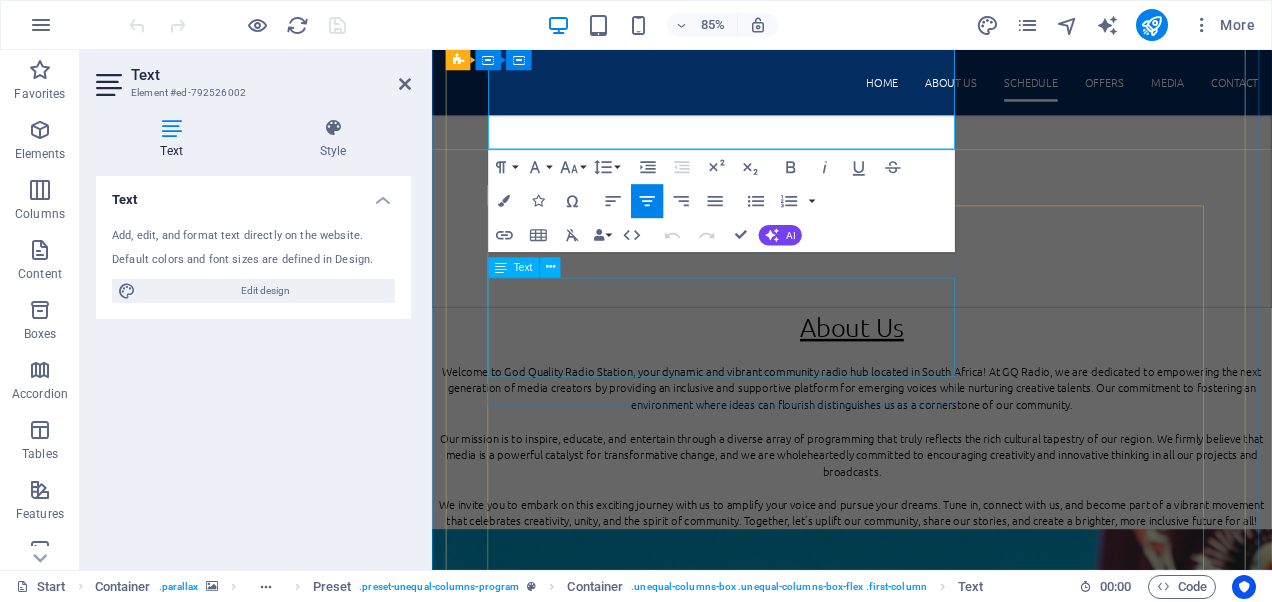 click on "Get ready to plug into the pulse of the world with your host, John B! From the hottest local and international music drops to the freshest trends sweeping the streets and the feeds, this is your front-row seat to everything happening right now. Whether you're a sports fanatic, a pop culture junkie, or just love a good conversation, we’ve got exclusive interviews, breaking updates, and vibes that hit just right. Stay tuned—your new favorite show starts now." at bounding box center (926, 5706) 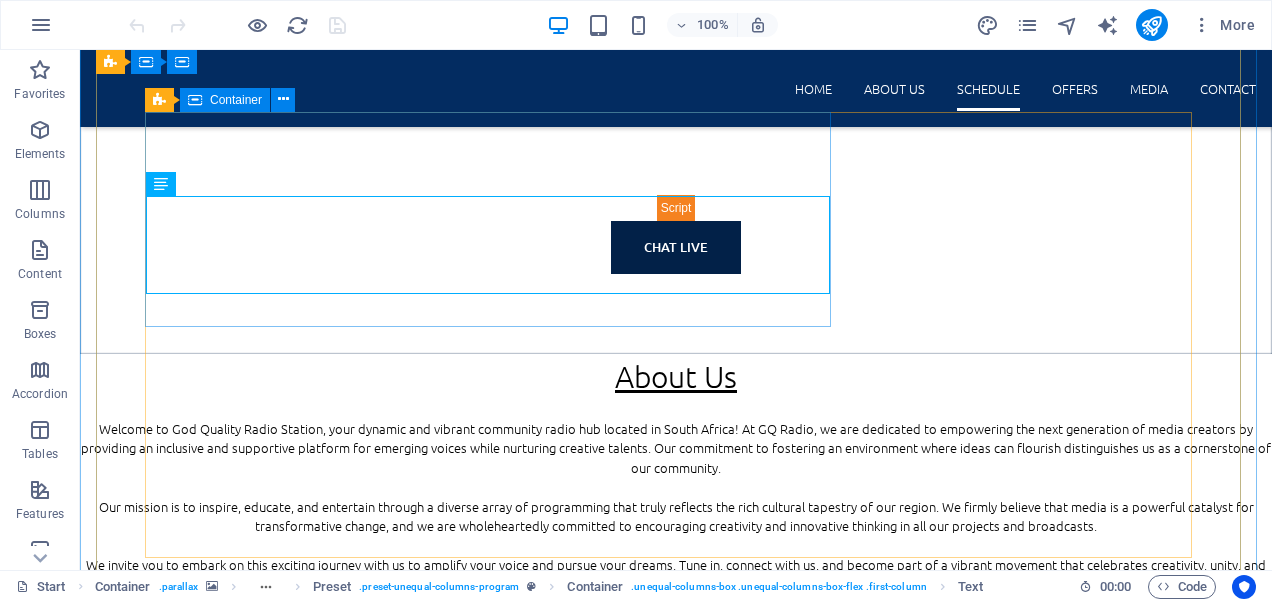 click on "3:00 PM - 6:00 PM Live with John B Get ready to plug into the pulse of the world with your host, John B! From the hottest local and international music drops to the freshest trends sweeping the streets and the feeds, this is your front-row seat to everything happening right now. Whether you're a sports fanatic, a pop culture junkie, or just love a good conversation, we’ve got exclusive interviews, breaking updates, and vibes that hit just right. Stay tuned—your new favorite show starts now." at bounding box center (676, 5660) 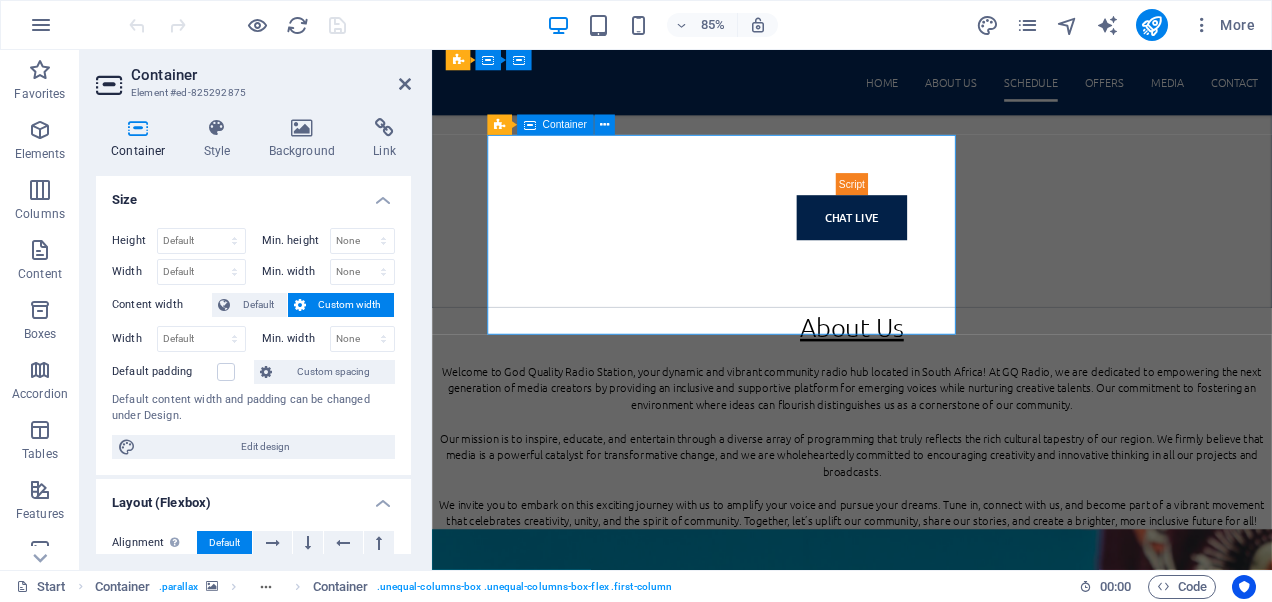 scroll, scrollTop: 1504, scrollLeft: 0, axis: vertical 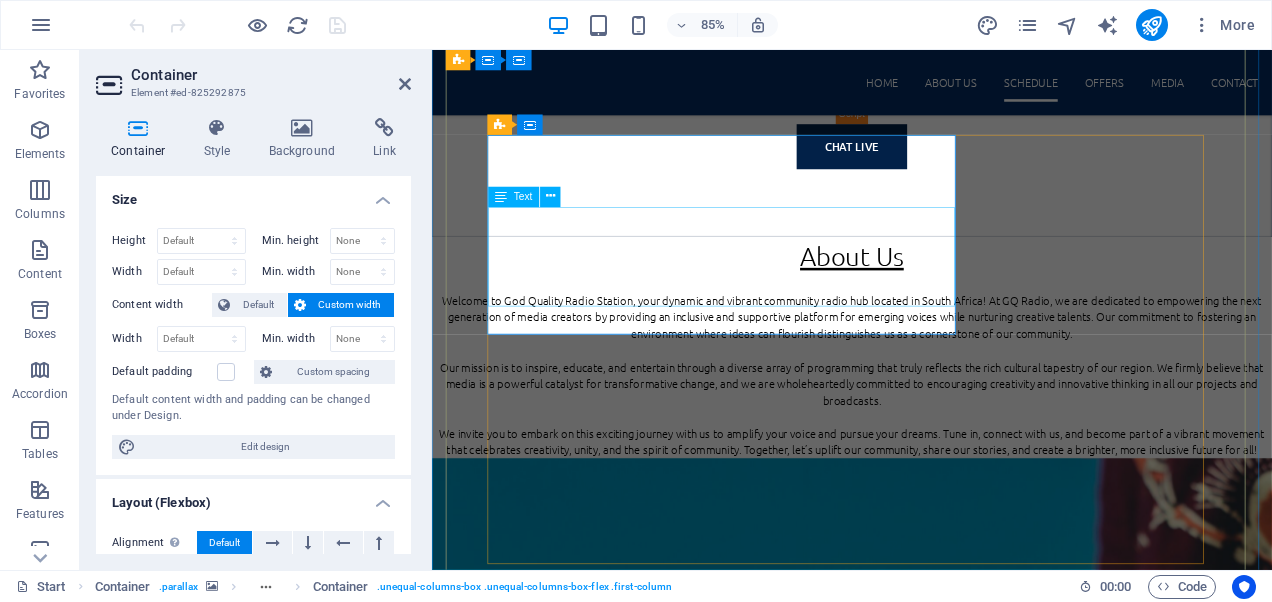 click on "Get ready to plug into the pulse of the world with your host, John B! From the hottest local and international music drops to the freshest trends sweeping the streets and the feeds, this is your front-row seat to everything happening right now. Whether you're a sports fanatic, a pop culture junkie, or just love a good conversation, we’ve got exclusive interviews, breaking updates, and vibes that hit just right. Stay tuned—your new favorite show starts now." at bounding box center (926, 5623) 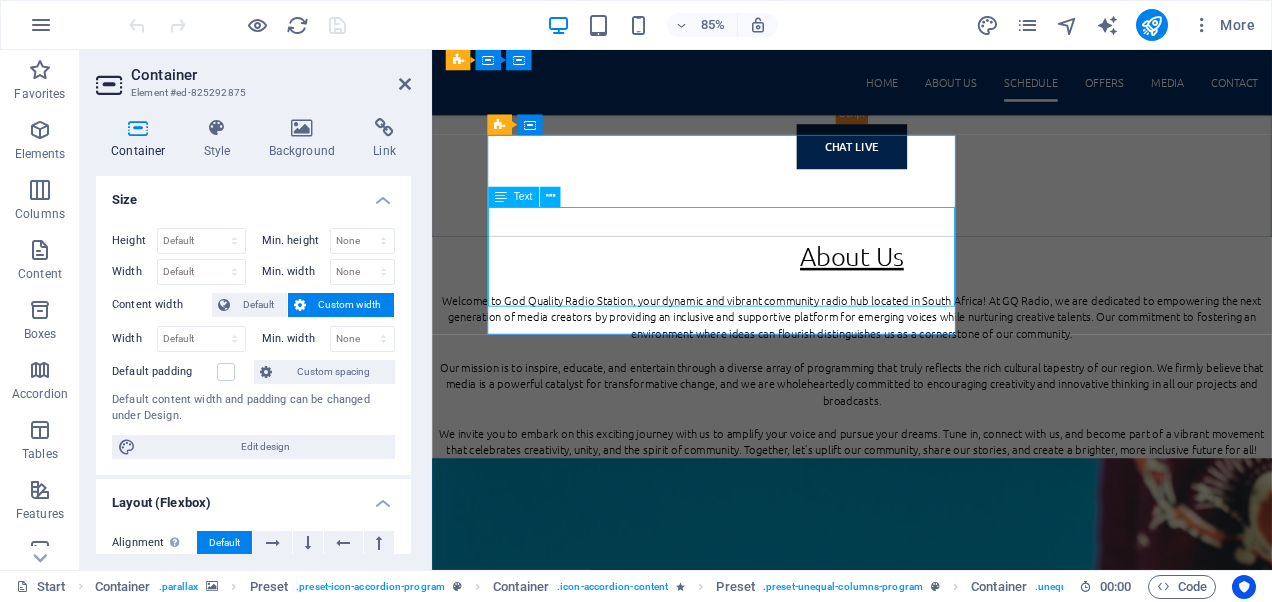 click on "Get ready to plug into the pulse of the world with your host, John B! From the hottest local and international music drops to the freshest trends sweeping the streets and the feeds, this is your front-row seat to everything happening right now. Whether you're a sports fanatic, a pop culture junkie, or just love a good conversation, we’ve got exclusive interviews, breaking updates, and vibes that hit just right. Stay tuned—your new favorite show starts now." at bounding box center (926, 5623) 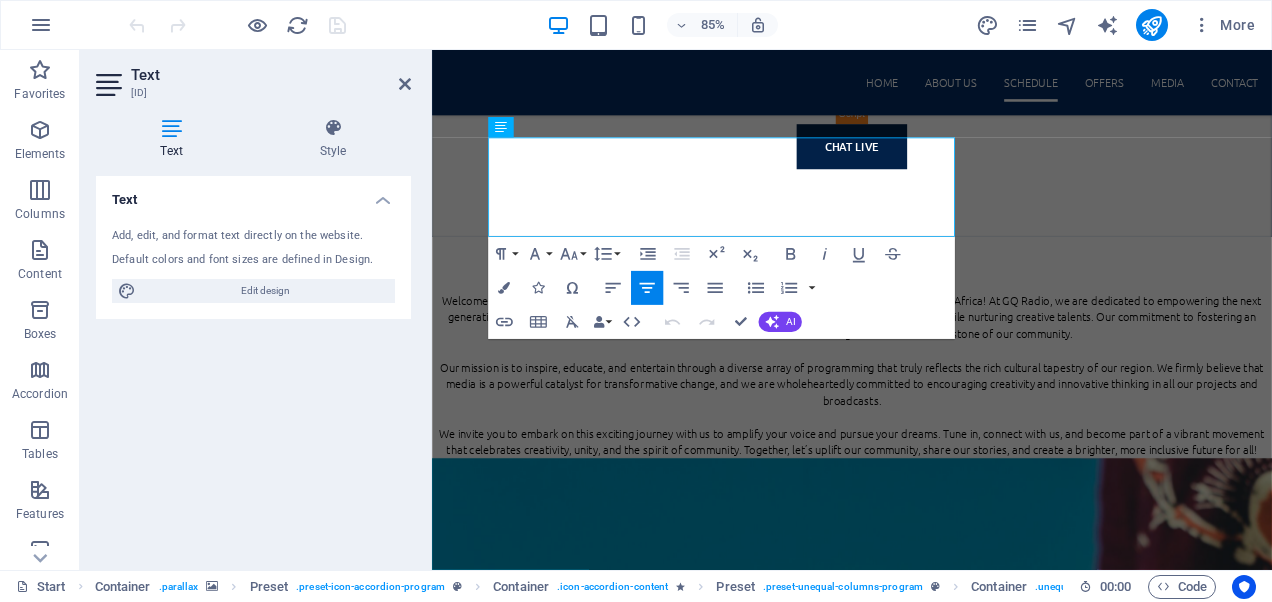 scroll, scrollTop: 1586, scrollLeft: 0, axis: vertical 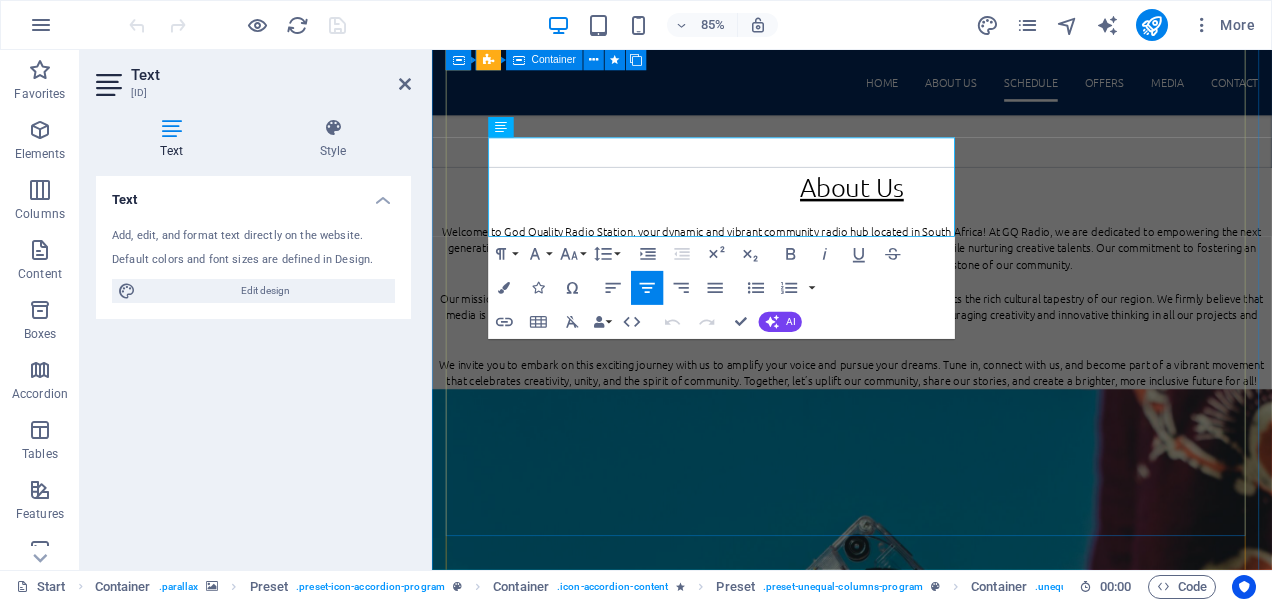drag, startPoint x: 942, startPoint y: 252, endPoint x: 493, endPoint y: 155, distance: 459.35825 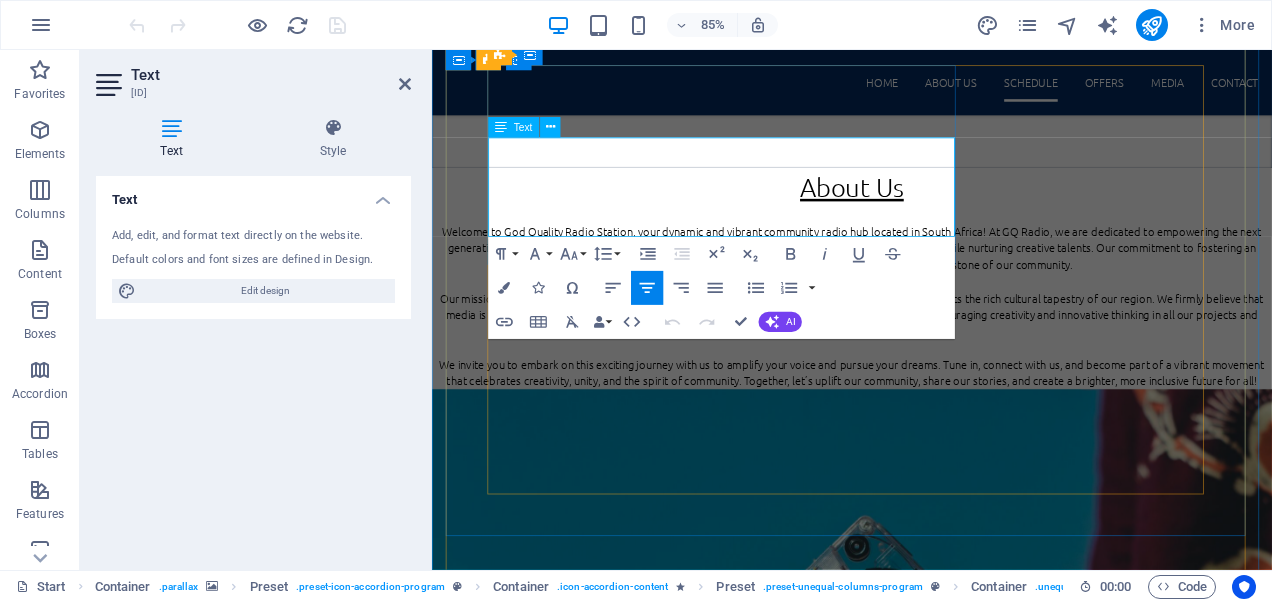 copy on "Get ready to plug into the pulse of the world with your host, John B! From the hottest local and international music drops to the freshest trends sweeping the streets and the feeds, this is your front-row seat to everything happening right now. Whether you're a sports fanatic, a pop culture junkie, or just love a good conversation, we’ve got exclusive interviews, breaking updates, and vibes that hit just right. Stay tuned—your new favorite show starts now." 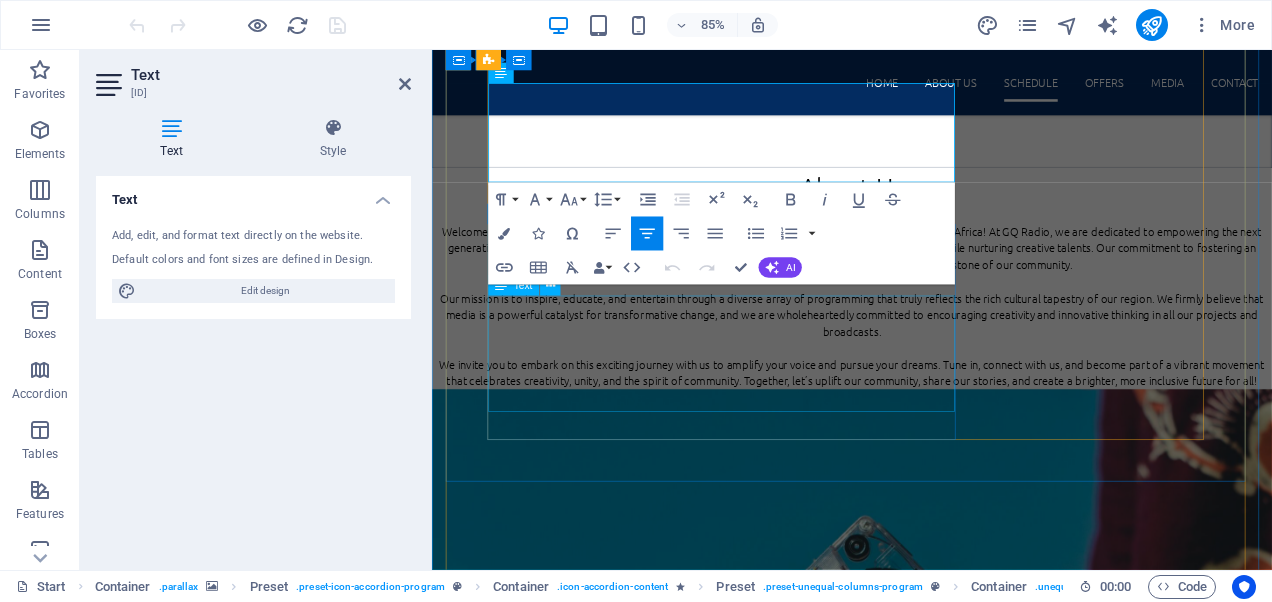 scroll, scrollTop: 1686, scrollLeft: 0, axis: vertical 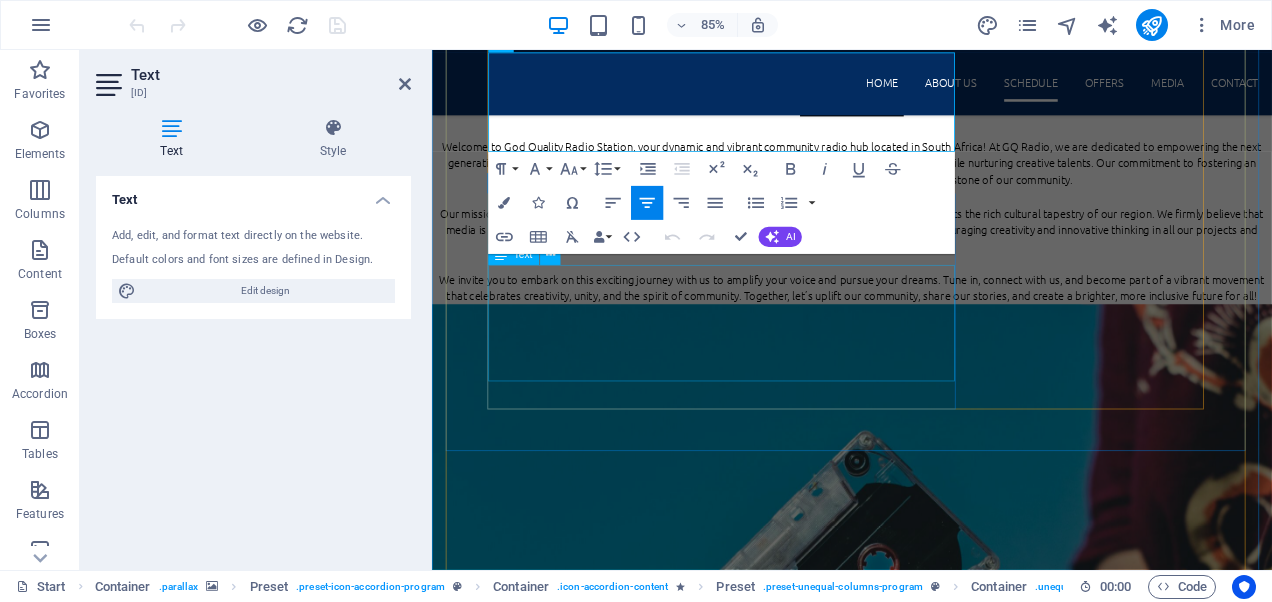 click on "Welcome to The Hard Rock & Metal Mayhem Show, where the riffs roar with intensity, the drums thunder like a raging storm, and chaos is expertly transformed into captivating art. Join us as we dive deep into the loudest and fiercest sounds, ranging from the hidden gems of the underground scene to the celebrated legends of the genre. Each week, we bring you your essential fix of raw power, electrifying performances, and a celebration of musical rebellion that defines hard rock and metal. Prepare to immerse yourself in the exhilarating world of heavy music!" at bounding box center [926, 6031] 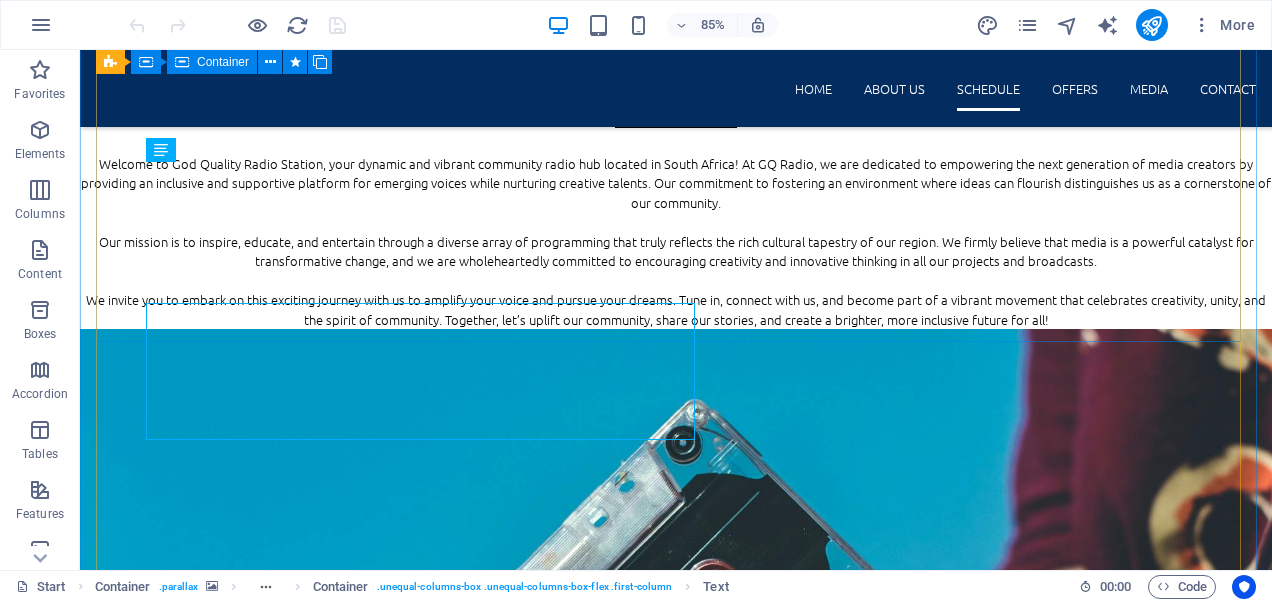click on "11:00 AM - 2:00 PM The Brunch & Lunch Show   Welcome to The Brunch & Lunch Show with Duzzy Clayton! Here, we proudly serve up the freshest local and global alternative rock and indie sounds, creating the perfect soundtrack for your midday music escape. Tune in as we curate an eclectic mix of tracks that not only energize your afternoon but also take you on a sonic journey filled with flair and creativity. Whether you're winding down your morning or gearing up for an exciting afternoon, our show is designed to elevate your day with the very best of the alternative music scene. Join us for an unforgettable experience!   Drop content here or  Add elements  Paste clipboard 3:00 PM - 6:00 PM Live with John B Stay tuned—your new favorite show starts now.  Drop content here or  Add elements  Paste clipboard 6:00 PM - 9:00 PM The Hard Rock & Metal Mayhem Show Drop content here or  Add elements  Paste clipboard" at bounding box center (676, 5576) 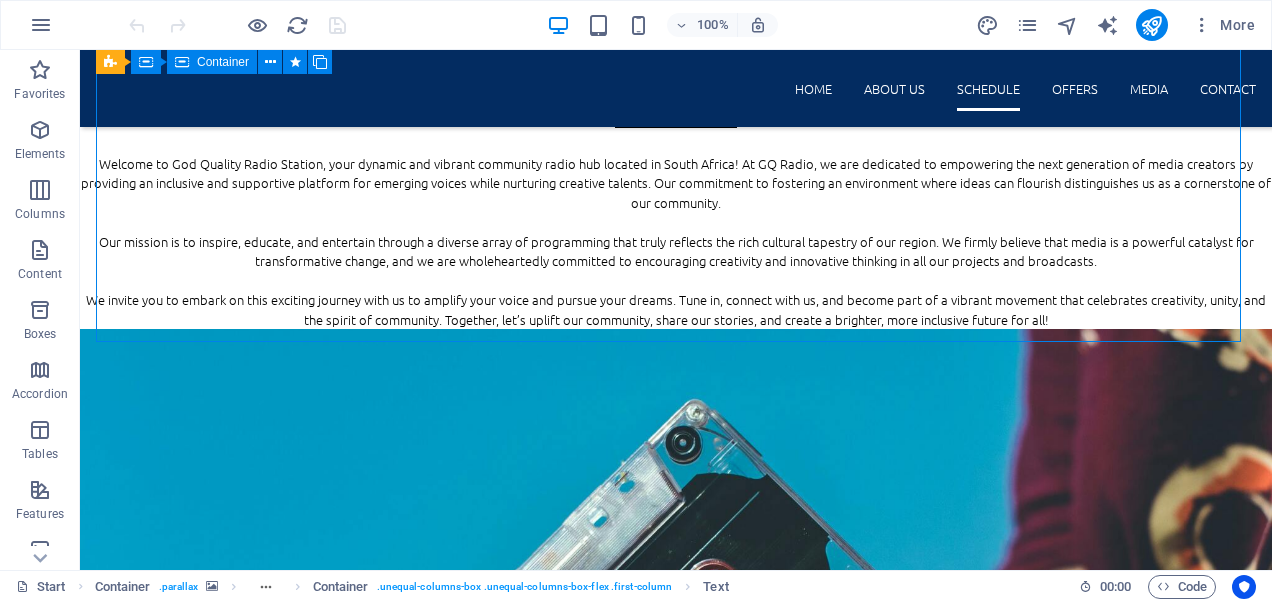 click on "11:00 AM - 2:00 PM The Brunch & Lunch Show   Welcome to The Brunch & Lunch Show with Duzzy Clayton! Here, we proudly serve up the freshest local and global alternative rock and indie sounds, creating the perfect soundtrack for your midday music escape. Tune in as we curate an eclectic mix of tracks that not only energize your afternoon but also take you on a sonic journey filled with flair and creativity. Whether you're winding down your morning or gearing up for an exciting afternoon, our show is designed to elevate your day with the very best of the alternative music scene. Join us for an unforgettable experience!   Drop content here or  Add elements  Paste clipboard 3:00 PM - 6:00 PM Live with John B Stay tuned—your new favorite show starts now.  Drop content here or  Add elements  Paste clipboard 6:00 PM - 9:00 PM The Hard Rock & Metal Mayhem Show Drop content here or  Add elements  Paste clipboard" at bounding box center (676, 5576) 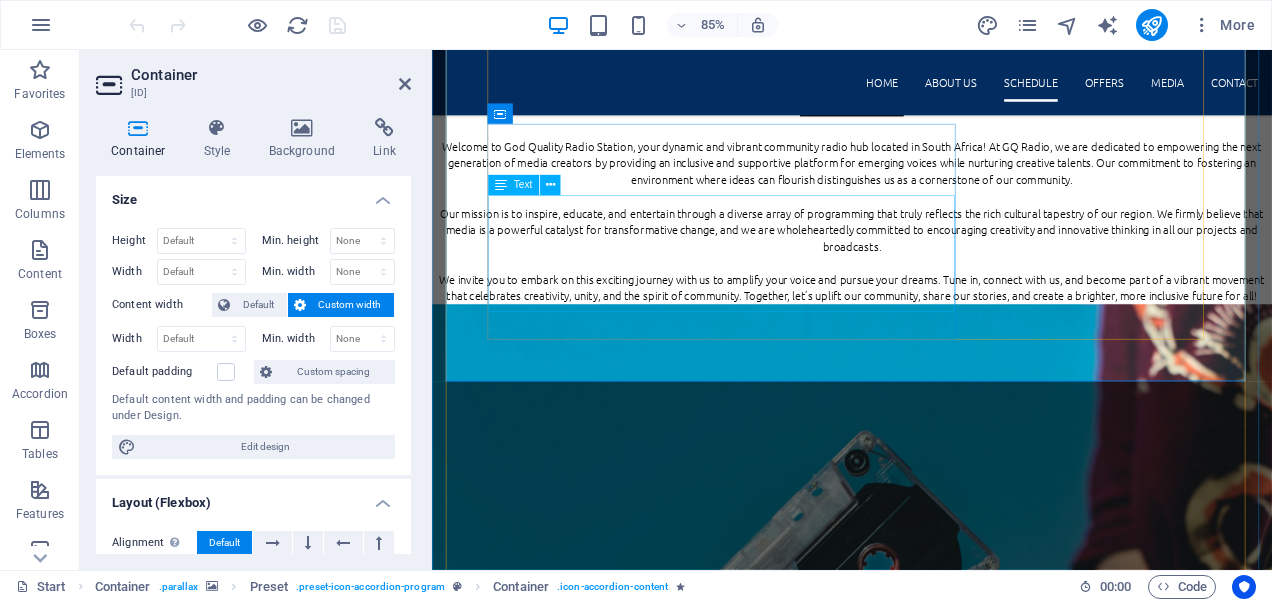 scroll, scrollTop: 1768, scrollLeft: 0, axis: vertical 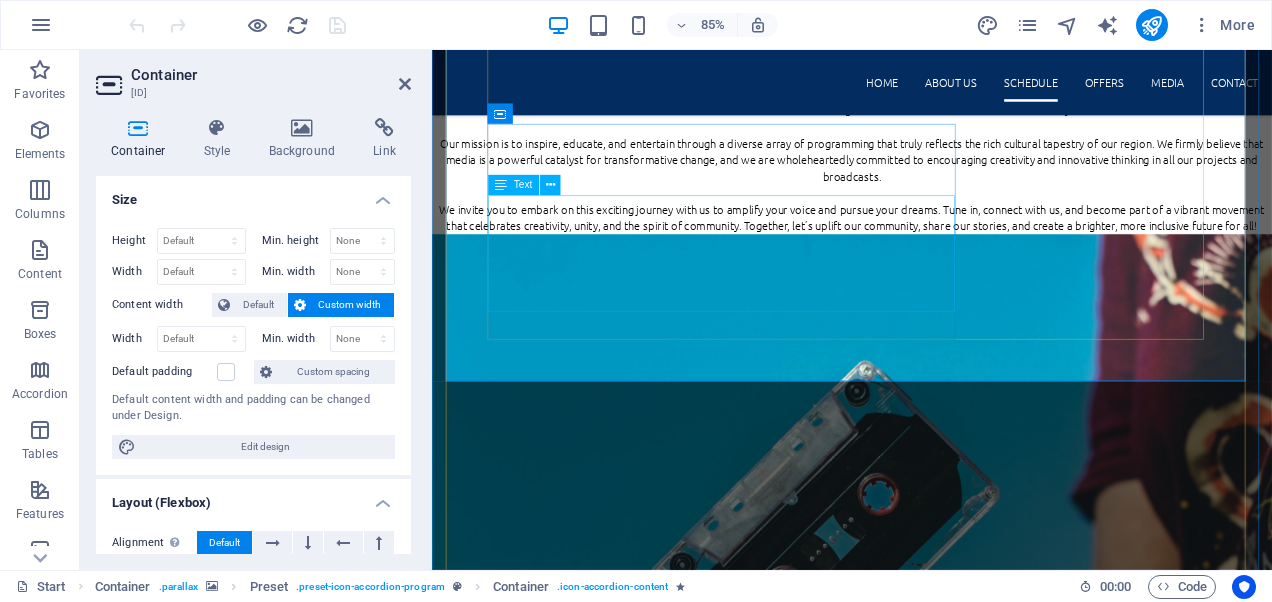 click on "Welcome to The Hard Rock & Metal Mayhem Show, where the riffs roar with intensity, the drums thunder like a raging storm, and chaos is expertly transformed into captivating art. Join us as we dive deep into the loudest and fiercest sounds, ranging from the hidden gems of the underground scene to the celebrated legends of the genre. Each week, we bring you your essential fix of raw power, electrifying performances, and a celebration of musical rebellion that defines hard rock and metal. Prepare to immerse yourself in the exhilarating world of heavy music!" at bounding box center (926, 5949) 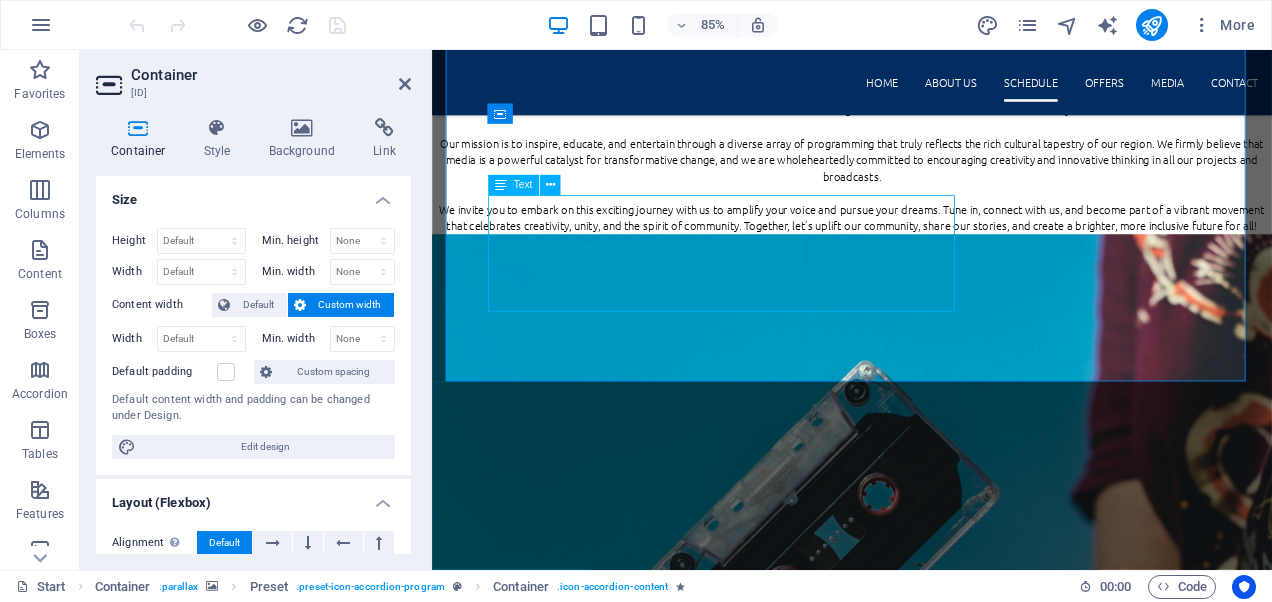 click on "Welcome to The Hard Rock & Metal Mayhem Show, where the riffs roar with intensity, the drums thunder like a raging storm, and chaos is expertly transformed into captivating art. Join us as we dive deep into the loudest and fiercest sounds, ranging from the hidden gems of the underground scene to the celebrated legends of the genre. Each week, we bring you your essential fix of raw power, electrifying performances, and a celebration of musical rebellion that defines hard rock and metal. Prepare to immerse yourself in the exhilarating world of heavy music!" at bounding box center (926, 5949) 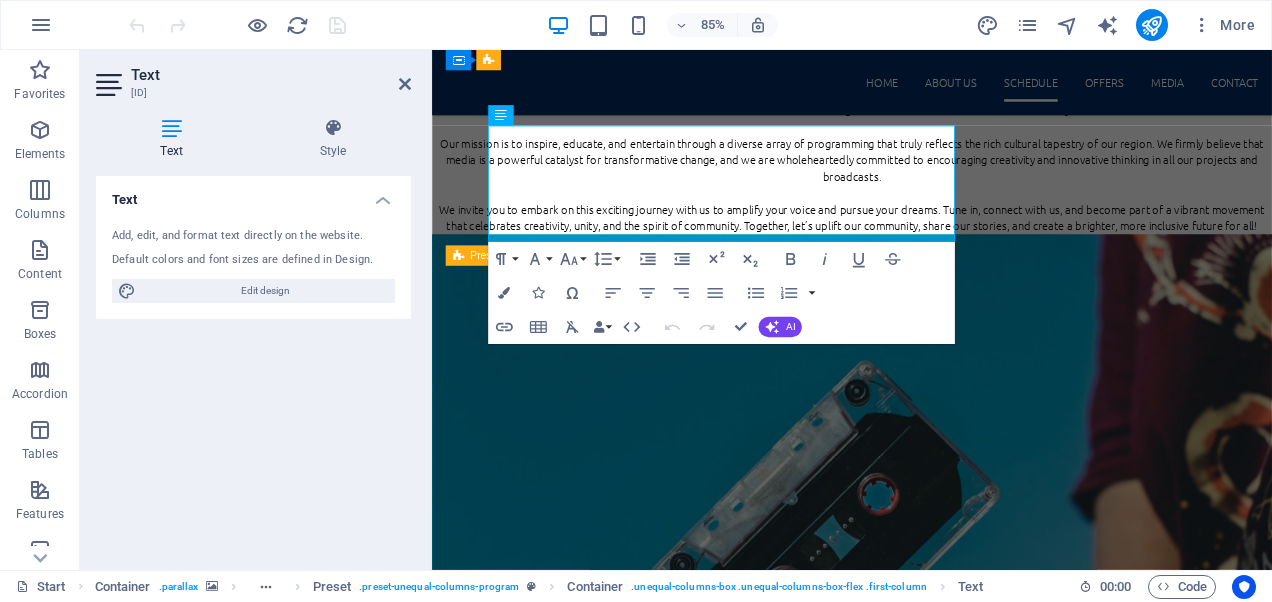 scroll, scrollTop: 1850, scrollLeft: 0, axis: vertical 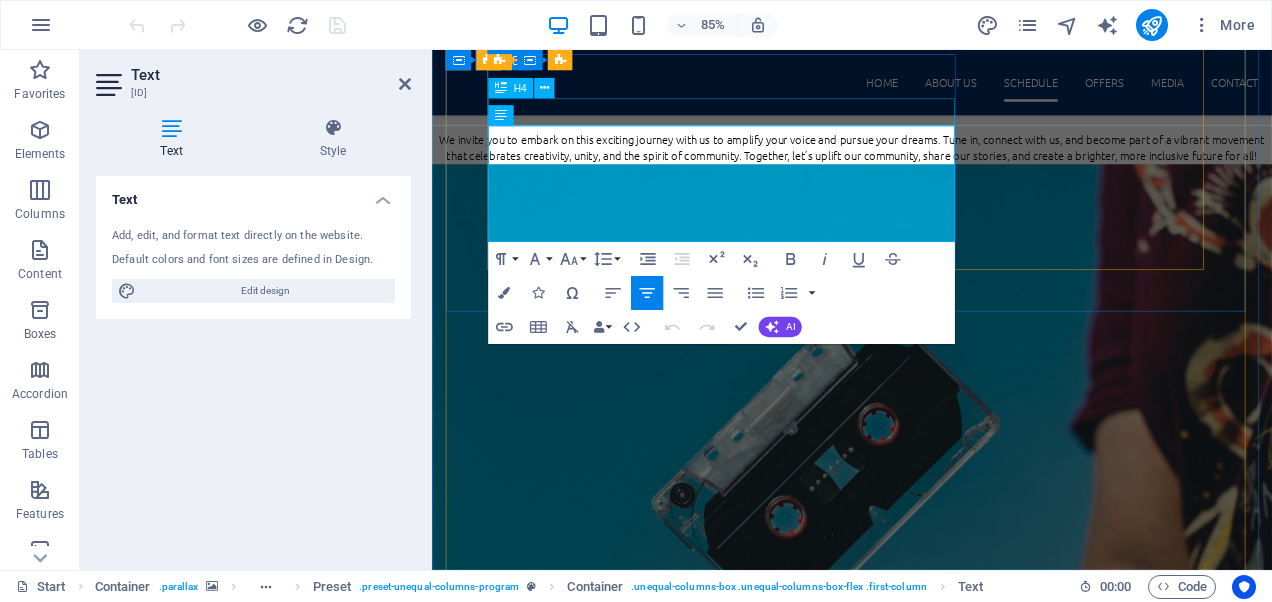 drag, startPoint x: 834, startPoint y: 262, endPoint x: 511, endPoint y: 133, distance: 347.8074 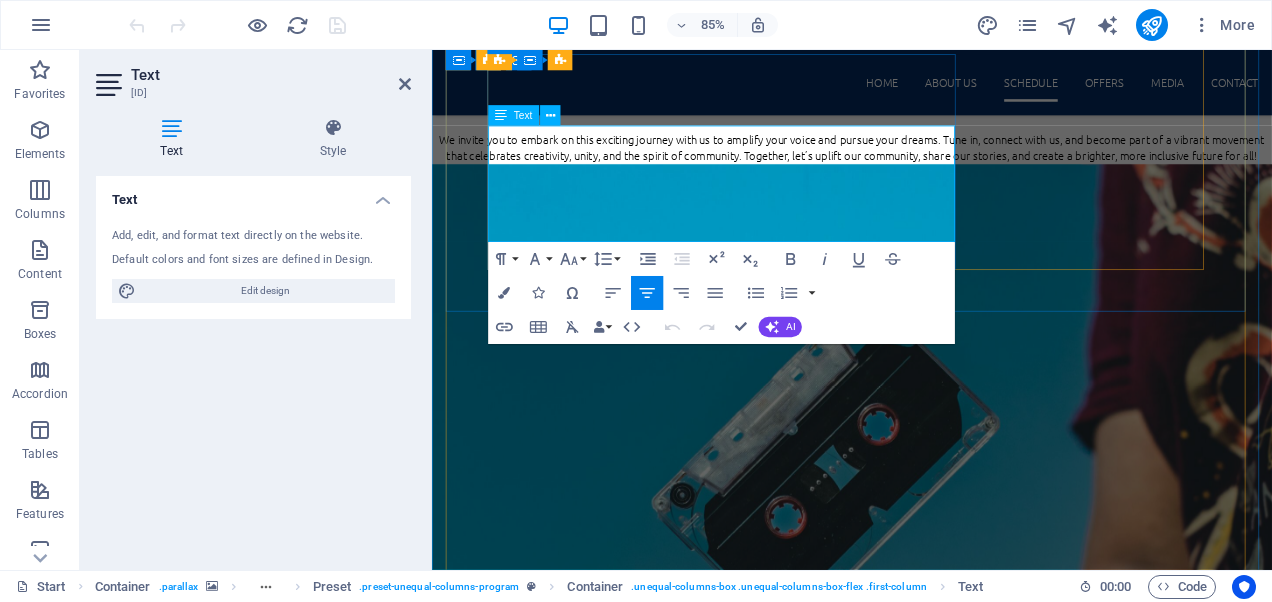 copy on "Welcome to The Hard Rock & Metal Mayhem Show, where the riffs roar with intensity, the drums thunder like a raging storm, and chaos is expertly transformed into captivating art. Join us as we dive deep into the loudest and fiercest sounds, ranging from the hidden gems of the underground scene to the celebrated legends of the genre. Each week, we bring you your essential fix of raw power, electrifying performances, and a celebration of musical rebellion that defines hard rock and metal. Prepare to immerse yourself in the exhilarating world of heavy music!" 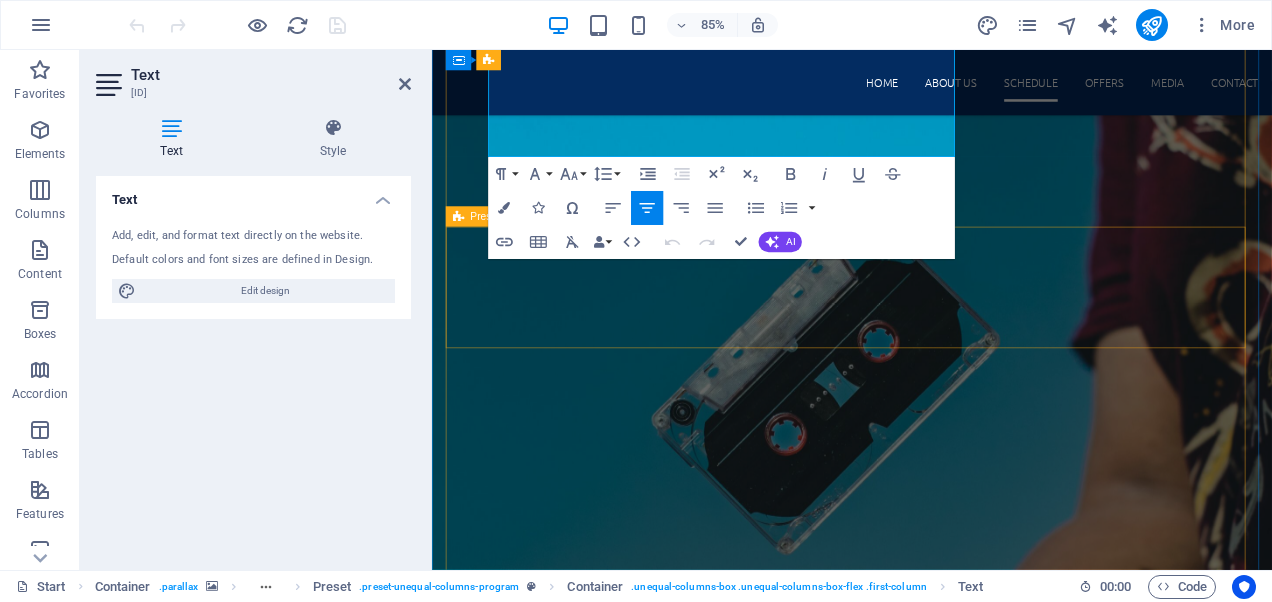 scroll, scrollTop: 1950, scrollLeft: 0, axis: vertical 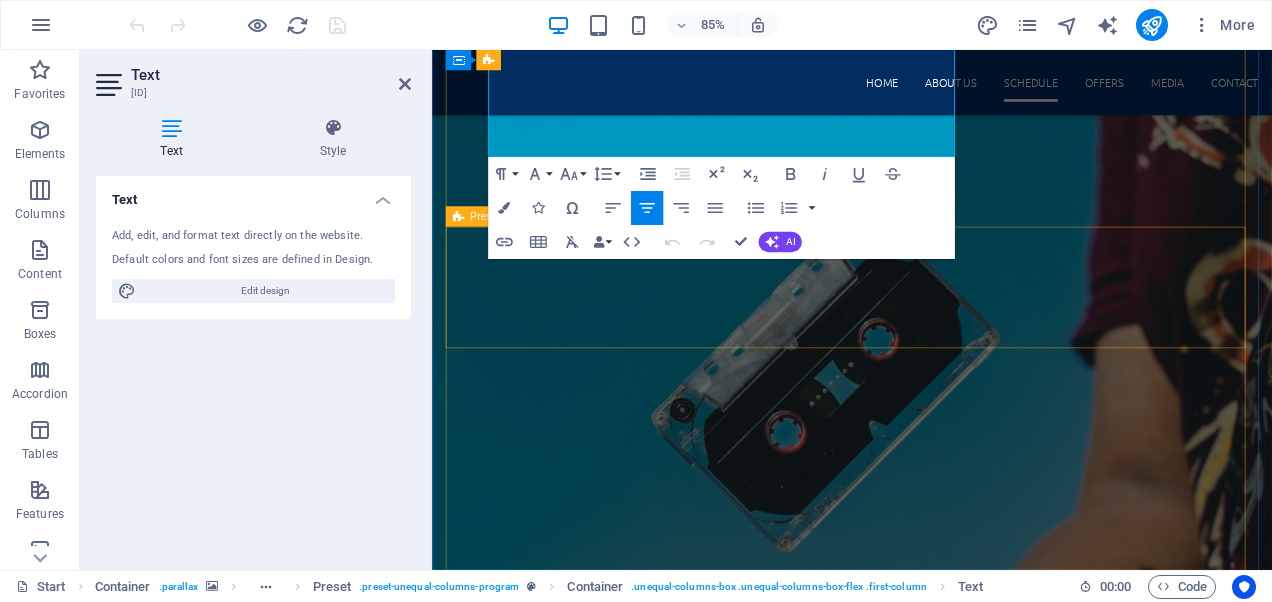 drag, startPoint x: 1086, startPoint y: 333, endPoint x: 1290, endPoint y: 351, distance: 204.79257 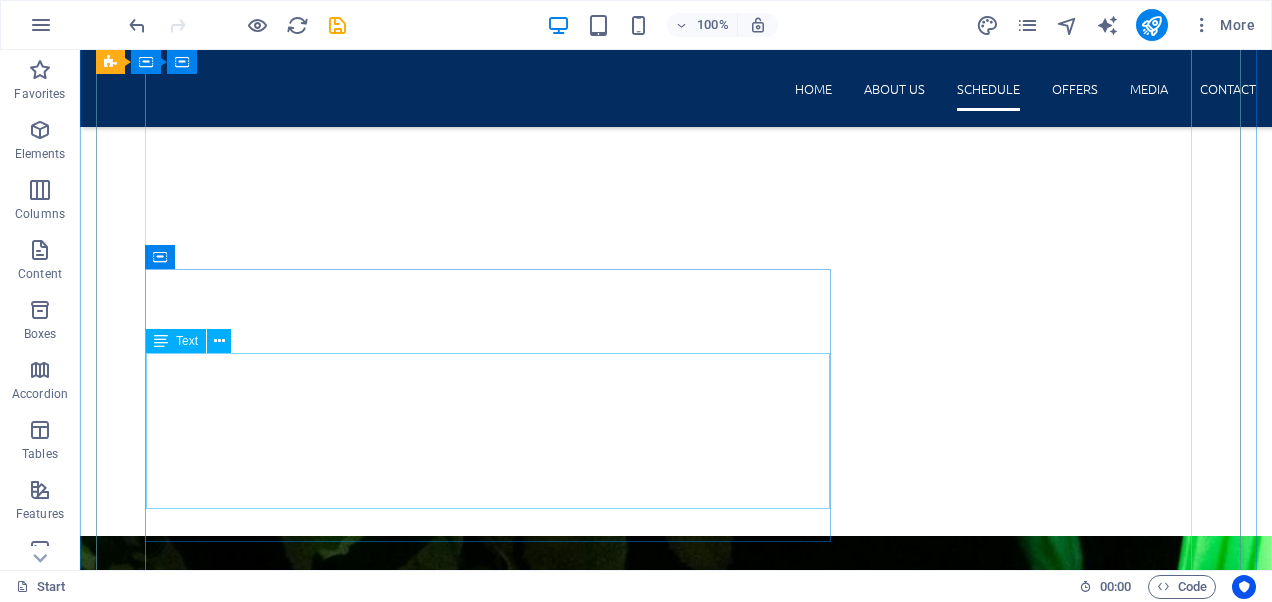 scroll, scrollTop: 3520, scrollLeft: 0, axis: vertical 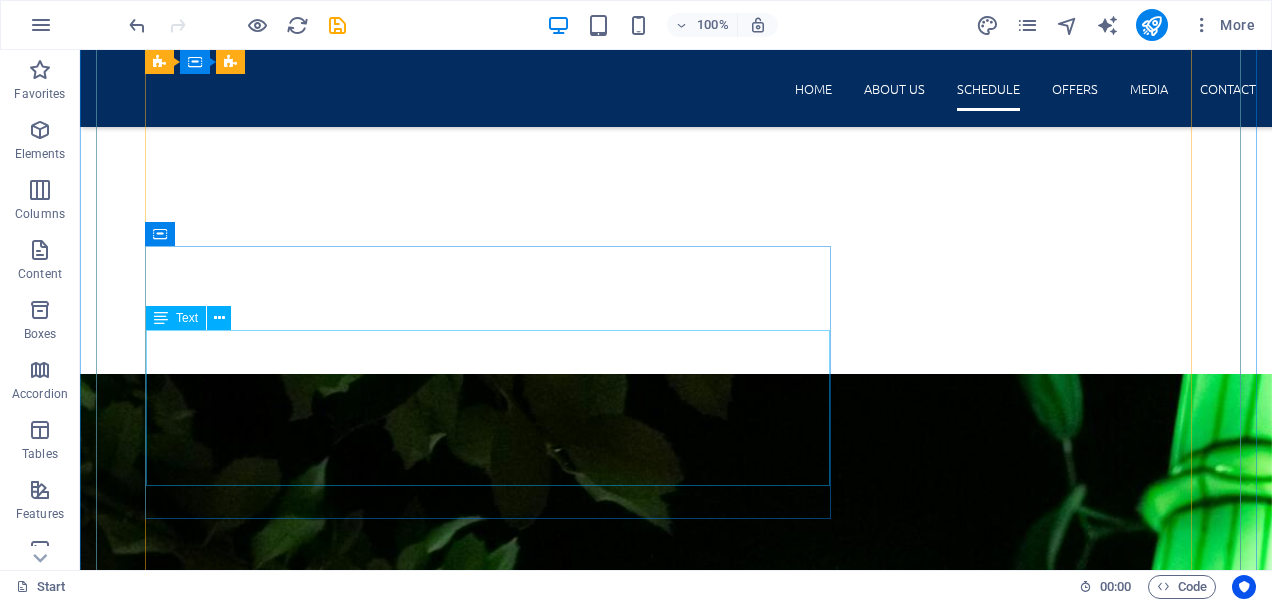 click on "Our charismatic host Paxton takes you on an exciting journey, diving deep into the freshest gossip, trendiest topics, and captivating stories behind the media icons of tomorrow. With a vibrant mix of energy, edge, and an abundance of charm, Pax is dedicated to serving up the inside scoop along with exclusive interviews featuring rising stars you’ll want to familiarize yourself with before they hit the mainstream. Whether you're a seasoned insider already in the know or simply catching up with the latest buzz—rest assured, we've got you covered. So, hit play and let's vibe together as we explore the dynamic world of entertainment, pop culture, and everything in between!" at bounding box center (676, 7481) 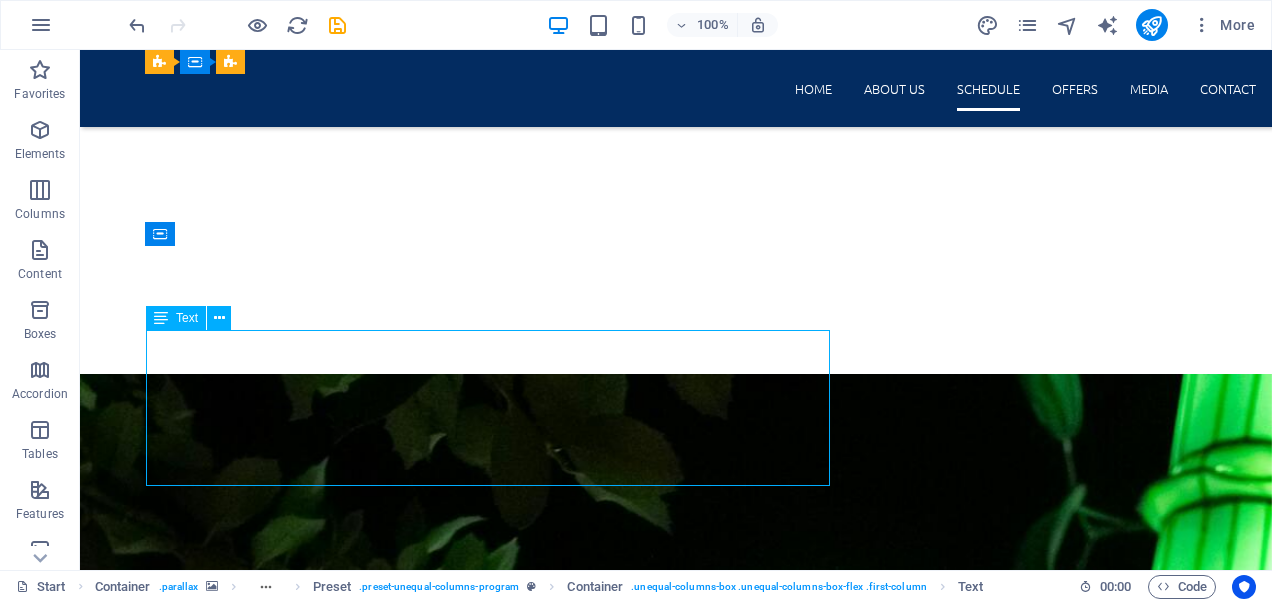 click on "Our charismatic host Paxton takes you on an exciting journey, diving deep into the freshest gossip, trendiest topics, and captivating stories behind the media icons of tomorrow. With a vibrant mix of energy, edge, and an abundance of charm, Pax is dedicated to serving up the inside scoop along with exclusive interviews featuring rising stars you’ll want to familiarize yourself with before they hit the mainstream. Whether you're a seasoned insider already in the know or simply catching up with the latest buzz—rest assured, we've got you covered. So, hit play and let's vibe together as we explore the dynamic world of entertainment, pop culture, and everything in between!" at bounding box center (676, 7481) 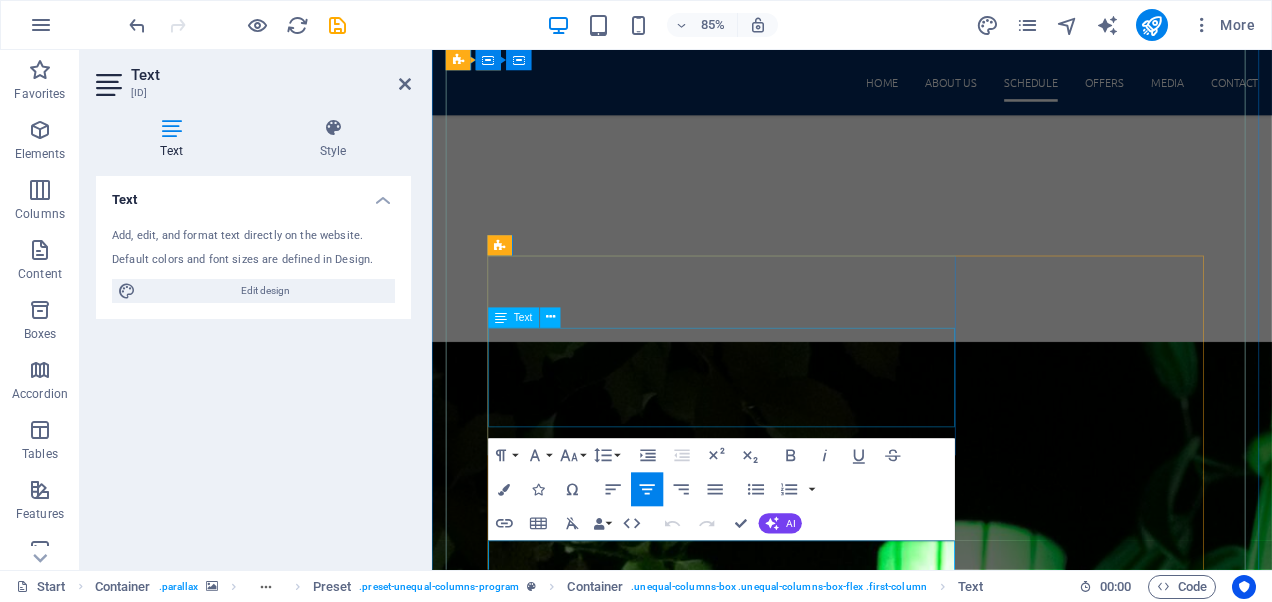 click on "Get ready to plug into the pulse of the world with your host, John B! From the hottest local and international music drops to the freshest trends sweeping the streets and the feeds, this is your front-row seat to everything happening right now. Whether you're a sports fanatic, a pop culture junkie, or just love a good conversation, we’ve got exclusive interviews, breaking updates, and vibes that hit just right. Stay tuned—your new favorite show starts now." at bounding box center [926, 6912] 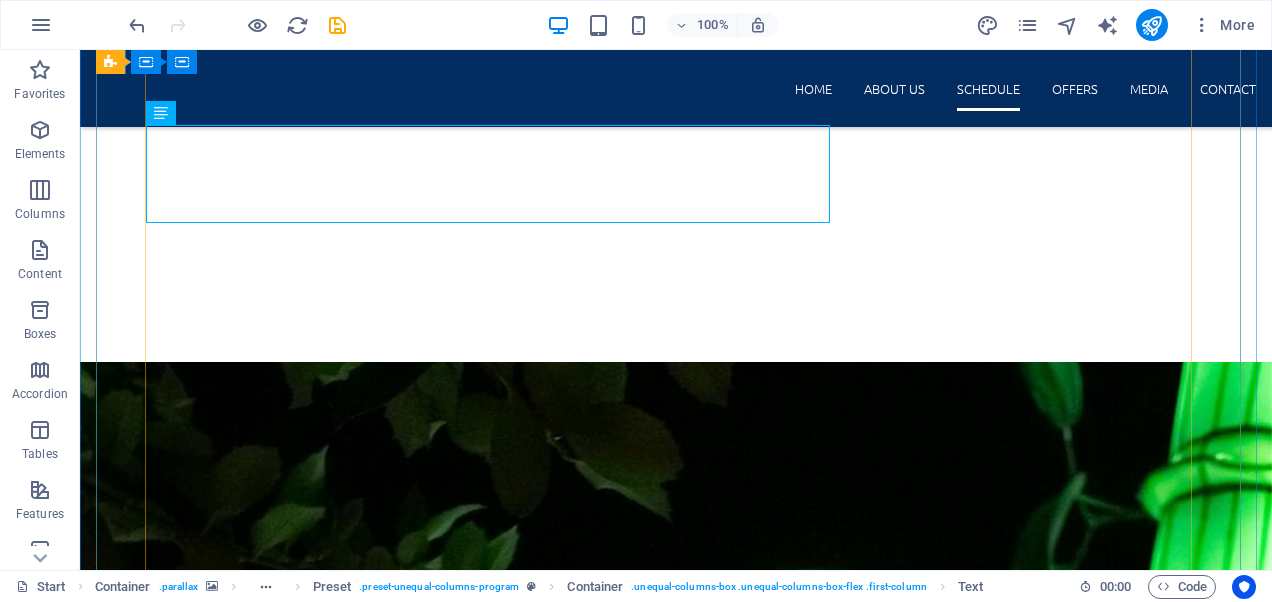 scroll, scrollTop: 3638, scrollLeft: 0, axis: vertical 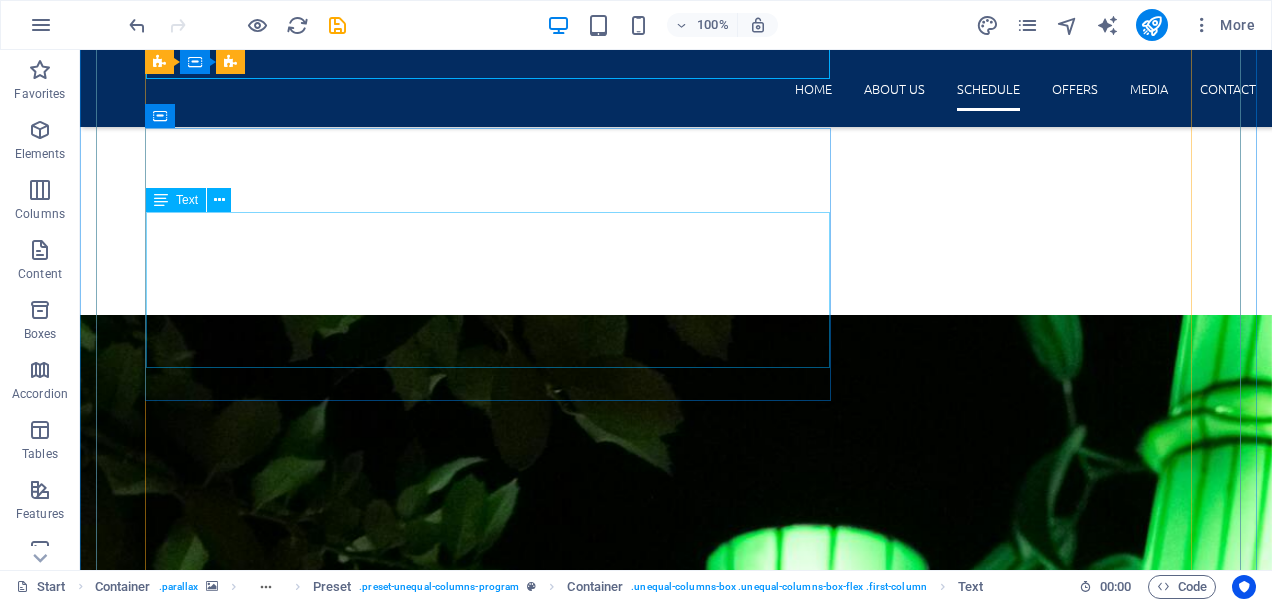click on "Our charismatic host Paxton takes you on an exciting journey, diving deep into the freshest gossip, trendiest topics, and captivating stories behind the media icons of tomorrow. With a vibrant mix of energy, edge, and an abundance of charm, Pax is dedicated to serving up the inside scoop along with exclusive interviews featuring rising stars you’ll want to familiarize yourself with before they hit the mainstream. Whether you're a seasoned insider already in the know or simply catching up with the latest buzz—rest assured, we've got you covered. So, hit play and let's vibe together as we explore the dynamic world of entertainment, pop culture, and everything in between!" at bounding box center (676, 7363) 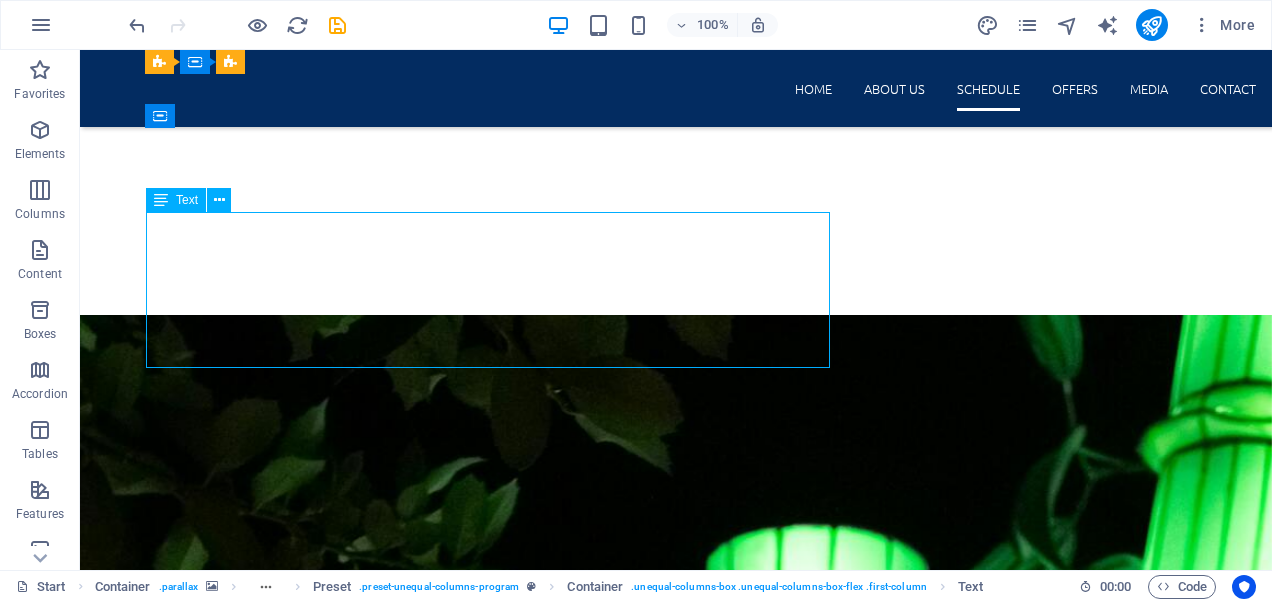 click on "Our charismatic host Paxton takes you on an exciting journey, diving deep into the freshest gossip, trendiest topics, and captivating stories behind the media icons of tomorrow. With a vibrant mix of energy, edge, and an abundance of charm, Pax is dedicated to serving up the inside scoop along with exclusive interviews featuring rising stars you’ll want to familiarize yourself with before they hit the mainstream. Whether you're a seasoned insider already in the know or simply catching up with the latest buzz—rest assured, we've got you covered. So, hit play and let's vibe together as we explore the dynamic world of entertainment, pop culture, and everything in between!" at bounding box center (676, 7363) 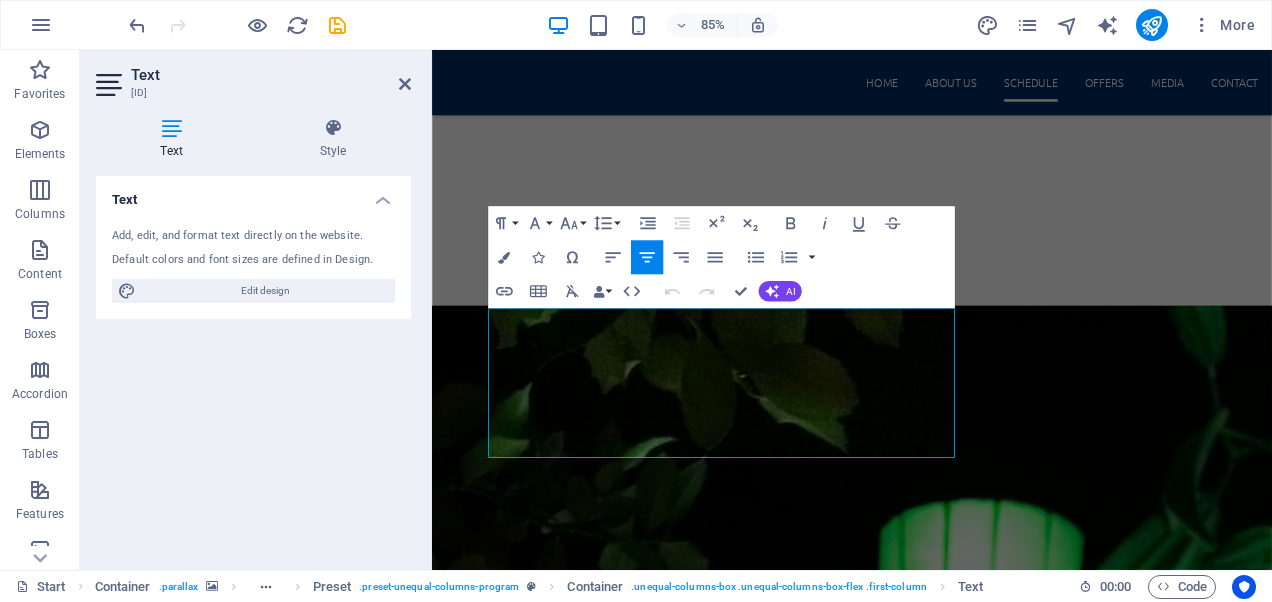 scroll, scrollTop: 3806, scrollLeft: 0, axis: vertical 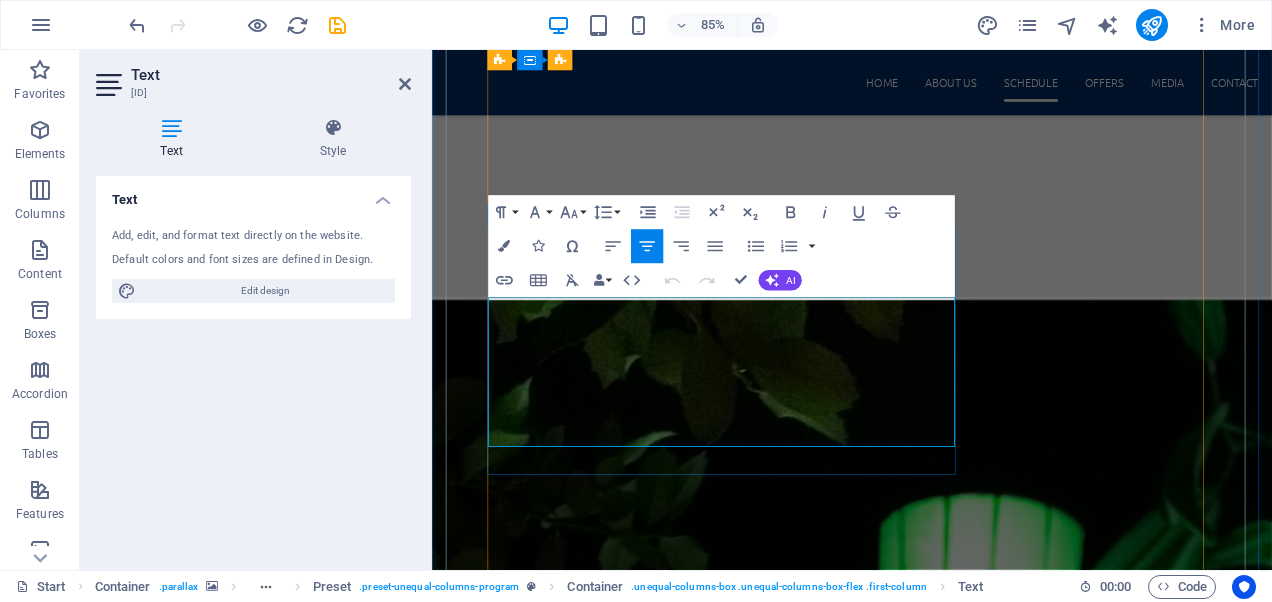 drag, startPoint x: 501, startPoint y: 513, endPoint x: 876, endPoint y: 478, distance: 376.6298 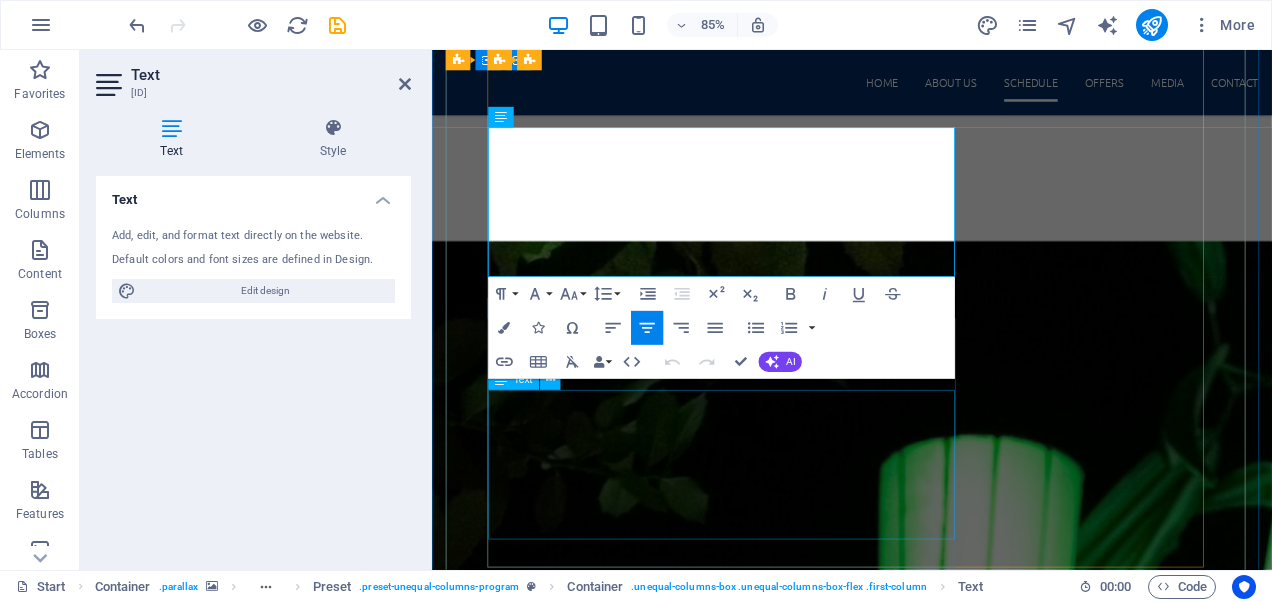 scroll, scrollTop: 4006, scrollLeft: 0, axis: vertical 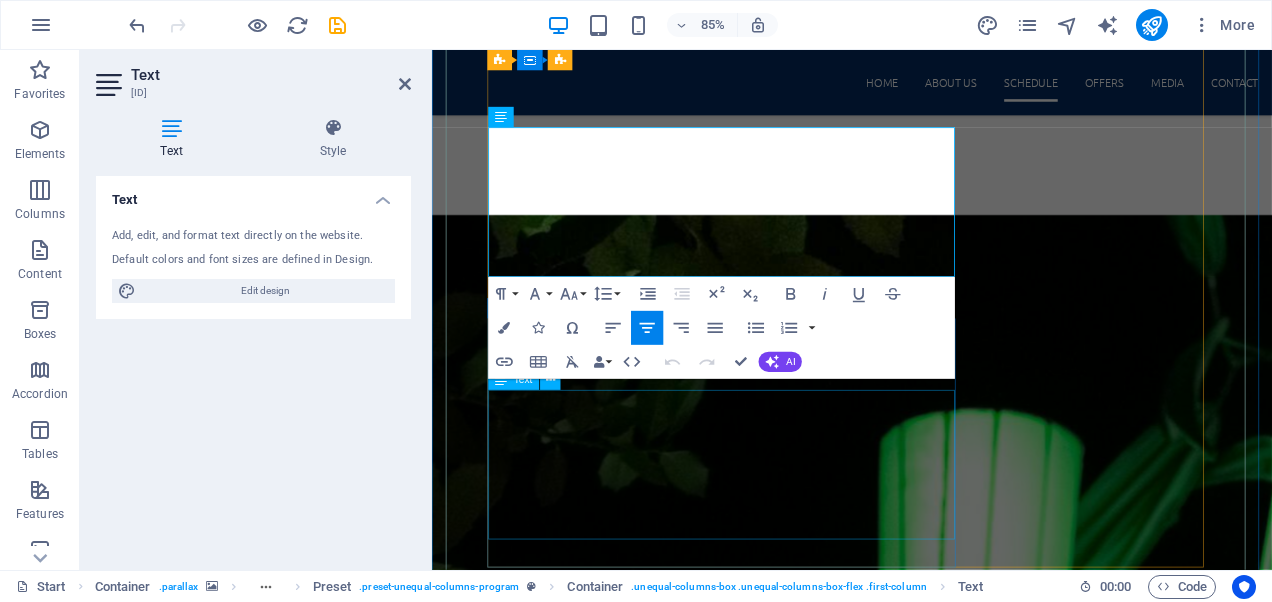 click on "Settle in comfortably and allow Duzzy to take you on a captivating journey, serving up a soulful spread of the freshest indie sounds from South Africa and beyond. Every week, this is your perfect opportunity to escape into an enchanting world filled with emerging artists, hidden gems, and musical discoveries that resonate deeply and hit just right. The mix is smooth, undeniably eclectic, and precisely what your evening needs to be truly memorable. So pull up a chair, make yourself at home, and press play—because dinner has never sounded this good, and you deserve an experience that nourishes both body and soul. Get ready to savor the sounds that will elevate your night to new heights!" at bounding box center [926, 8323] 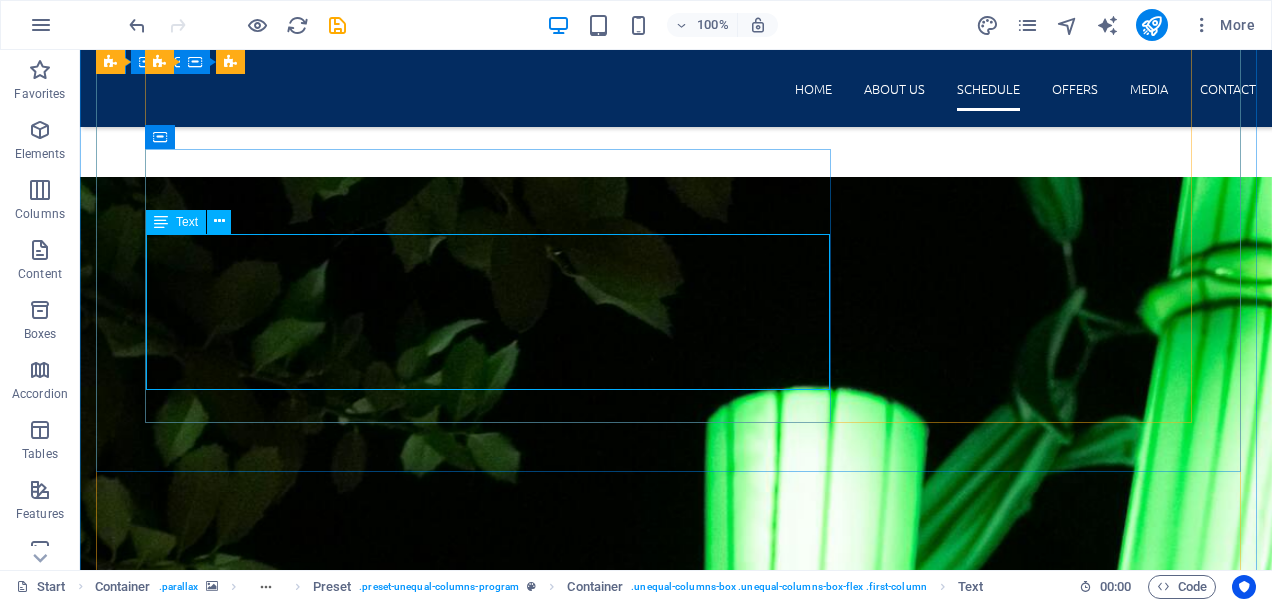 scroll, scrollTop: 3906, scrollLeft: 0, axis: vertical 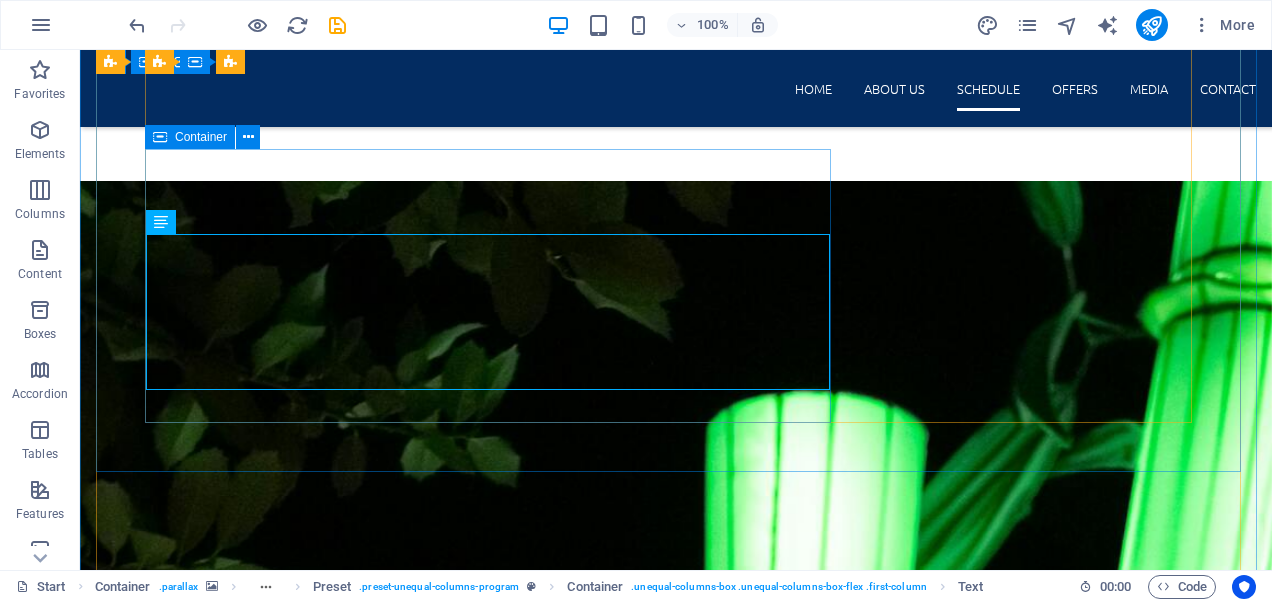 click on "8:00 PM - 10:00 PM The New Music Dinner Show Settle in comfortably and allow Duzzy to take you on a captivating journey, serving up a soulful spread of the freshest indie sounds from South Africa and beyond. Every week, this is your perfect opportunity to escape into an enchanting world filled with emerging artists, hidden gems, and musical discoveries that resonate deeply and hit just right. The mix is smooth, undeniably eclectic, and precisely what your evening needs to be truly memorable. So pull up a chair, make yourself at home, and press play—because dinner has never sounded this good, and you deserve an experience that nourishes both body and soul. Get ready to savor the sounds that will elevate your night to new heights!" at bounding box center [676, 7737] 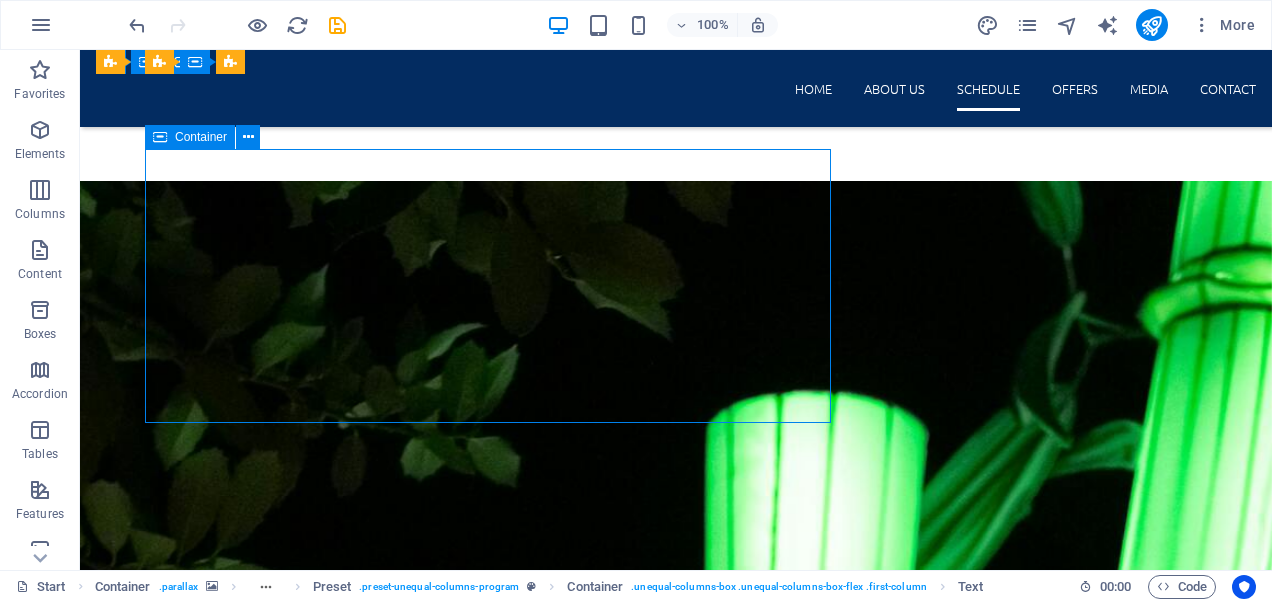 click on "8:00 PM - 10:00 PM The New Music Dinner Show Settle in comfortably and allow Duzzy to take you on a captivating journey, serving up a soulful spread of the freshest indie sounds from South Africa and beyond. Every week, this is your perfect opportunity to escape into an enchanting world filled with emerging artists, hidden gems, and musical discoveries that resonate deeply and hit just right. The mix is smooth, undeniably eclectic, and precisely what your evening needs to be truly memorable. So pull up a chair, make yourself at home, and press play—because dinner has never sounded this good, and you deserve an experience that nourishes both body and soul. Get ready to savor the sounds that will elevate your night to new heights!" at bounding box center (676, 7737) 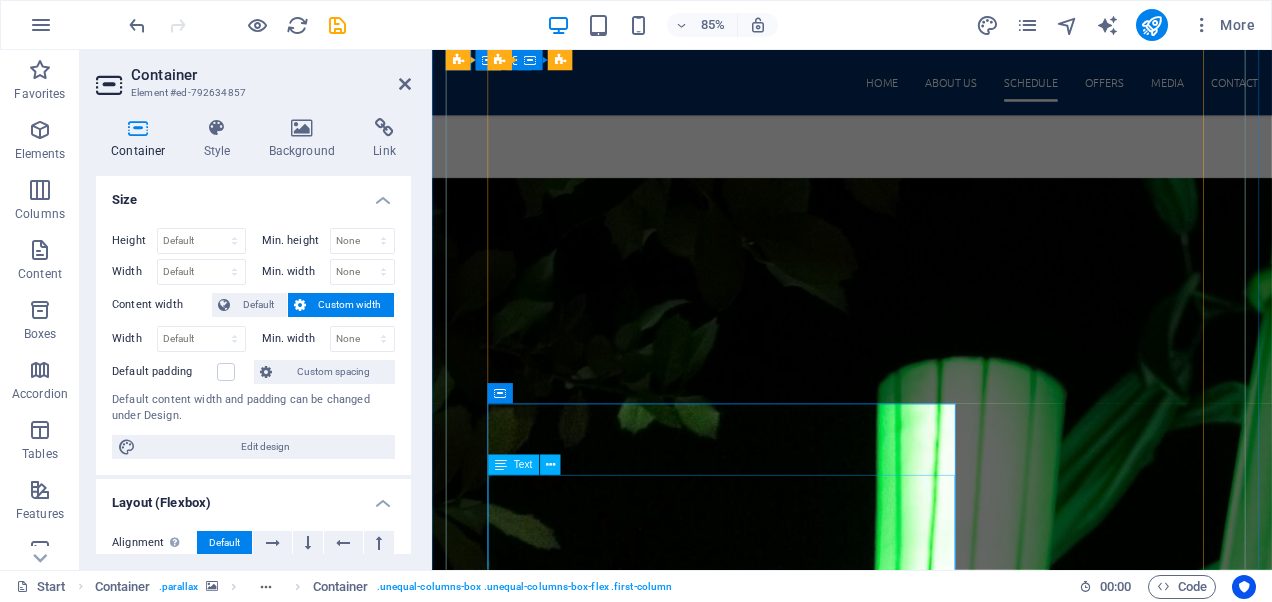 click on "Settle in comfortably and allow Duzzy to take you on a captivating journey, serving up a soulful spread of the freshest indie sounds from South Africa and beyond. Every week, this is your perfect opportunity to escape into an enchanting world filled with emerging artists, hidden gems, and musical discoveries that resonate deeply and hit just right. The mix is smooth, undeniably eclectic, and precisely what your evening needs to be truly memorable. So pull up a chair, make yourself at home, and press play—because dinner has never sounded this good, and you deserve an experience that nourishes both body and soul. Get ready to savor the sounds that will elevate your night to new heights!" at bounding box center [926, 7792] 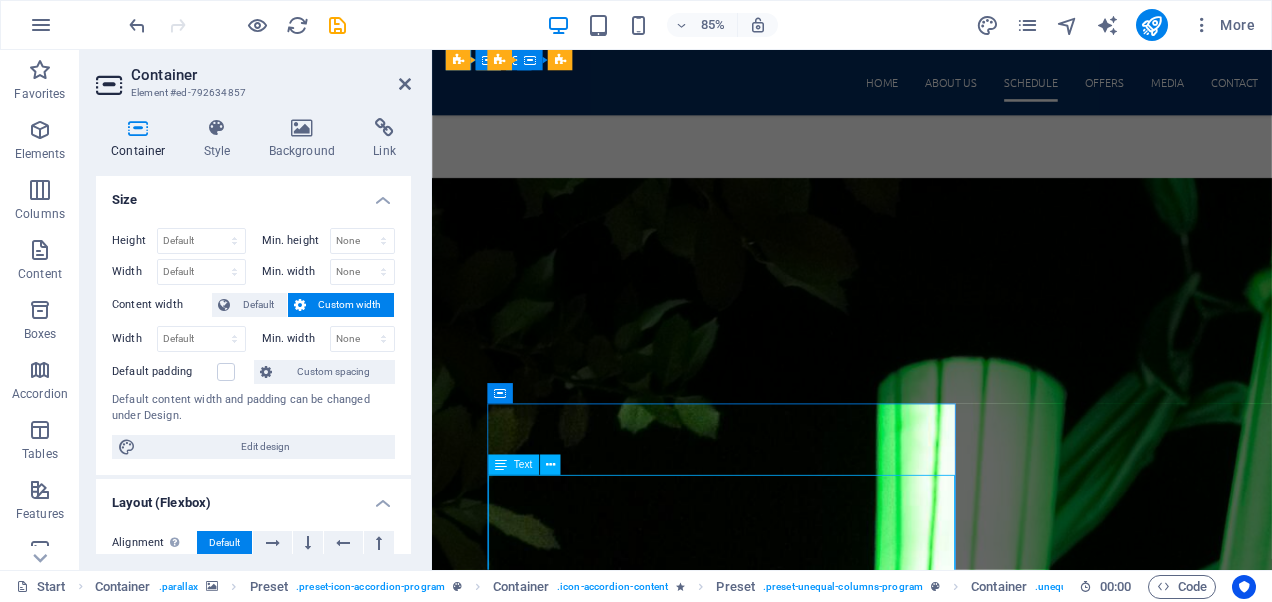 click on "Settle in comfortably and allow Duzzy to take you on a captivating journey, serving up a soulful spread of the freshest indie sounds from South Africa and beyond. Every week, this is your perfect opportunity to escape into an enchanting world filled with emerging artists, hidden gems, and musical discoveries that resonate deeply and hit just right. The mix is smooth, undeniably eclectic, and precisely what your evening needs to be truly memorable. So pull up a chair, make yourself at home, and press play—because dinner has never sounded this good, and you deserve an experience that nourishes both body and soul. Get ready to savor the sounds that will elevate your night to new heights!" at bounding box center [926, 7792] 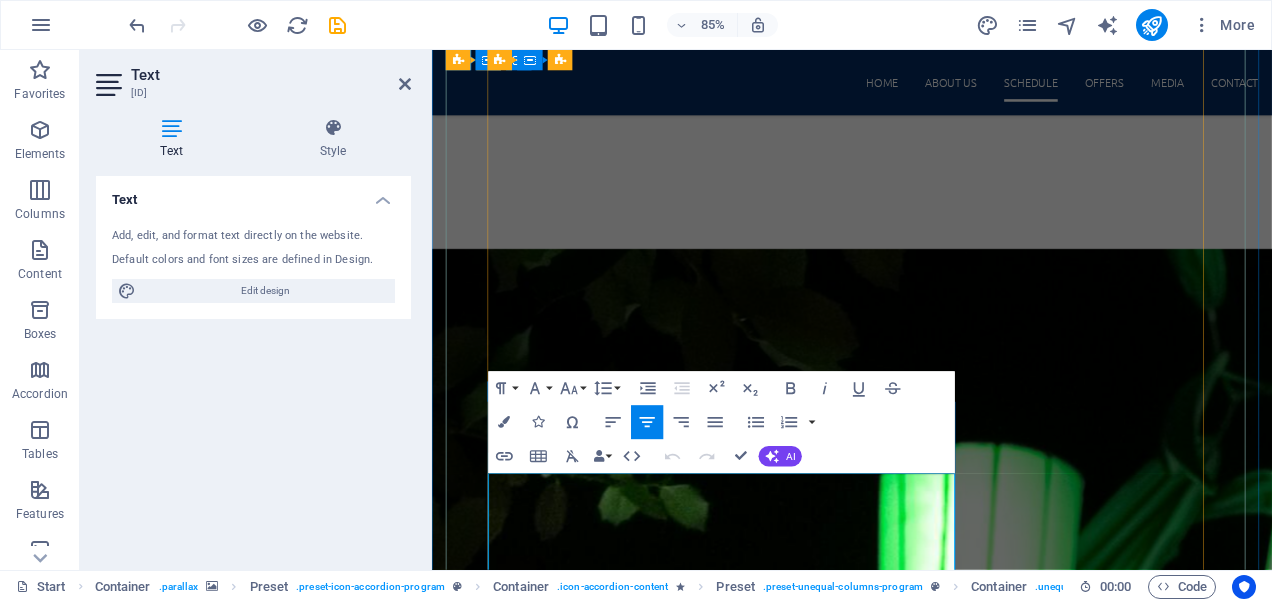 scroll, scrollTop: 4008, scrollLeft: 0, axis: vertical 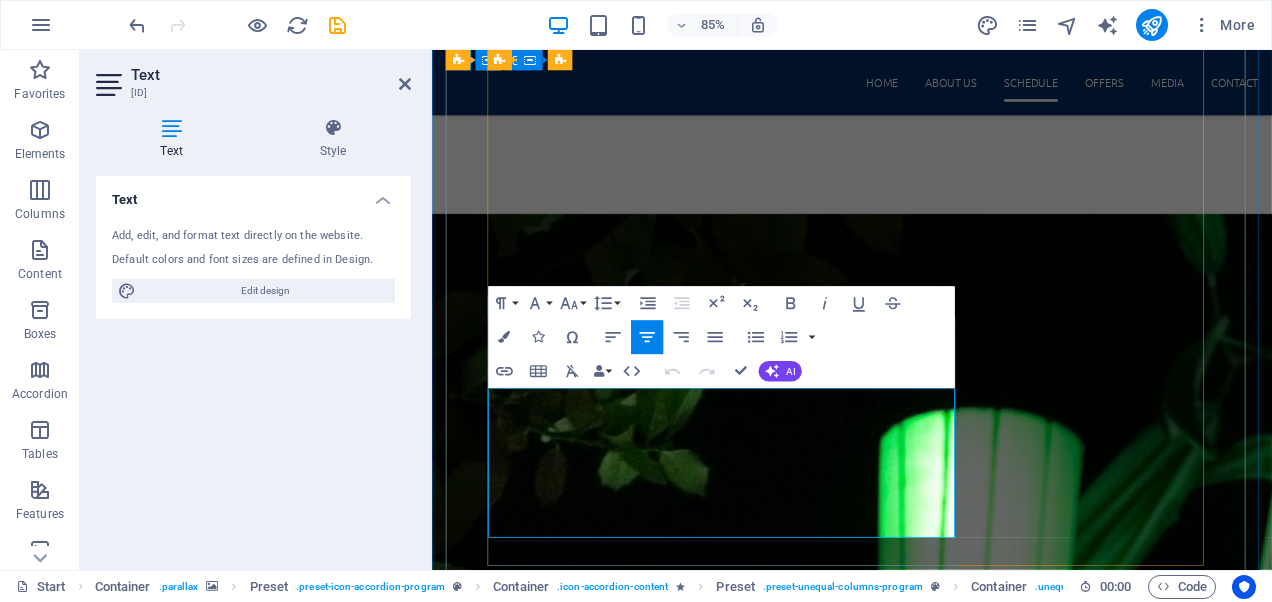 drag, startPoint x: 499, startPoint y: 557, endPoint x: 884, endPoint y: 598, distance: 387.17697 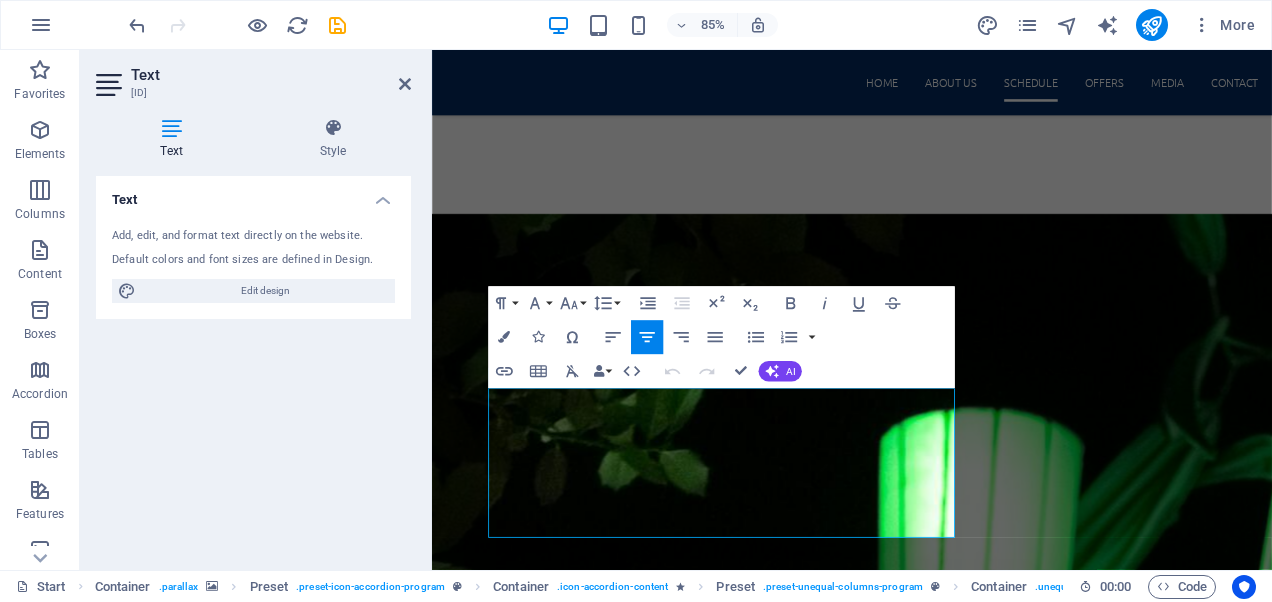 click on "Text Style Text Add, edit, and format text directly on the website. Default colors and font sizes are defined in Design. Edit design Alignment Left aligned Centered Right aligned Preset Element Layout How this element expands within the layout (Flexbox). Size Default auto px % 1/1 1/2 1/3 1/4 1/5 1/6 1/7 1/8 1/9 1/10 Grow Shrink Order Container layout Visible Visible Opacity 100 % Overflow Spacing Margin Default auto px % rem vw vh Custom Custom auto px % rem vw vh auto px % rem vw vh auto px % rem vw vh auto px % rem vw vh Padding Default px rem % vh vw Custom Custom px rem % vh vw px rem % vh vw px rem % vh vw px rem % vh vw Border Style              - Width 1 auto px rem % vh vw Custom Custom 1 auto px rem % vh vw 1 auto px rem % vh vw 1 auto px rem % vh vw 1 auto px rem % vh vw  - Color Round corners Default px rem % vh vw Custom Custom px rem % vh vw px rem % vh vw px rem % vh vw px rem % vh vw Shadow Default None Outside Inside Color X offset 0 px rem vh vw Y offset 0 px rem vh vw Blur 0 px %" at bounding box center (253, 336) 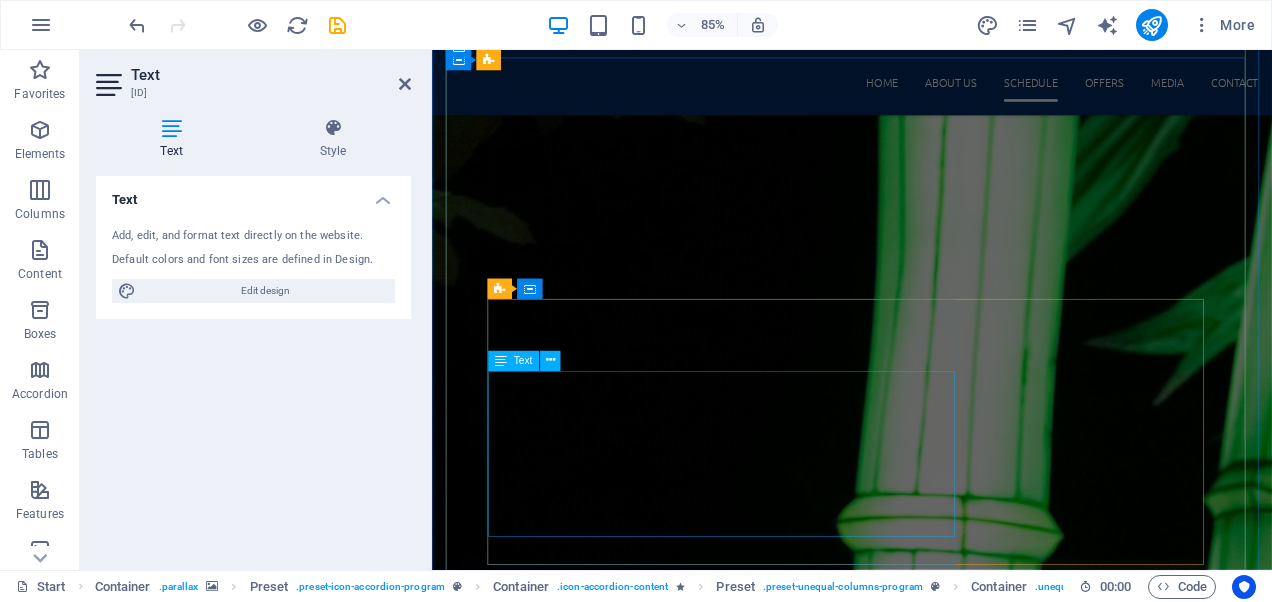 scroll, scrollTop: 4908, scrollLeft: 0, axis: vertical 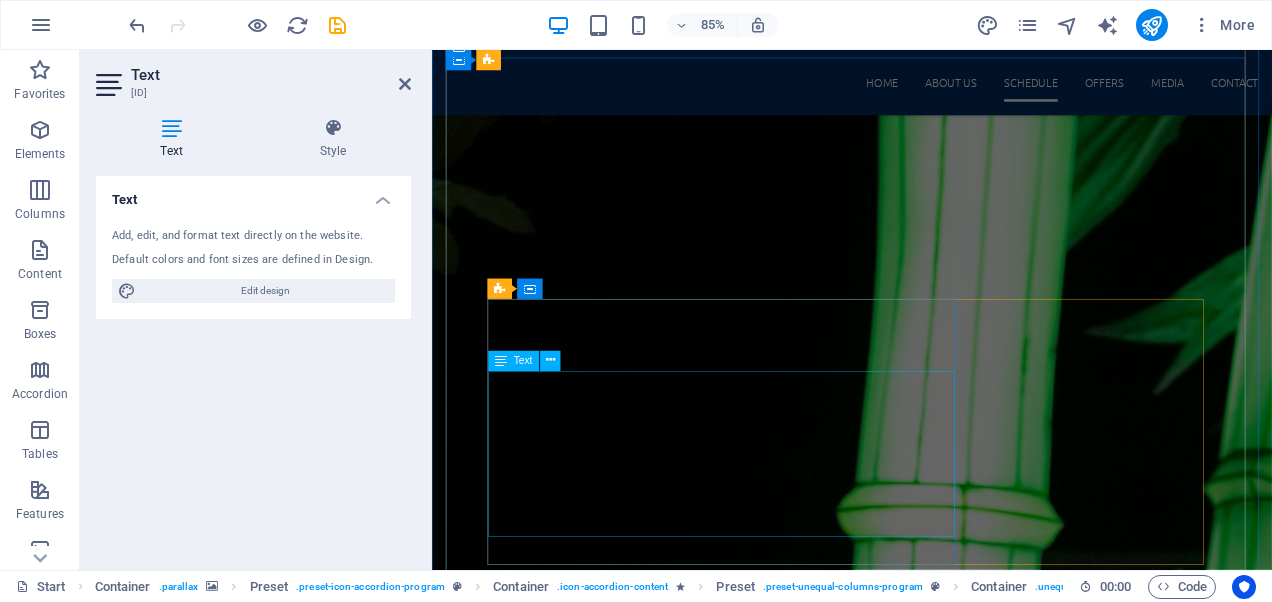 click on "Your hosts, The Cranberry Merchants, are excited to serve you a weekly dose of sonic delight that promises to elevate your listening experience. From the high-energy chaos of Indie Palooza, where the freshest indie sounds come alive, to the heartwarming grooves of Songs for Kids, each episode is packed with a plethora of surprises in between that will keep you on your toes. It's indie music at its finest—bold, innovative, and beautifully unpredictable. Whether you’re cranking up the volume to dance along or winding down after a long day, The Beat Podcast is here to bring the perfect vibe straight to your ears. Join us in exploring an eclectic mix of sounds that will inspire and entertain, creating a soundtrack for your life that's as dynamic as you are. Tune in to discover something new each week!" at bounding box center (926, 9037) 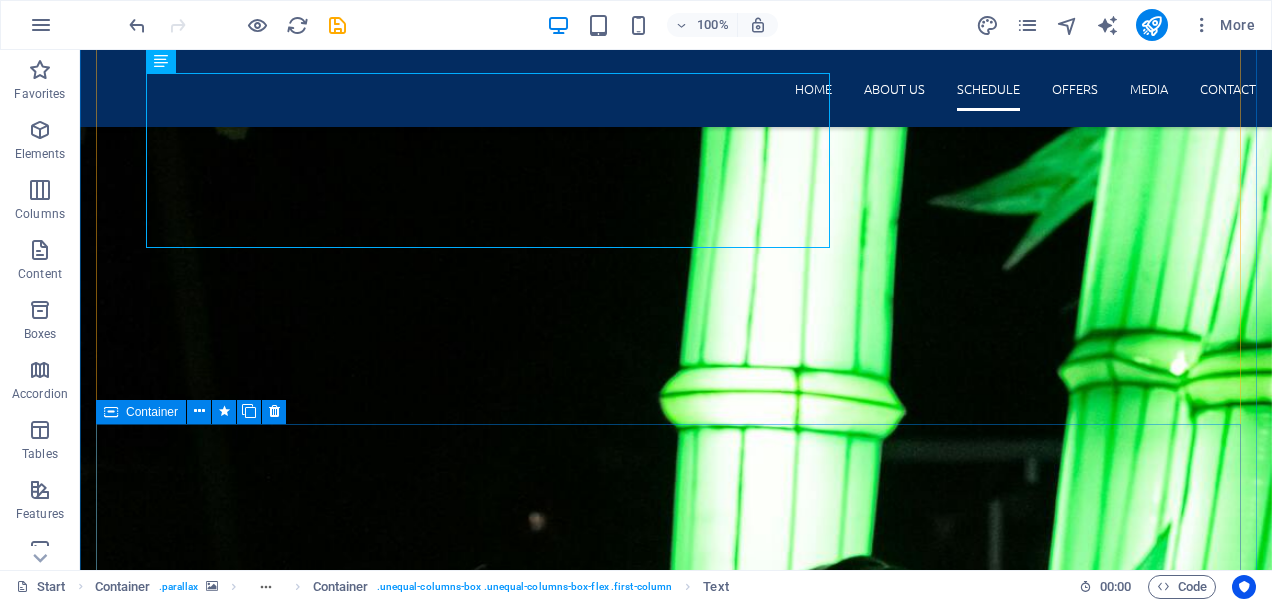 scroll, scrollTop: 4808, scrollLeft: 0, axis: vertical 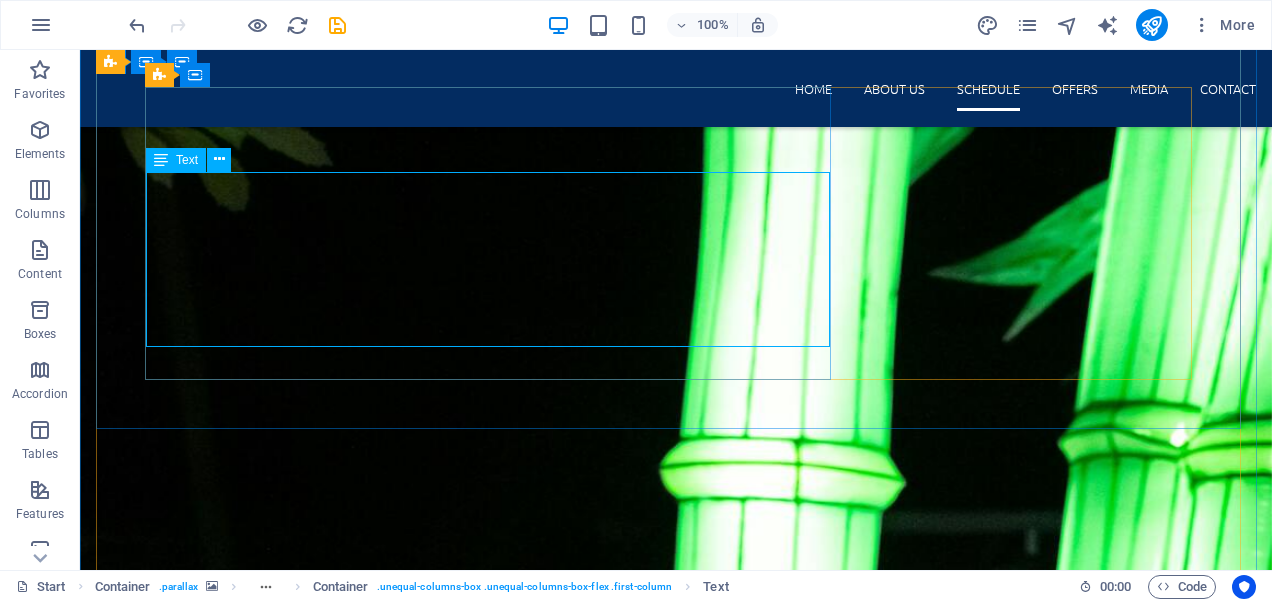 click on "Your hosts, The Cranberry Merchants, are excited to serve you a weekly dose of sonic delight that promises to elevate your listening experience. From the high-energy chaos of Indie Palooza, where the freshest indie sounds come alive, to the heartwarming grooves of Songs for Kids, each episode is packed with a plethora of surprises in between that will keep you on your toes. It's indie music at its finest—bold, innovative, and beautifully unpredictable. Whether you’re cranking up the volume to dance along or winding down after a long day, The Beat Podcast is here to bring the perfect vibe straight to your ears. Join us in exploring an eclectic mix of sounds that will inspire and entertain, creating a soundtrack for your life that's as dynamic as you are. Tune in to discover something new each week!" at bounding box center (676, 8408) 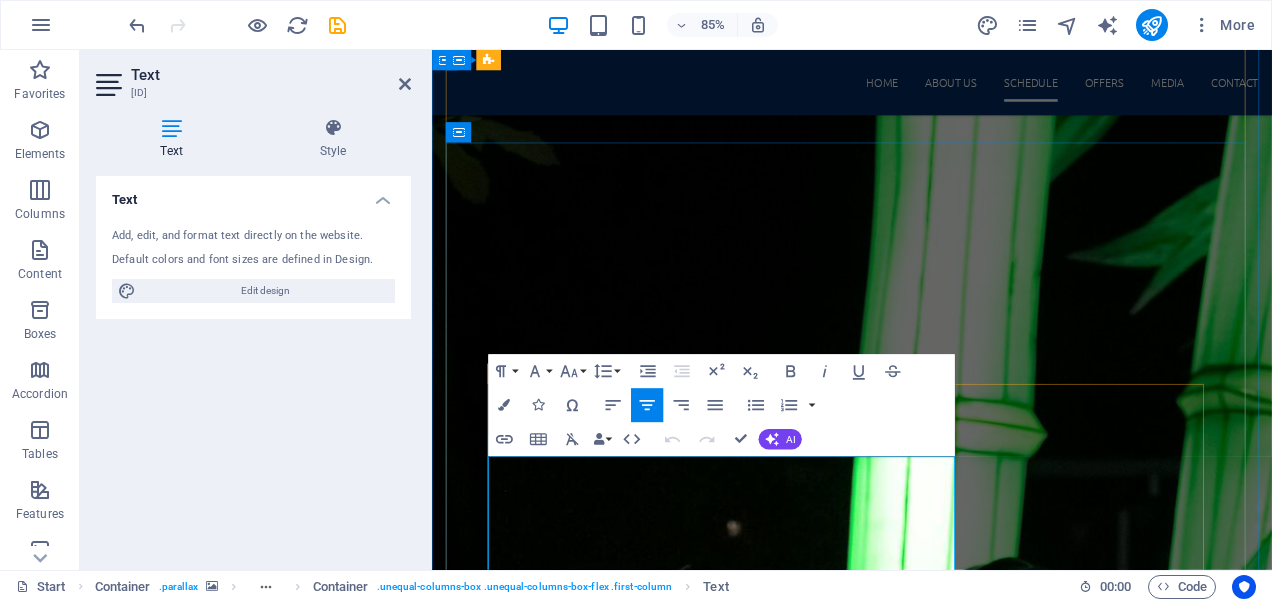 scroll, scrollTop: 4908, scrollLeft: 0, axis: vertical 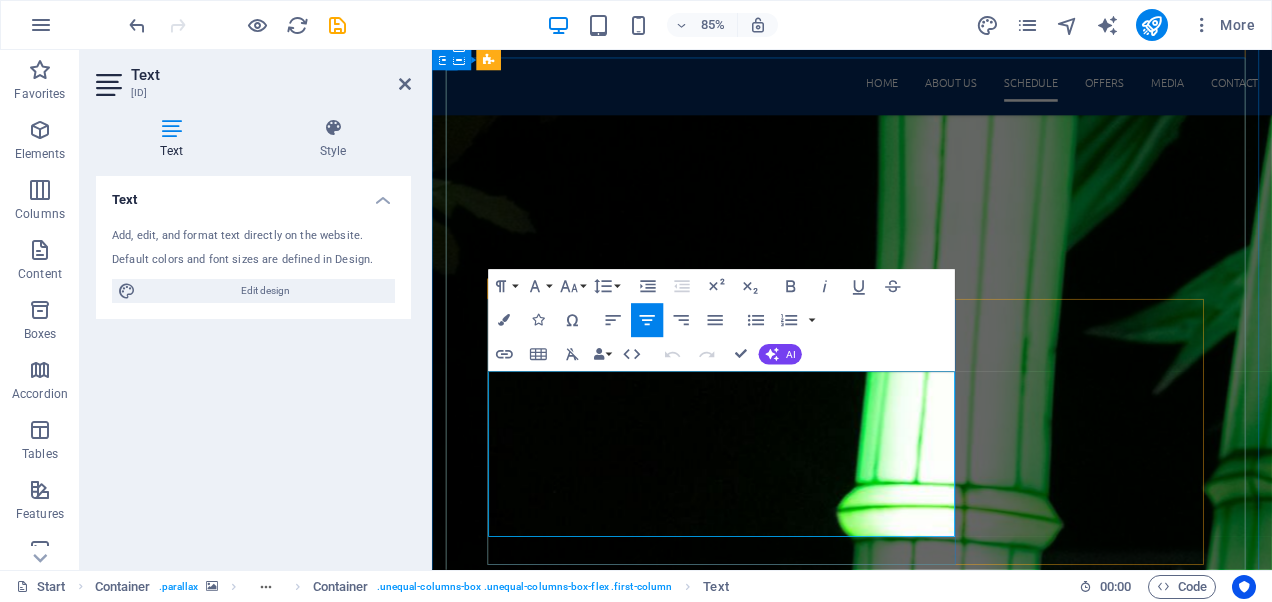 drag, startPoint x: 506, startPoint y: 533, endPoint x: 1001, endPoint y: 613, distance: 501.42297 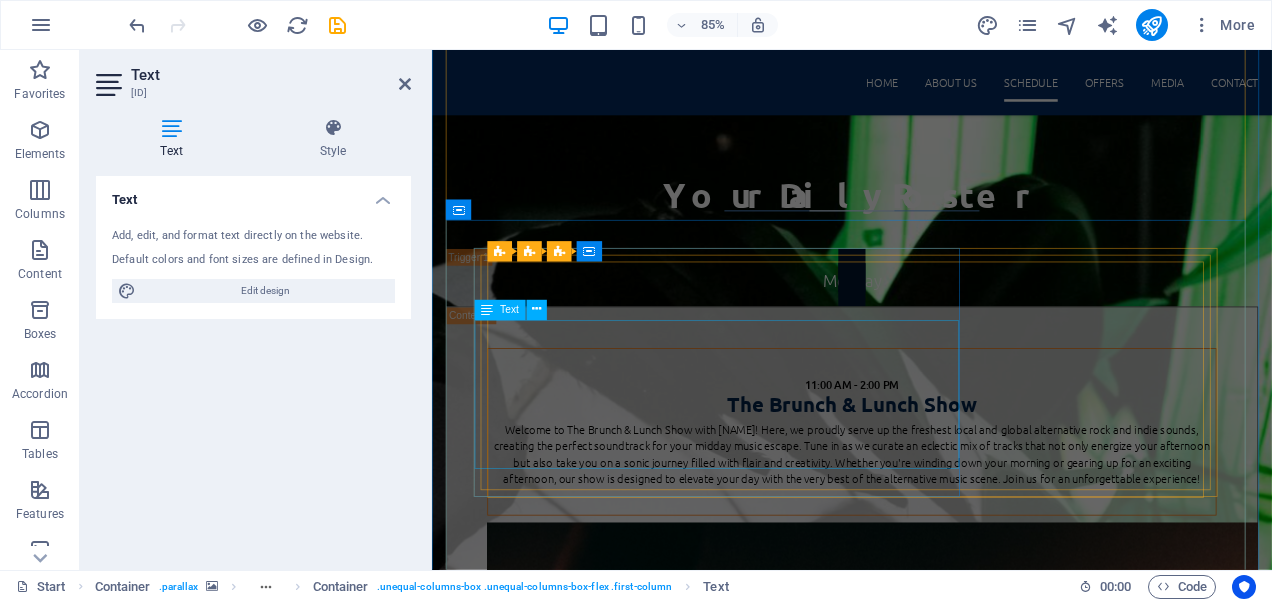 scroll, scrollTop: 6408, scrollLeft: 0, axis: vertical 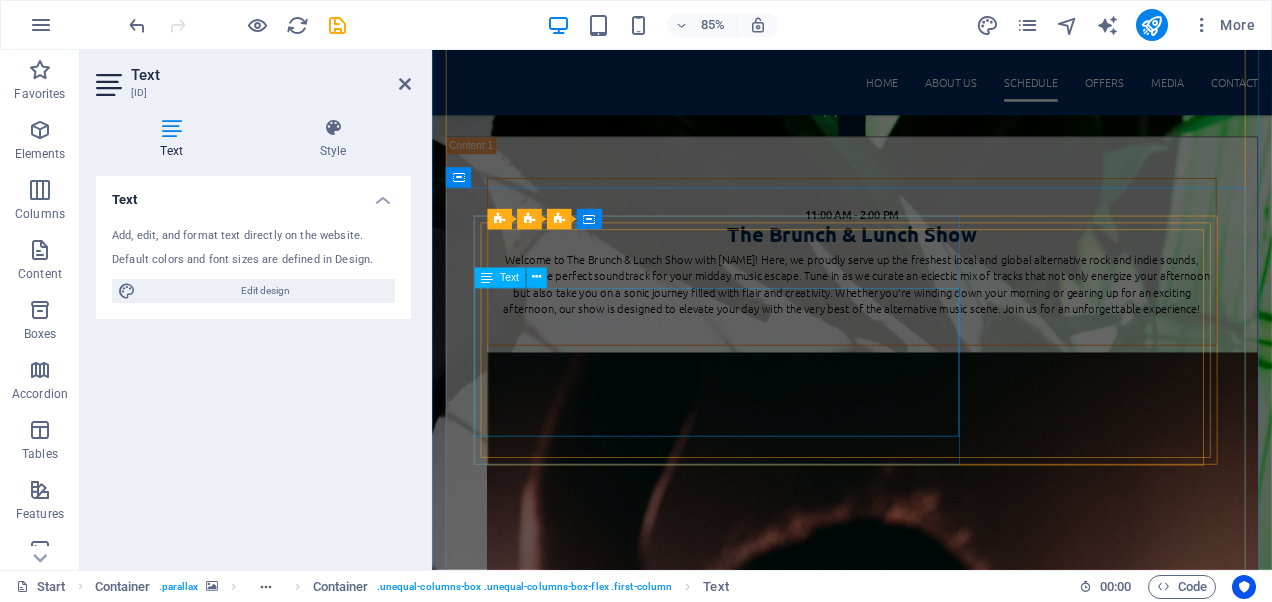 click on "Expect the unexpected!  Join our vibrant, interactive radio show packed with banter for all music lovers. With 21 years as an online host and over 30 years as a DJ, Juice brings infectious energy to your Sunday lunchtime with R&B, Hip Hop, House, Reggae, guest DJs, and interviews. Enjoy surprises with big room festival sounds too. The show concludes with "The Juice Effect," featuring old-school Sunday classics and listener-requested sing-along tunes." at bounding box center (926, 10140) 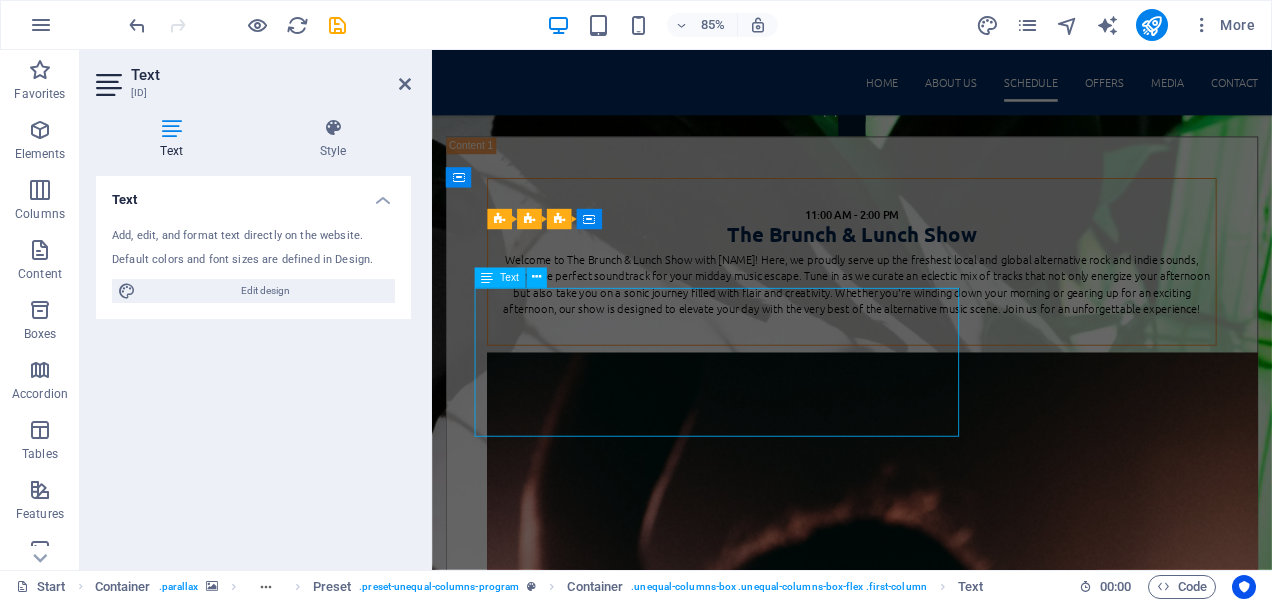 click on "Expect the unexpected!  Join our vibrant, interactive radio show packed with banter for all music lovers. With 21 years as an online host and over 30 years as a DJ, Juice brings infectious energy to your Sunday lunchtime with R&B, Hip Hop, House, Reggae, guest DJs, and interviews. Enjoy surprises with big room festival sounds too. The show concludes with "The Juice Effect," featuring old-school Sunday classics and listener-requested sing-along tunes." at bounding box center (926, 10140) 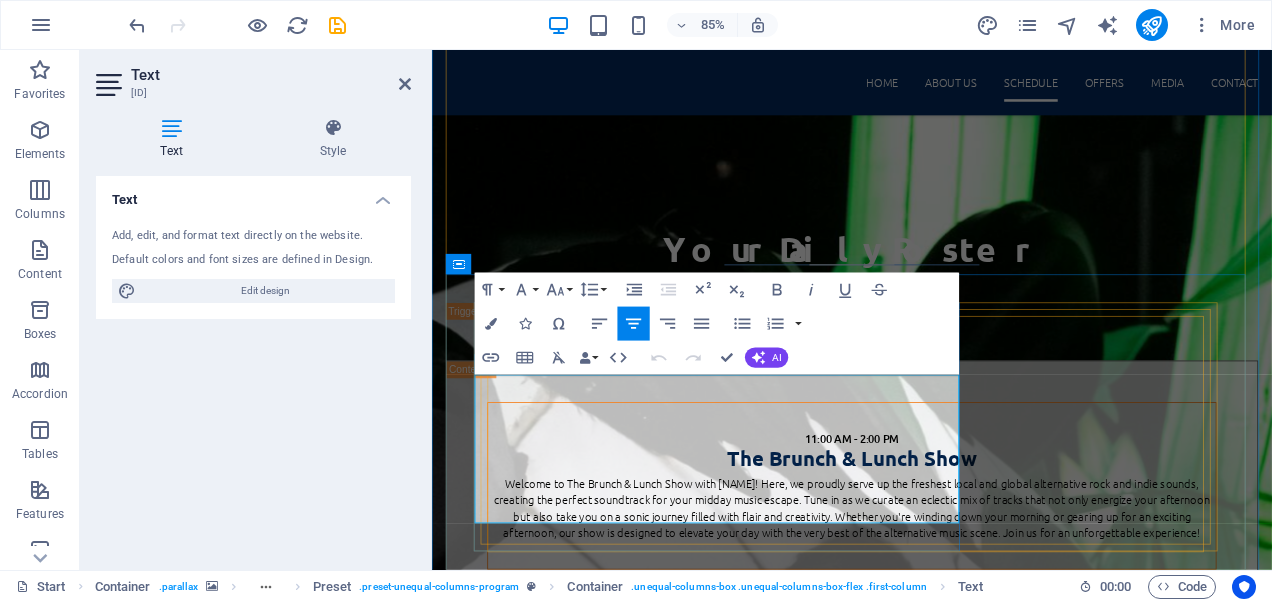 scroll, scrollTop: 6345, scrollLeft: 0, axis: vertical 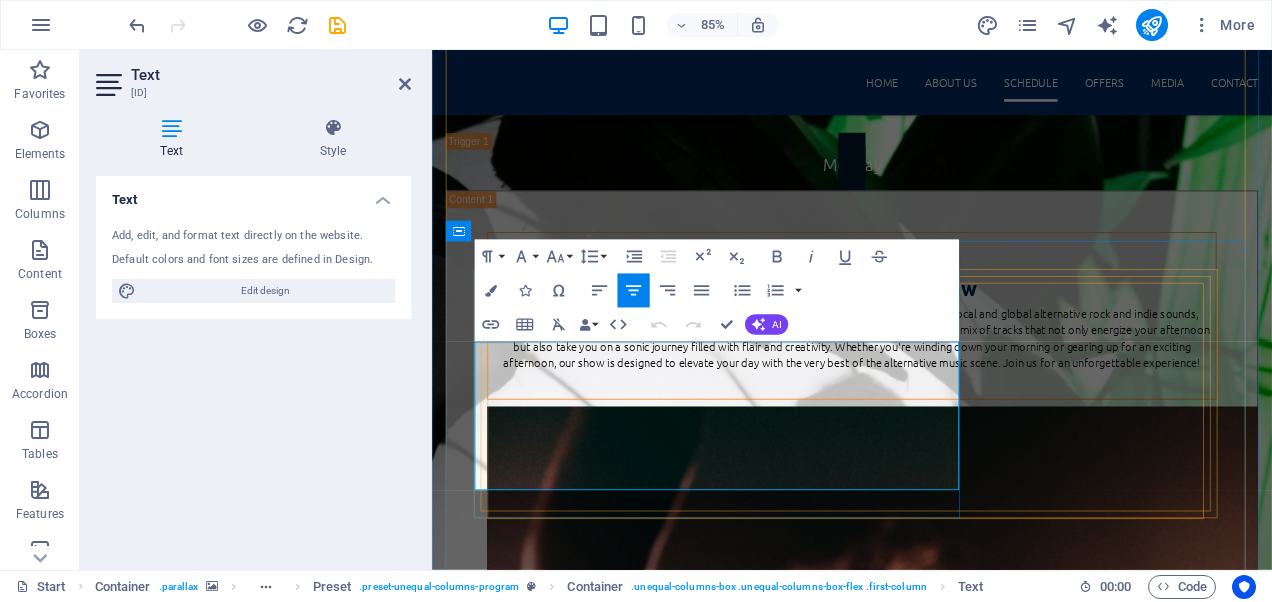 drag, startPoint x: 883, startPoint y: 558, endPoint x: 513, endPoint y: 398, distance: 403.11288 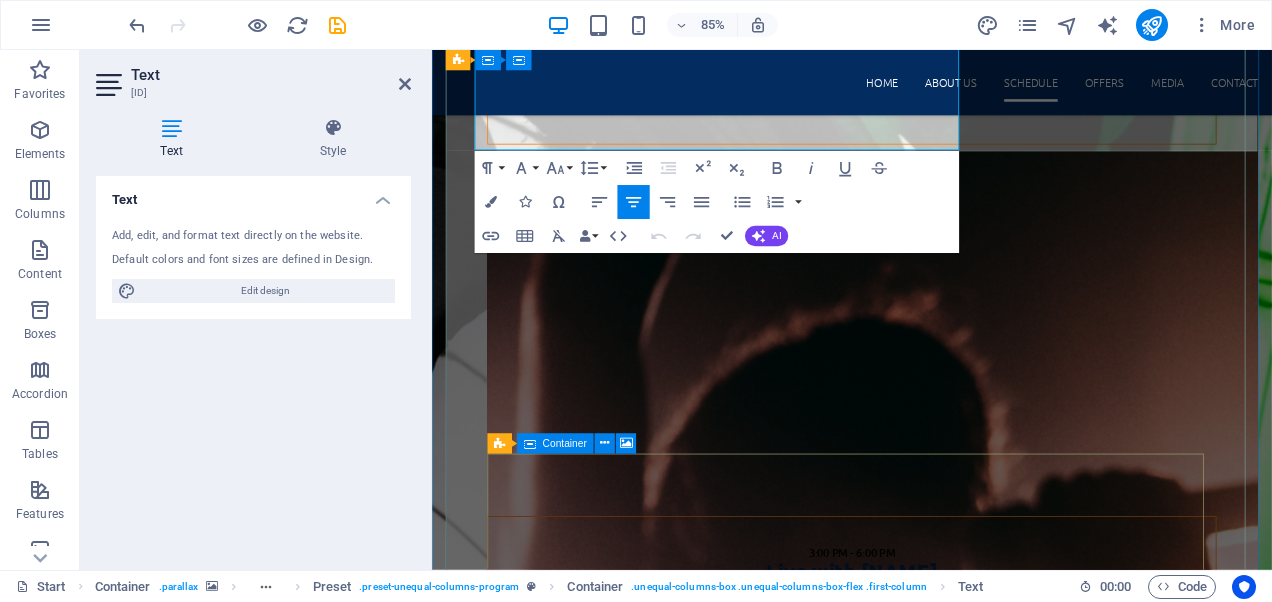 scroll, scrollTop: 6745, scrollLeft: 0, axis: vertical 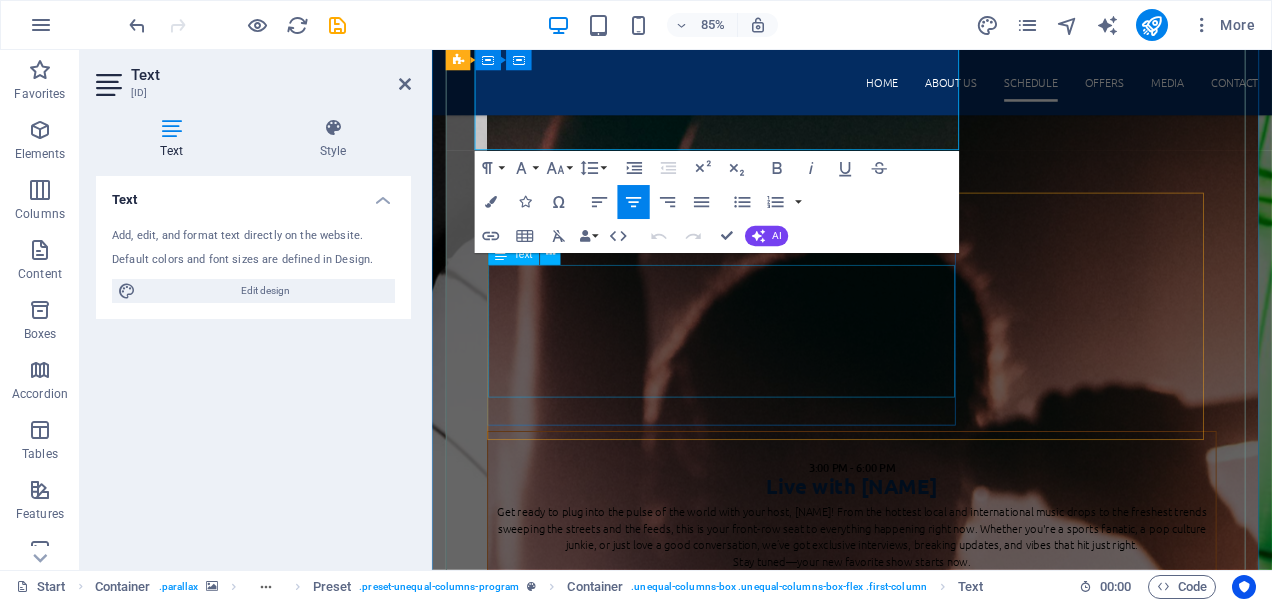 click on "Step into your very own sonic sanctuary as you embark on a nostalgic musical journey that transports you back to the vibrant eras of the '80s and '90s. Immerse yourself in an eclectic mix that features smooth grooves, bold anthems, quirky hits, and timeless classics—all designed to elevate your spirit and reset your vibe. Allow yourself the luxury of taking a moment to breathe, lean back, and let the captivating melodies wash over you, transforming your day into an uplifting experience that resonates deep within. With every note, rediscover the joy and energy of these unforgettable decades and reconnect with the sounds that shaped a generation." at bounding box center [926, 10499] 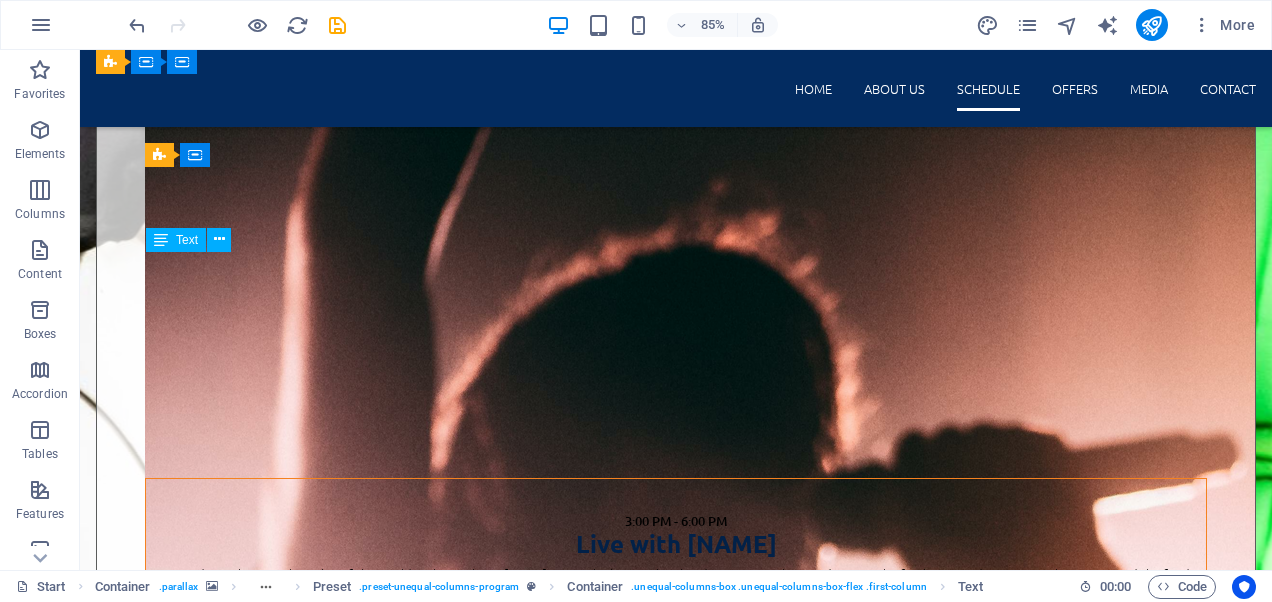 scroll, scrollTop: 6323, scrollLeft: 0, axis: vertical 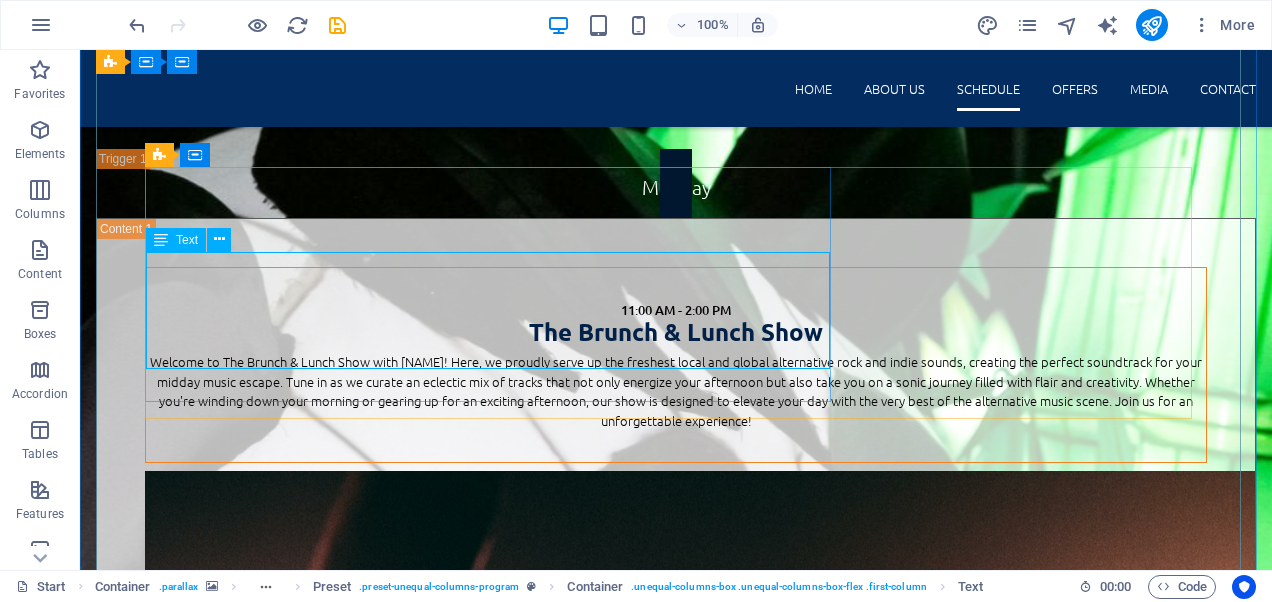 click on "Step into your very own sonic sanctuary as you embark on a nostalgic musical journey that transports you back to the vibrant eras of the '80s and '90s. Immerse yourself in an eclectic mix that features smooth grooves, bold anthems, quirky hits, and timeless classics—all designed to elevate your spirit and reset your vibe. Allow yourself the luxury of taking a moment to breathe, lean back, and let the captivating melodies wash over you, transforming your day into an uplifting experience that resonates deep within. With every note, rediscover the joy and energy of these unforgettable decades and reconnect with the sounds that shaped a generation." at bounding box center [676, 10813] 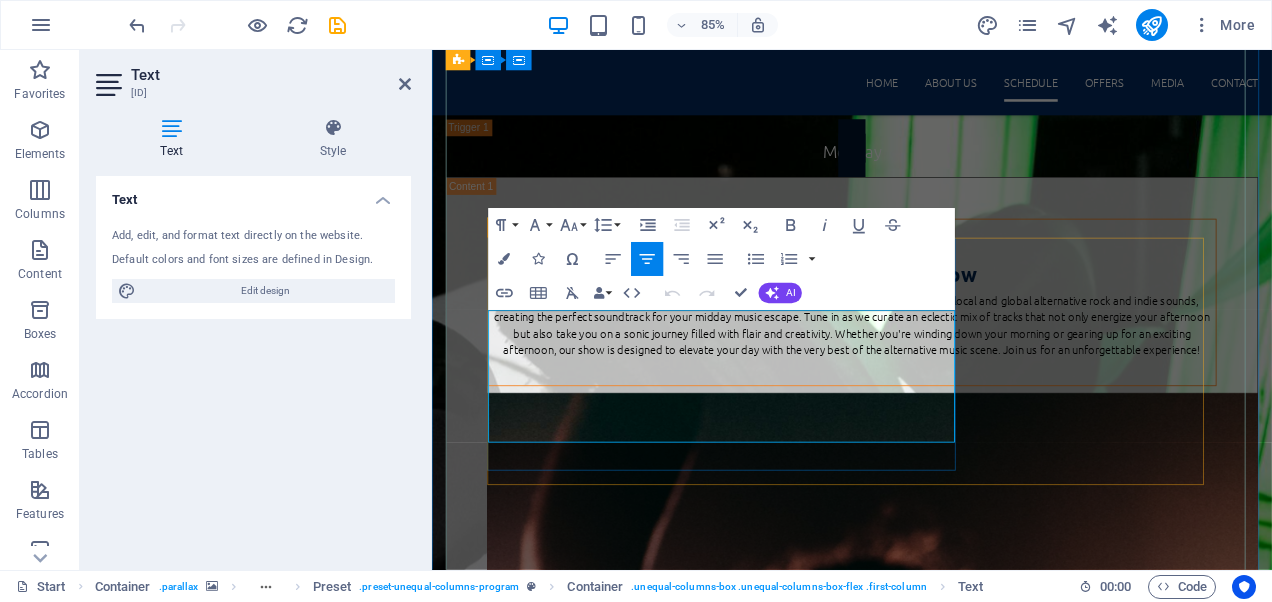scroll, scrollTop: 6692, scrollLeft: 0, axis: vertical 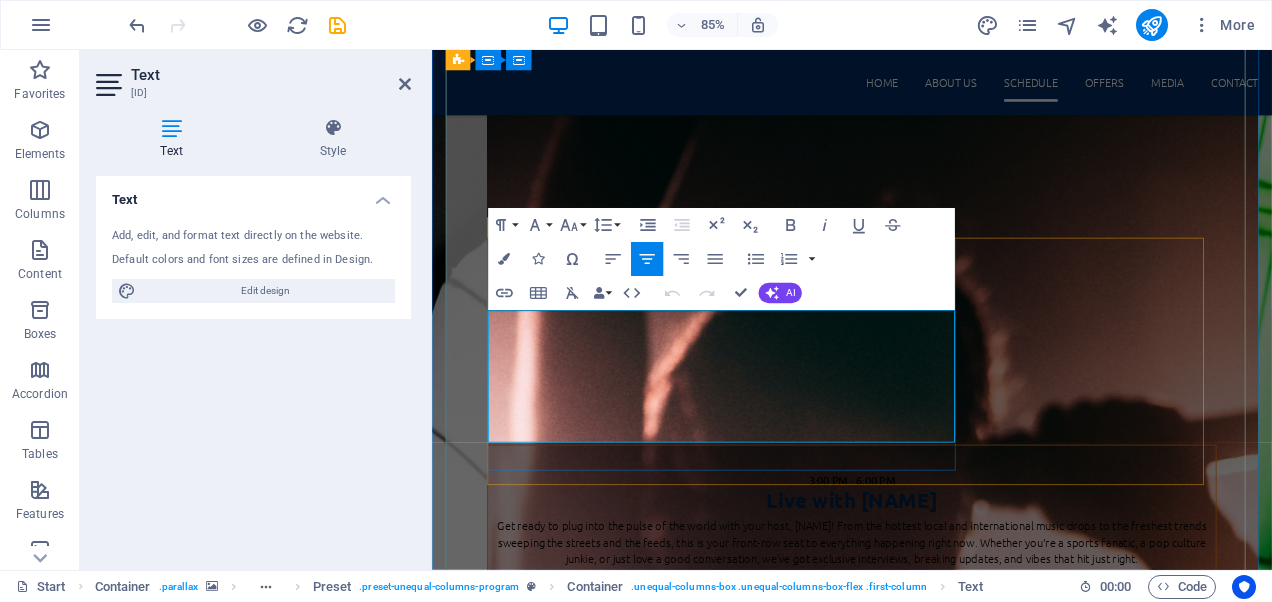 drag, startPoint x: 831, startPoint y: 504, endPoint x: 511, endPoint y: 354, distance: 353.41193 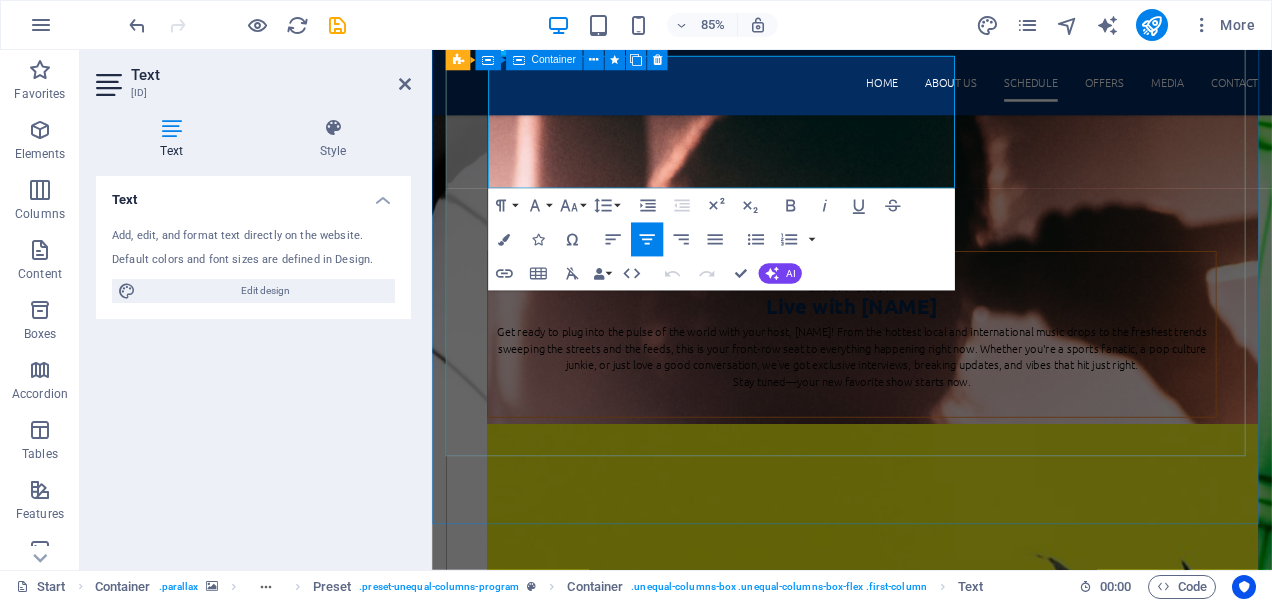 scroll, scrollTop: 6992, scrollLeft: 0, axis: vertical 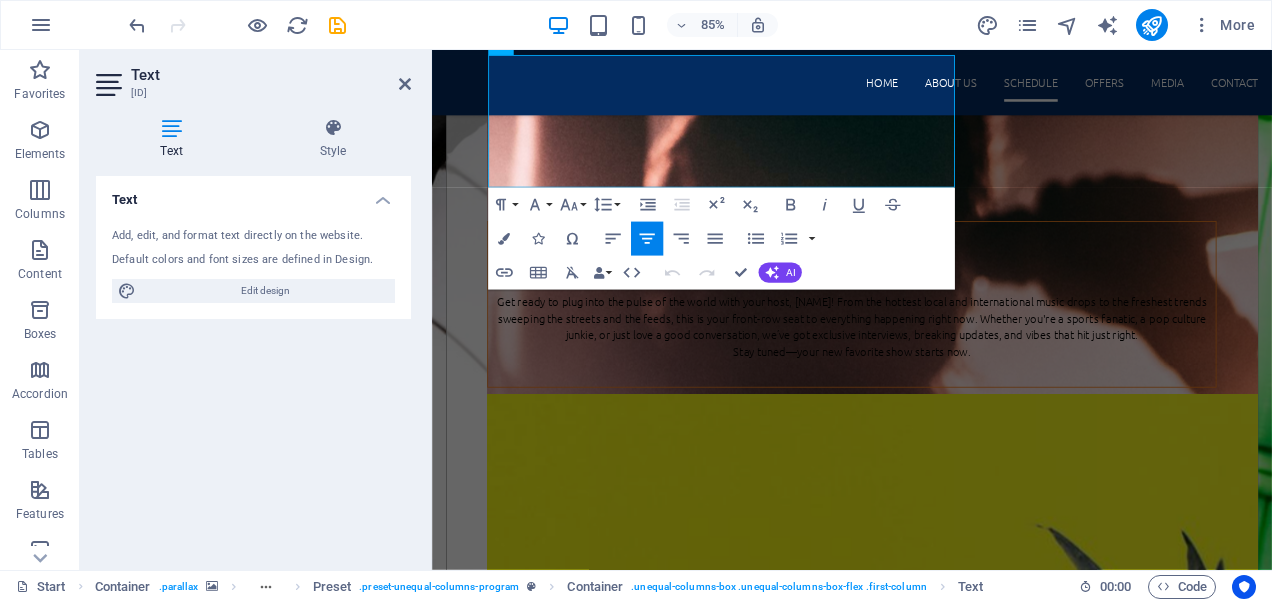 click at bounding box center [926, 459] 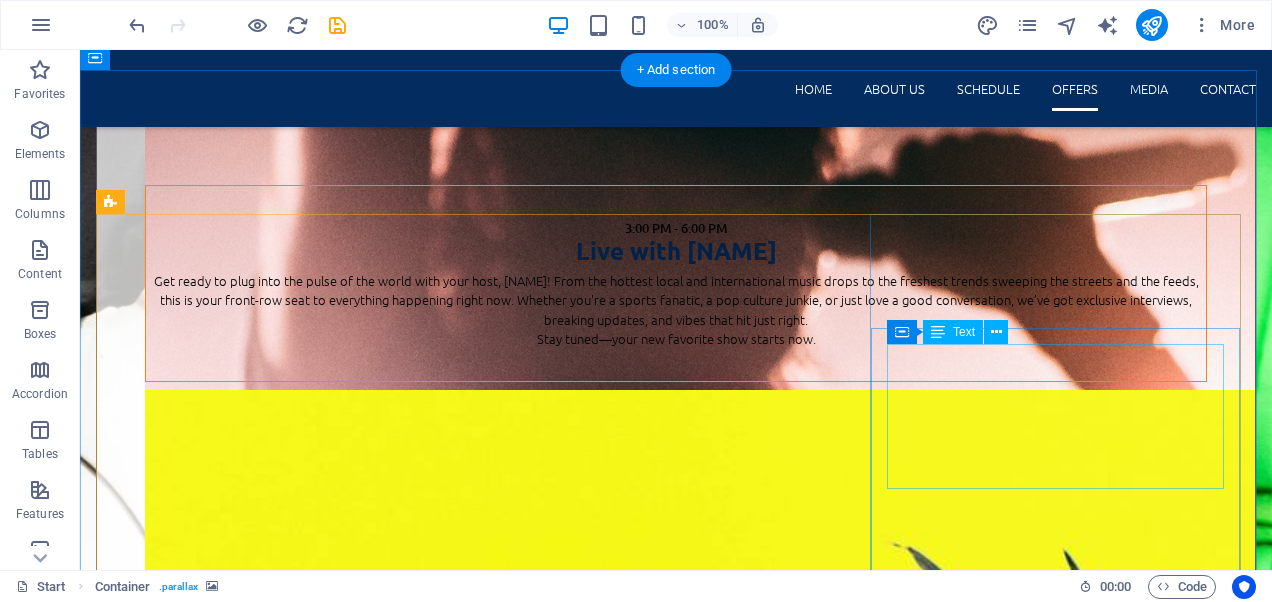 scroll, scrollTop: 7042, scrollLeft: 0, axis: vertical 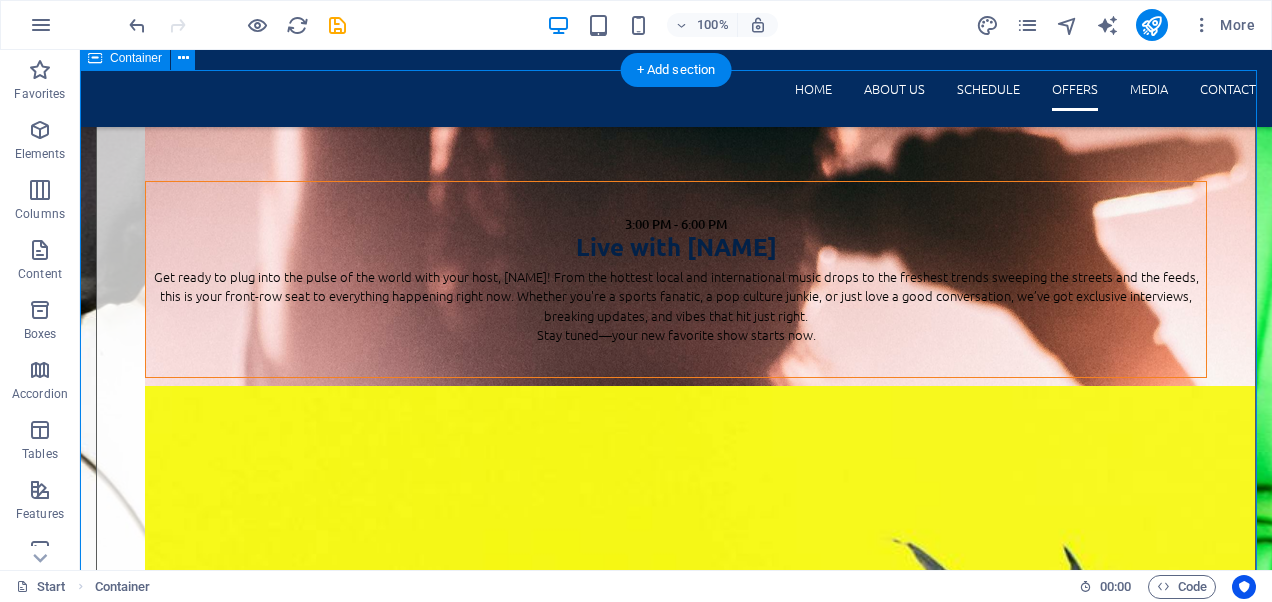 drag, startPoint x: 86, startPoint y: 206, endPoint x: 87, endPoint y: 232, distance: 26.019224 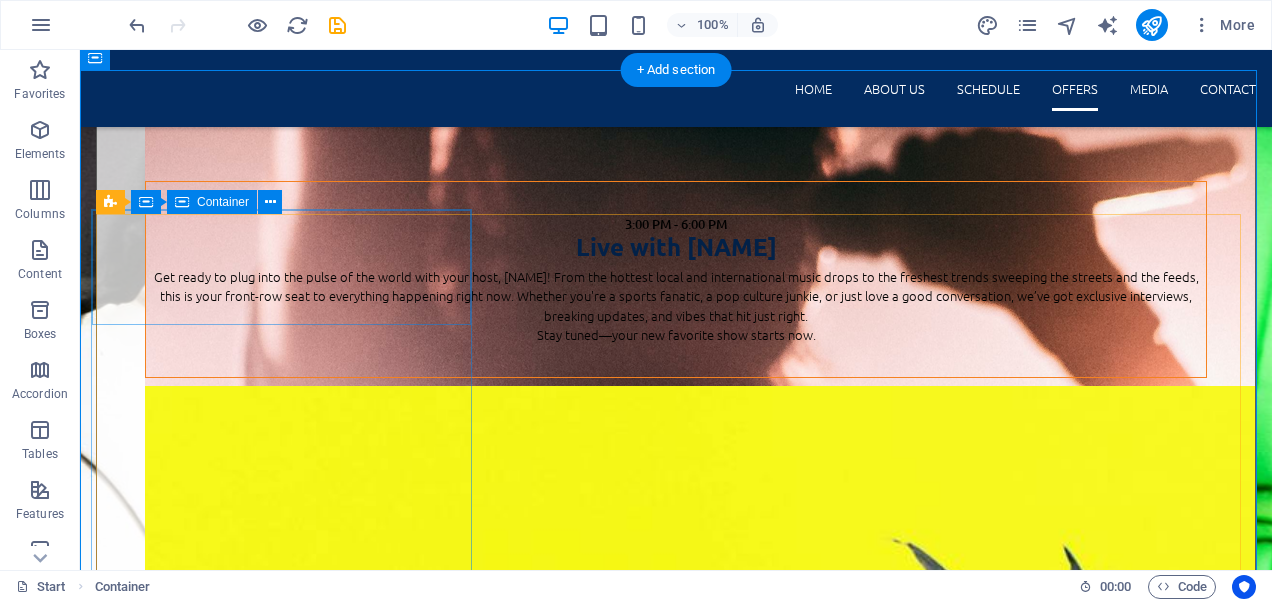 click on "Basic 3 month" at bounding box center [676, 11316] 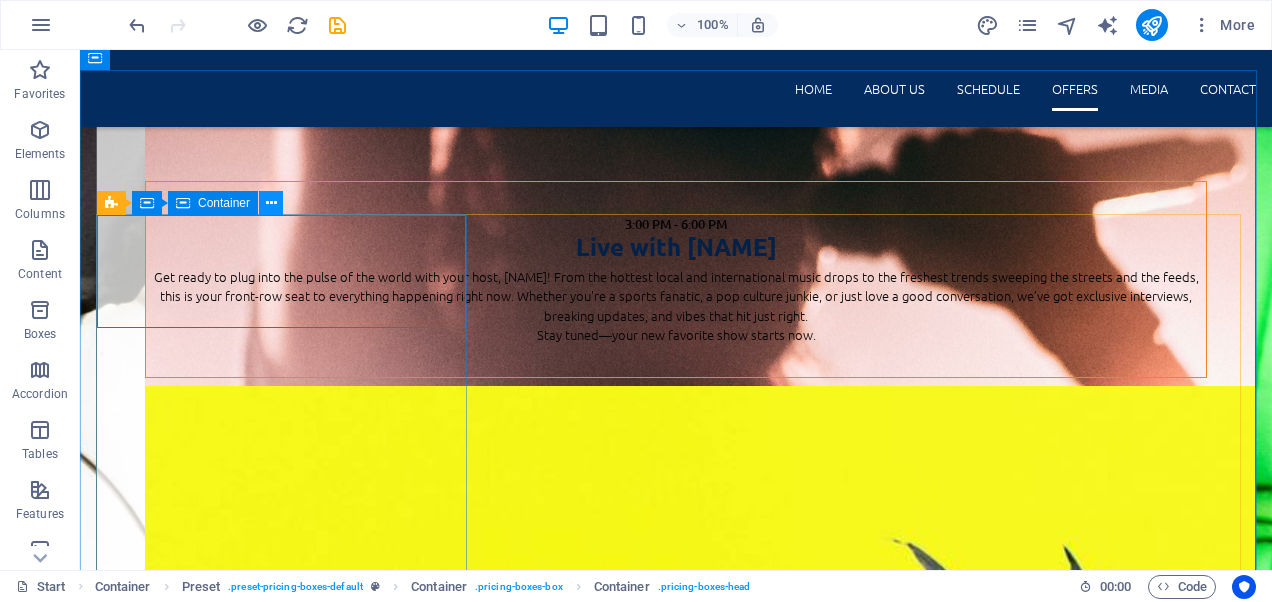 click at bounding box center [271, 203] 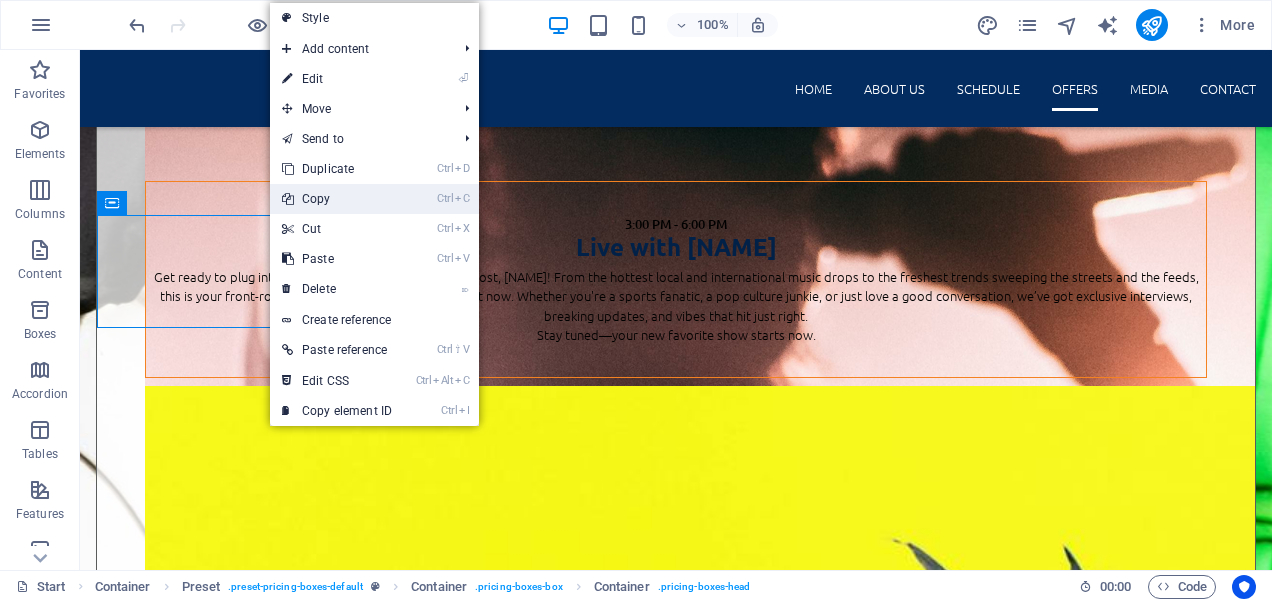 click on "Ctrl C  Copy" at bounding box center (337, 199) 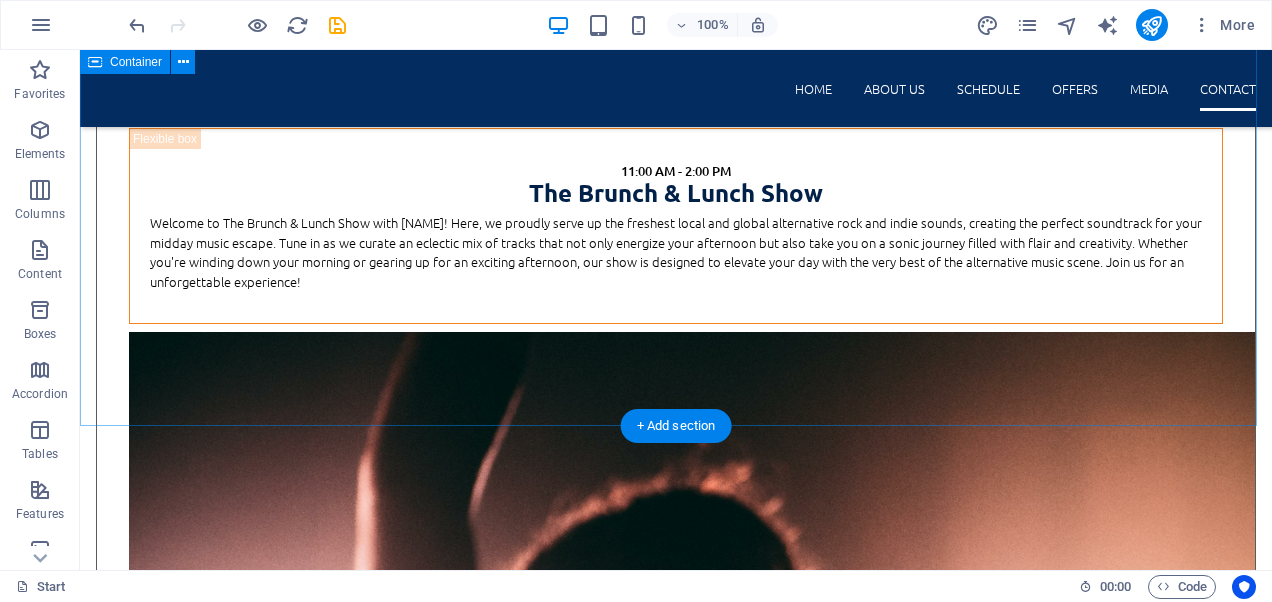 scroll, scrollTop: 7985, scrollLeft: 0, axis: vertical 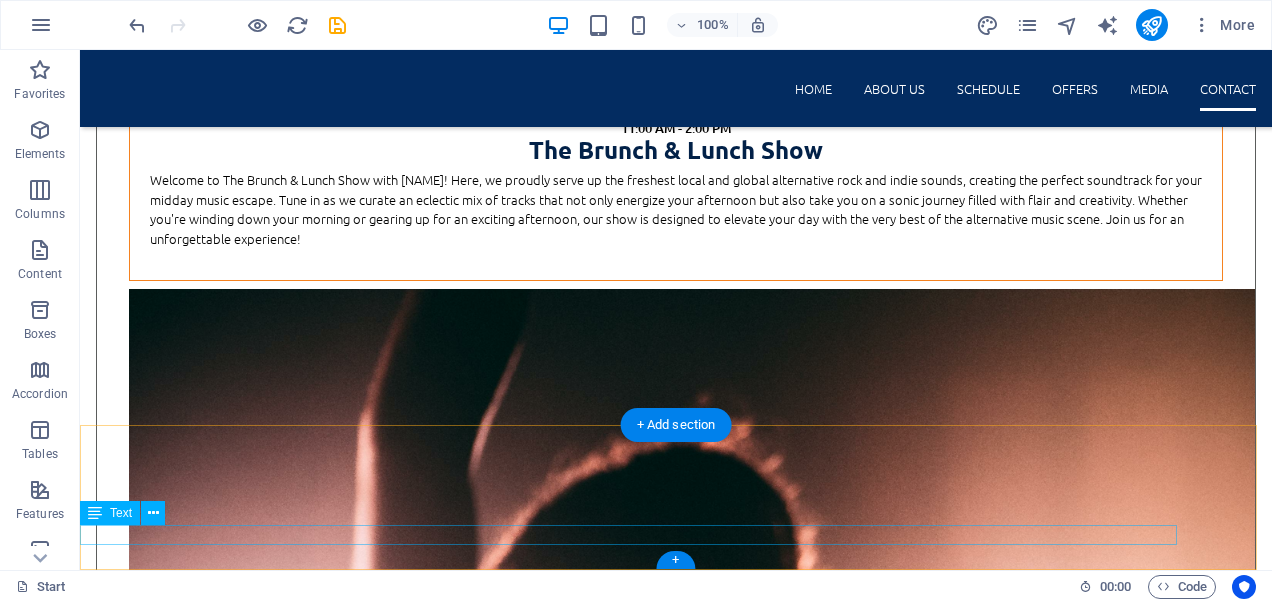 click on "[BRAND] designed by [COMPANY]" at bounding box center (636, 12129) 